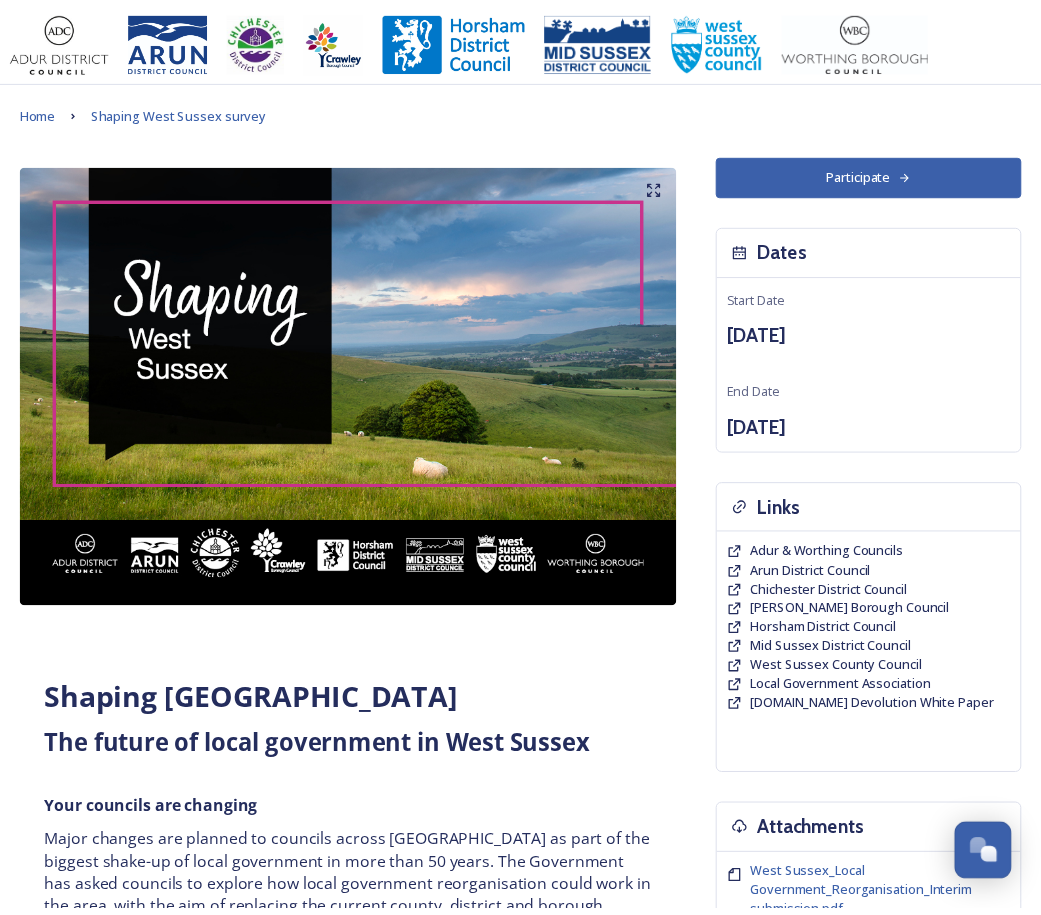 scroll, scrollTop: 0, scrollLeft: 0, axis: both 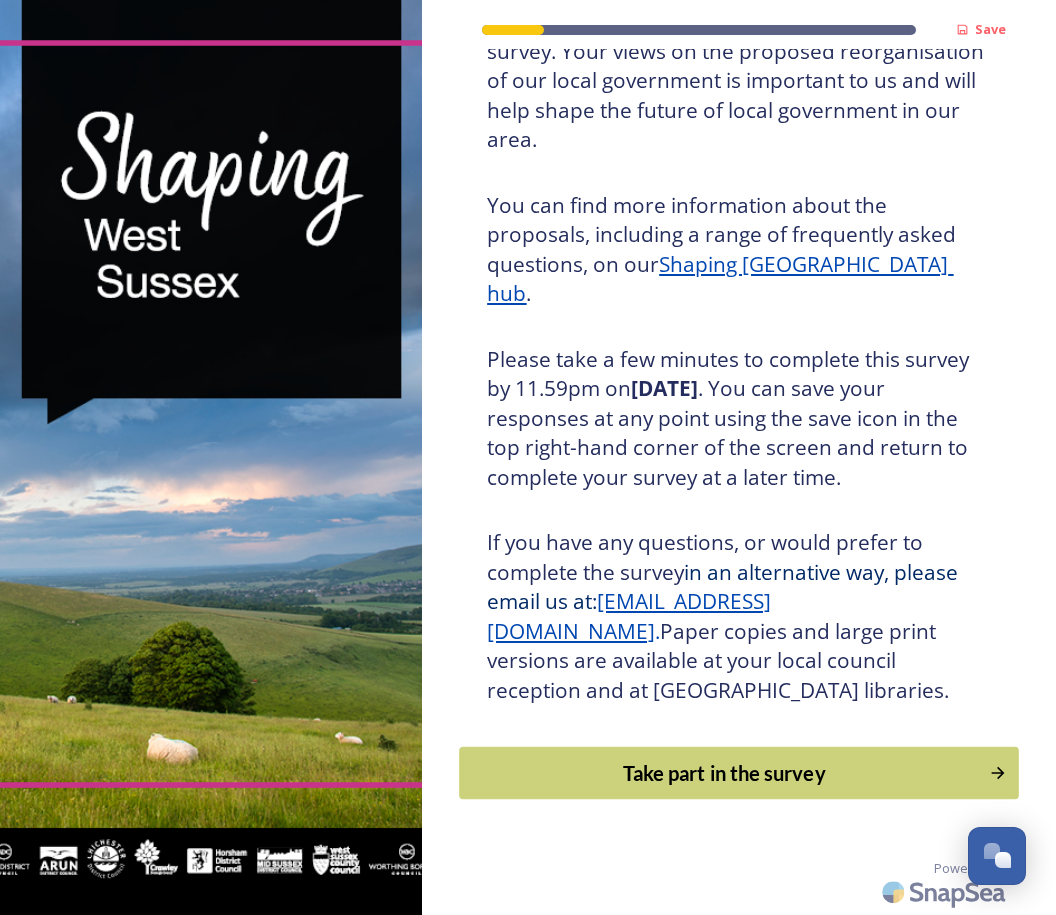 click on "Take part in the survey" at bounding box center (725, 773) 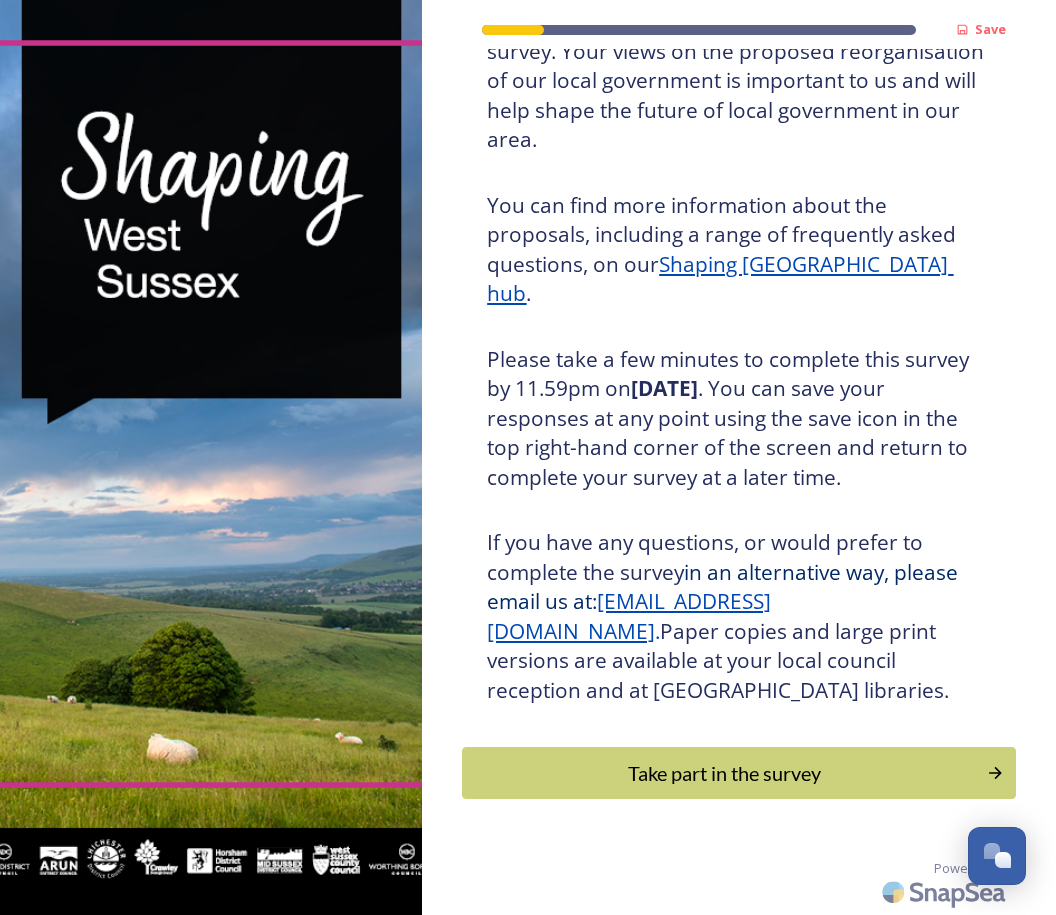 scroll, scrollTop: 0, scrollLeft: 0, axis: both 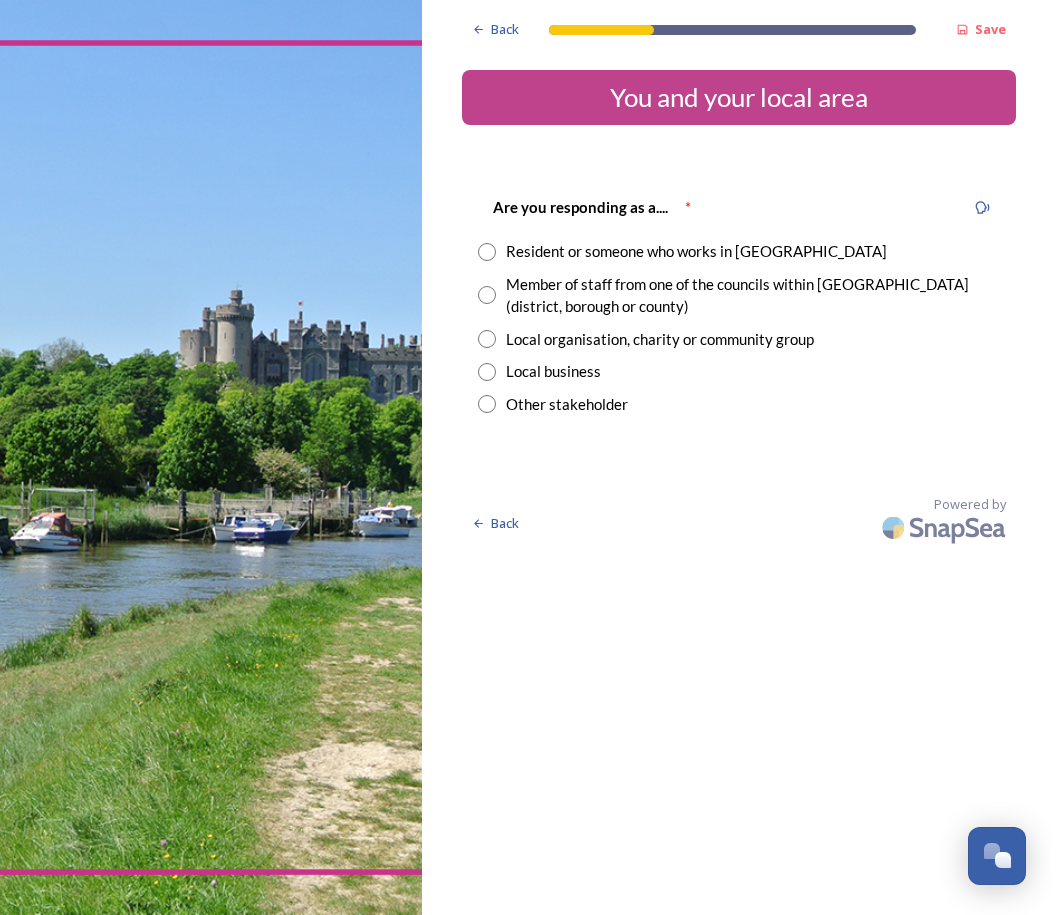click at bounding box center [487, 295] 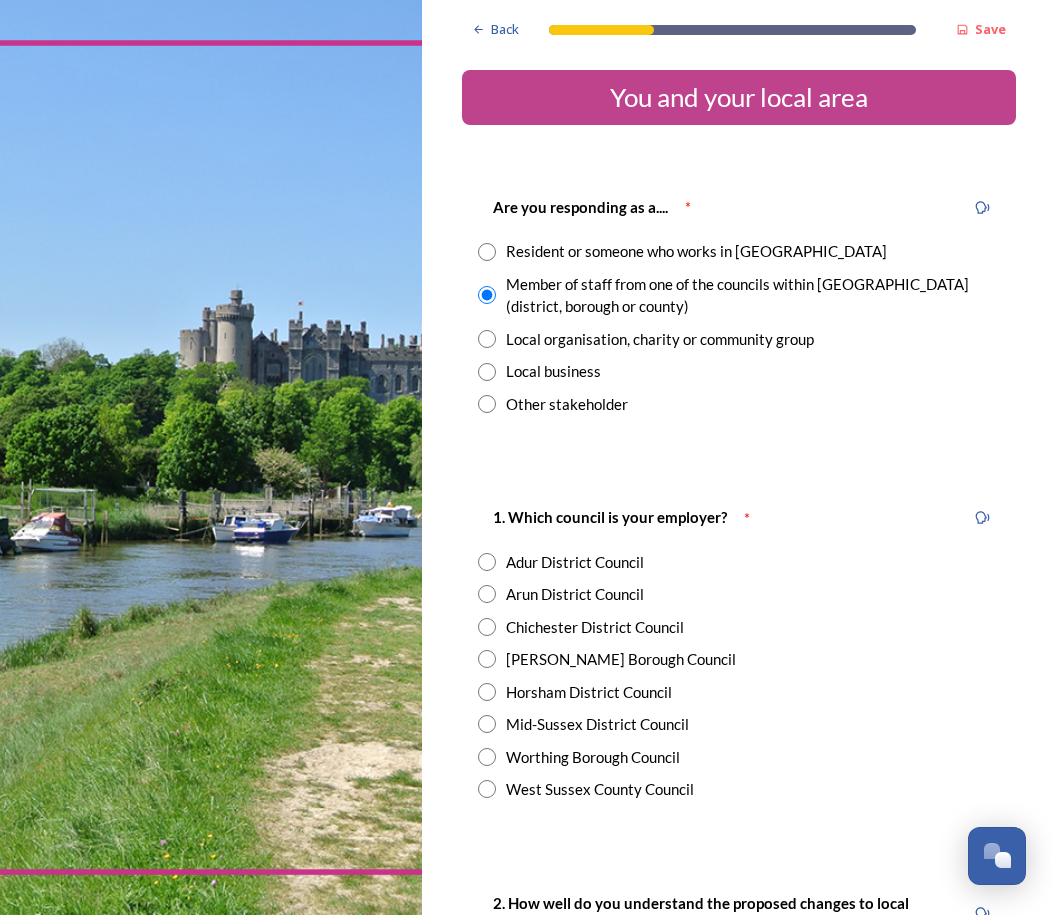 click at bounding box center (487, 789) 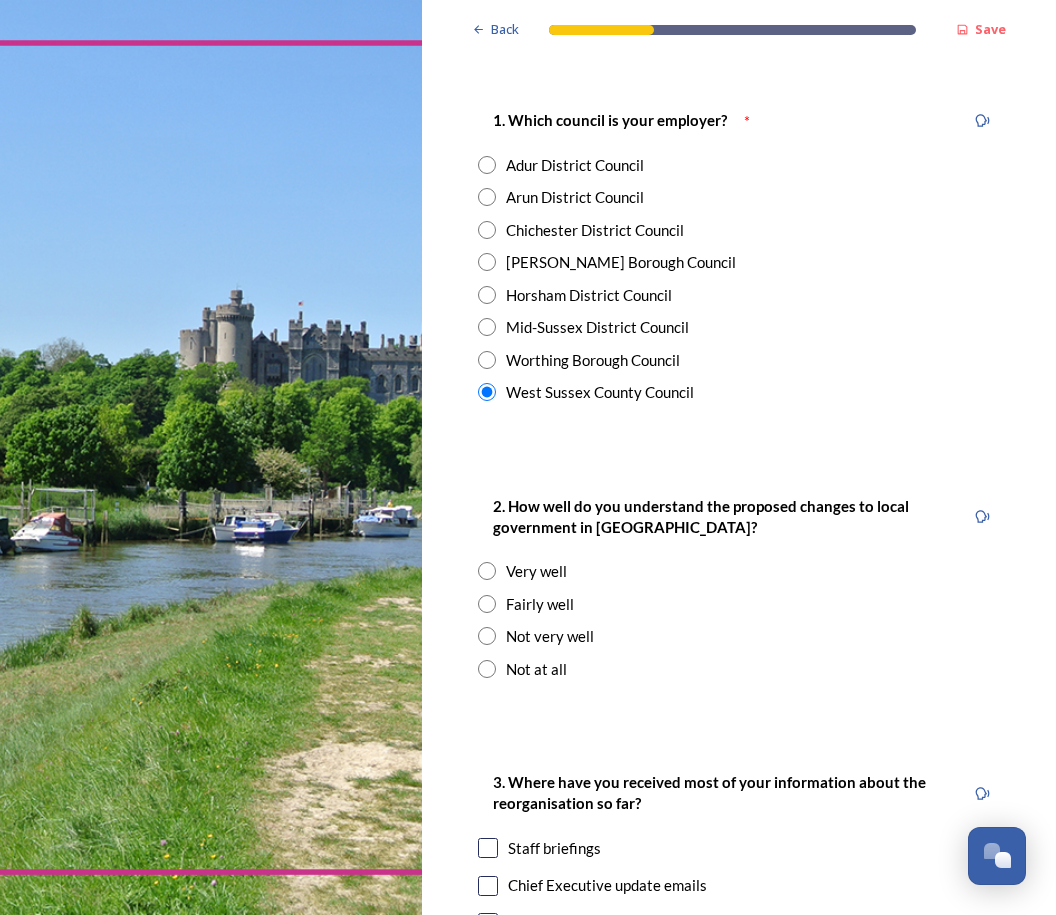 scroll, scrollTop: 400, scrollLeft: 0, axis: vertical 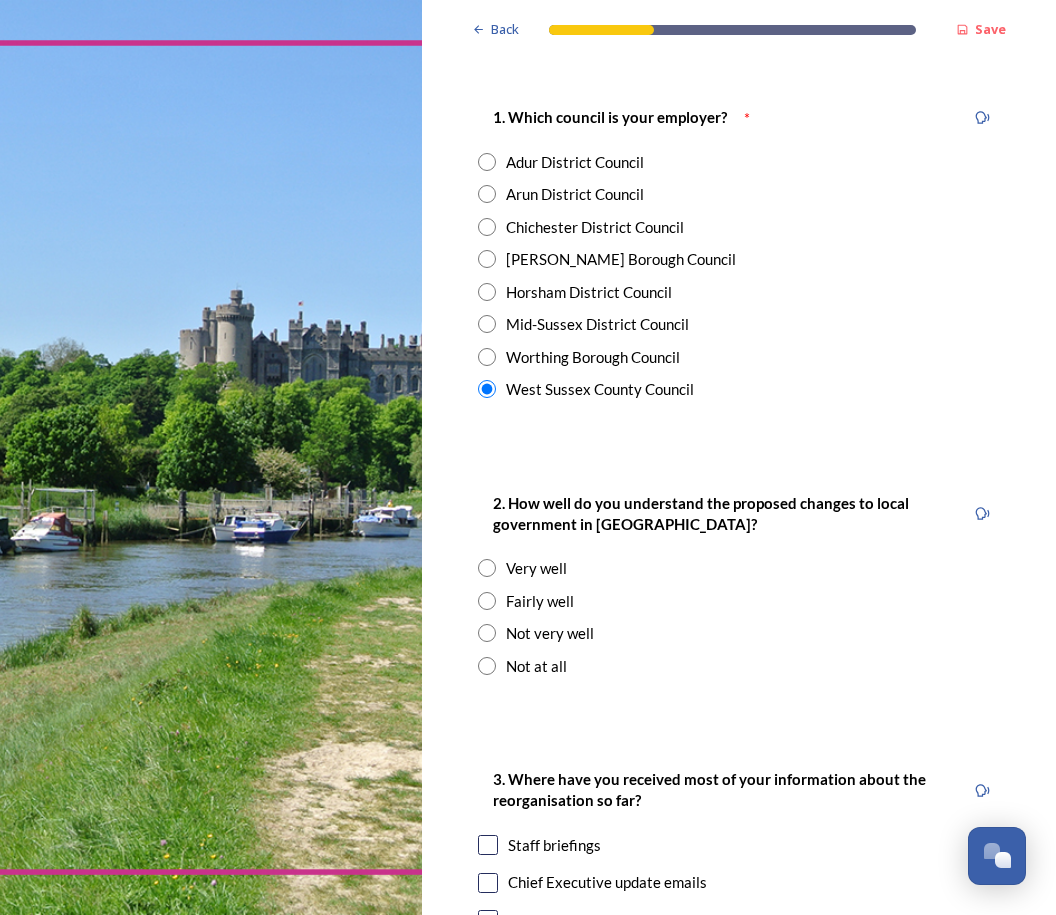 click at bounding box center (487, 601) 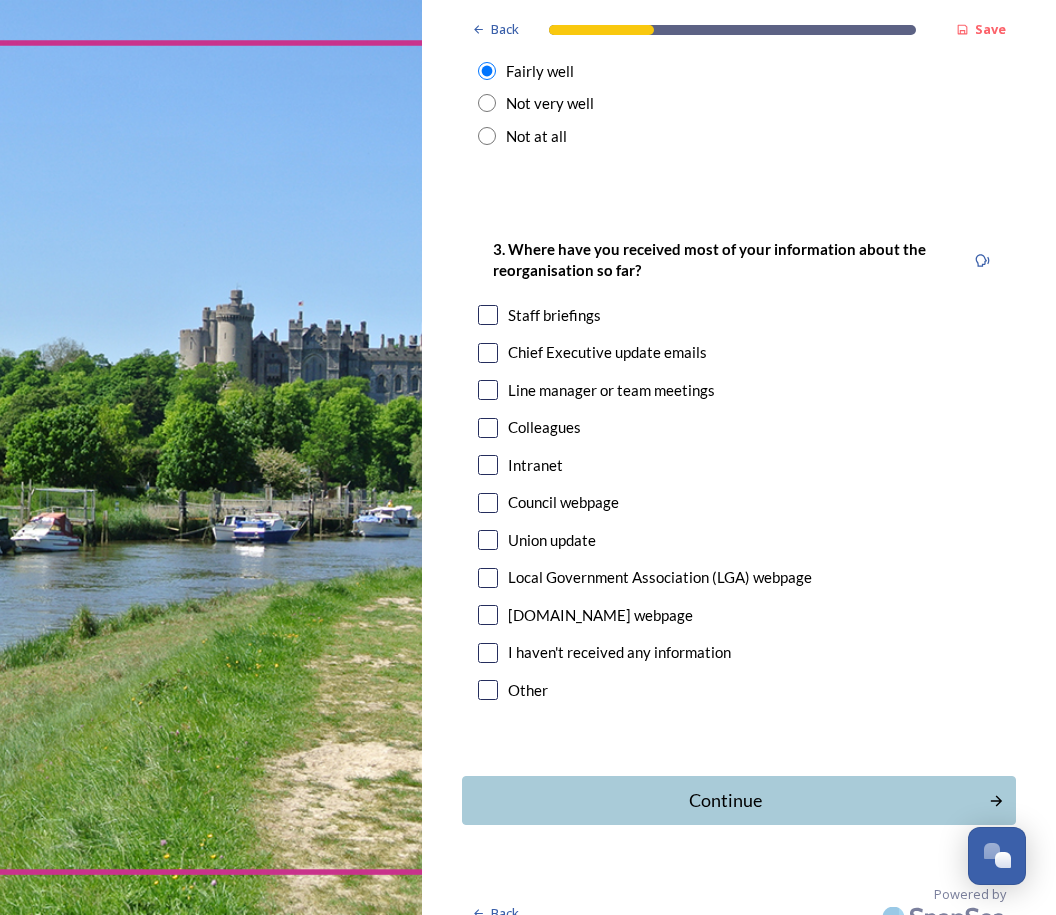 scroll, scrollTop: 956, scrollLeft: 0, axis: vertical 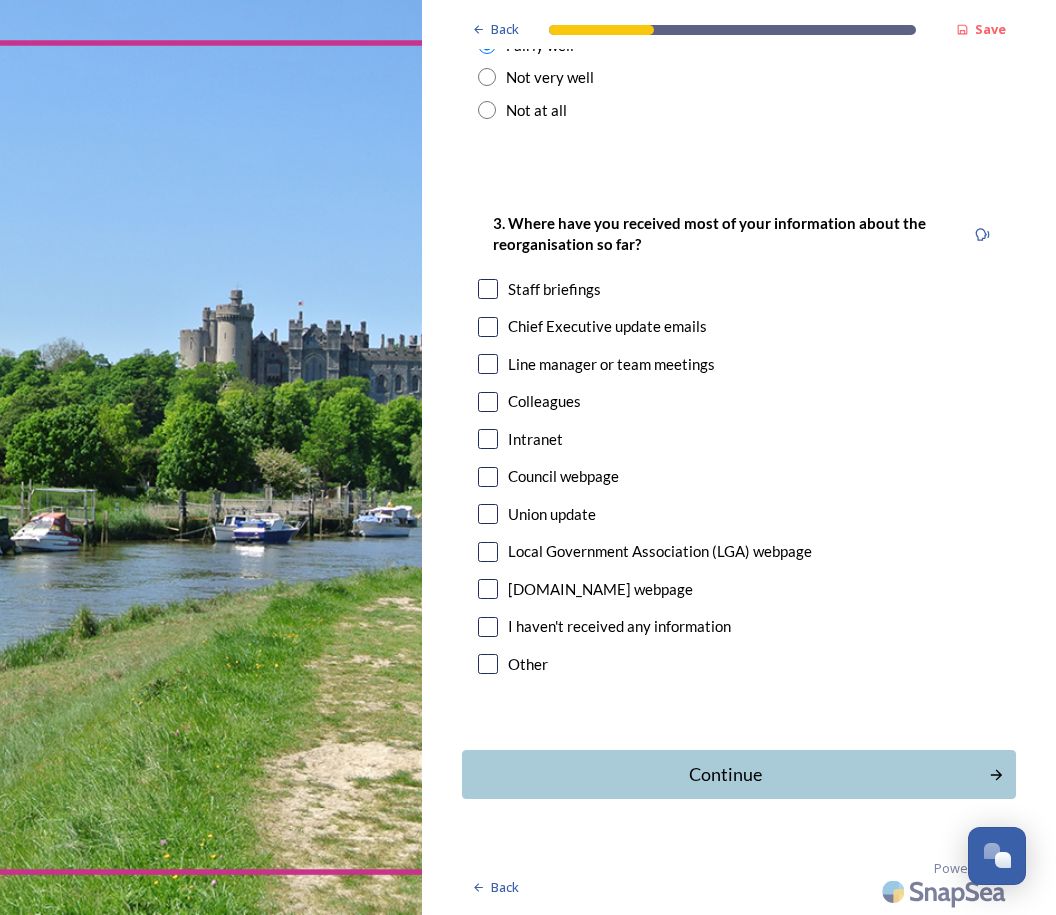 click at bounding box center [488, 289] 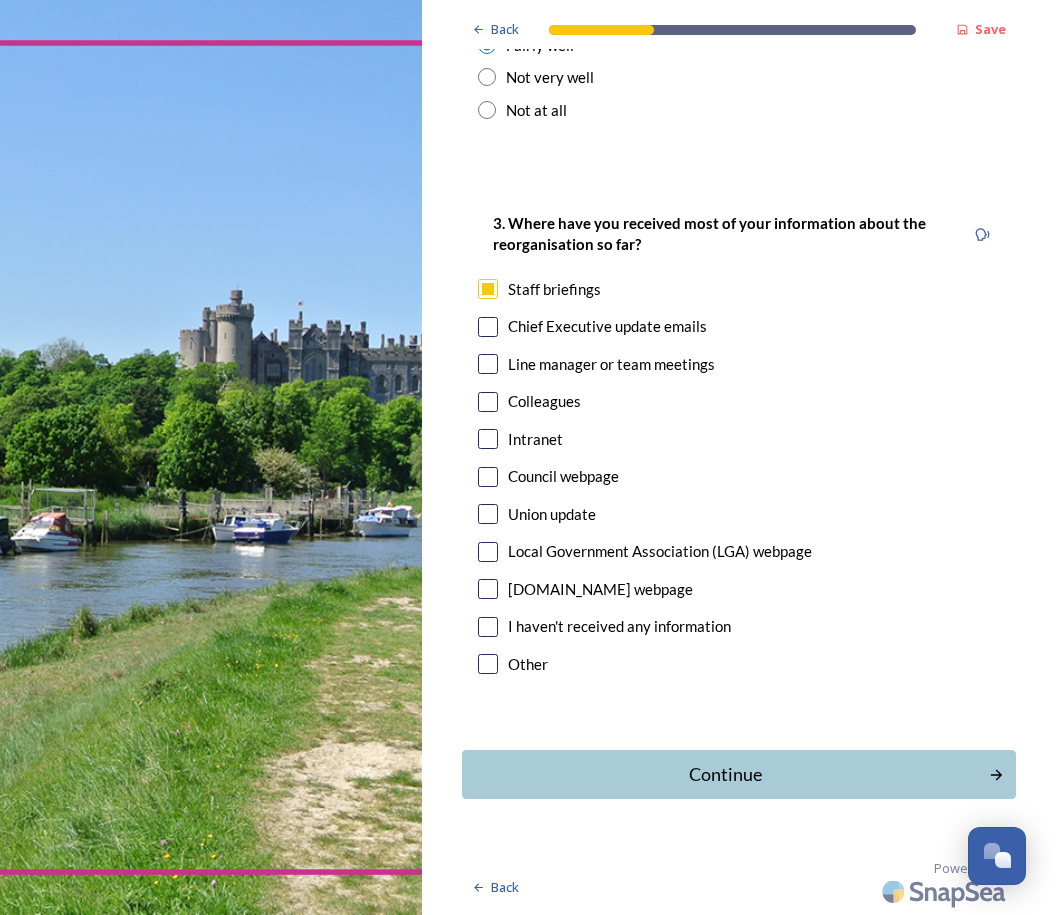 click at bounding box center [488, 327] 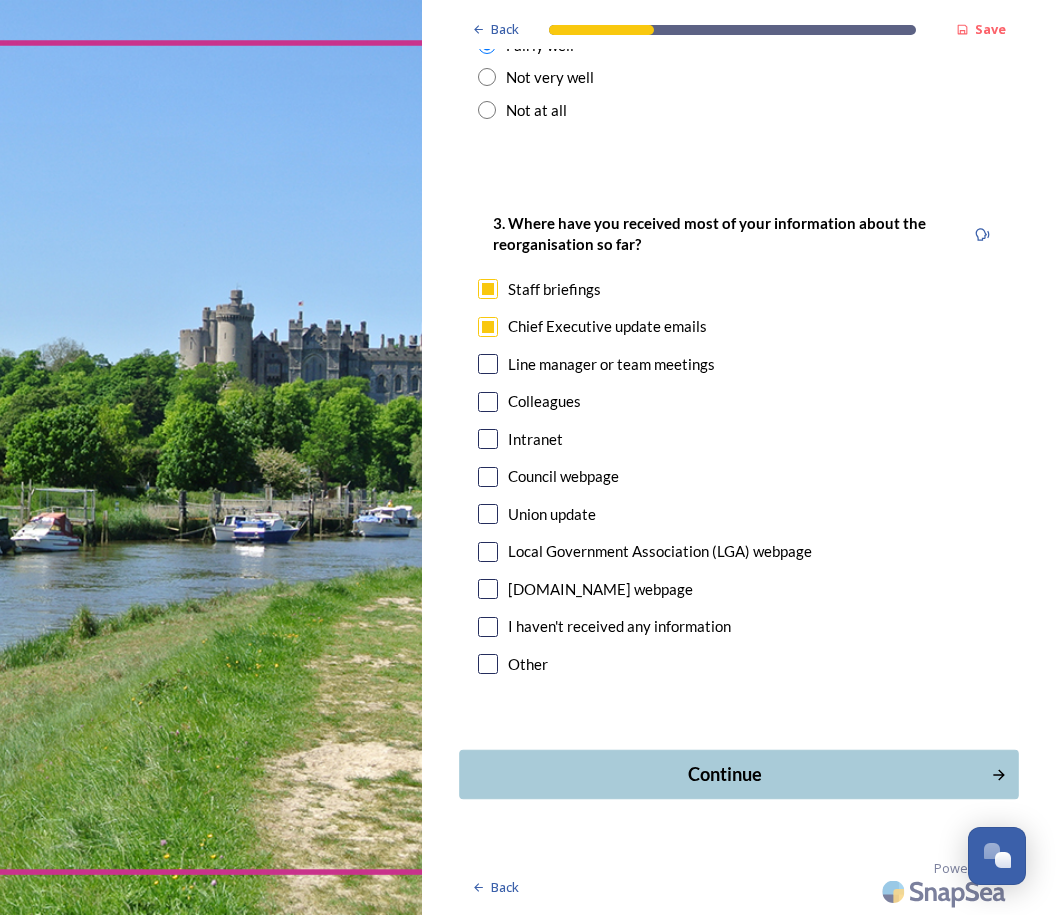 click on "Continue" at bounding box center [726, 774] 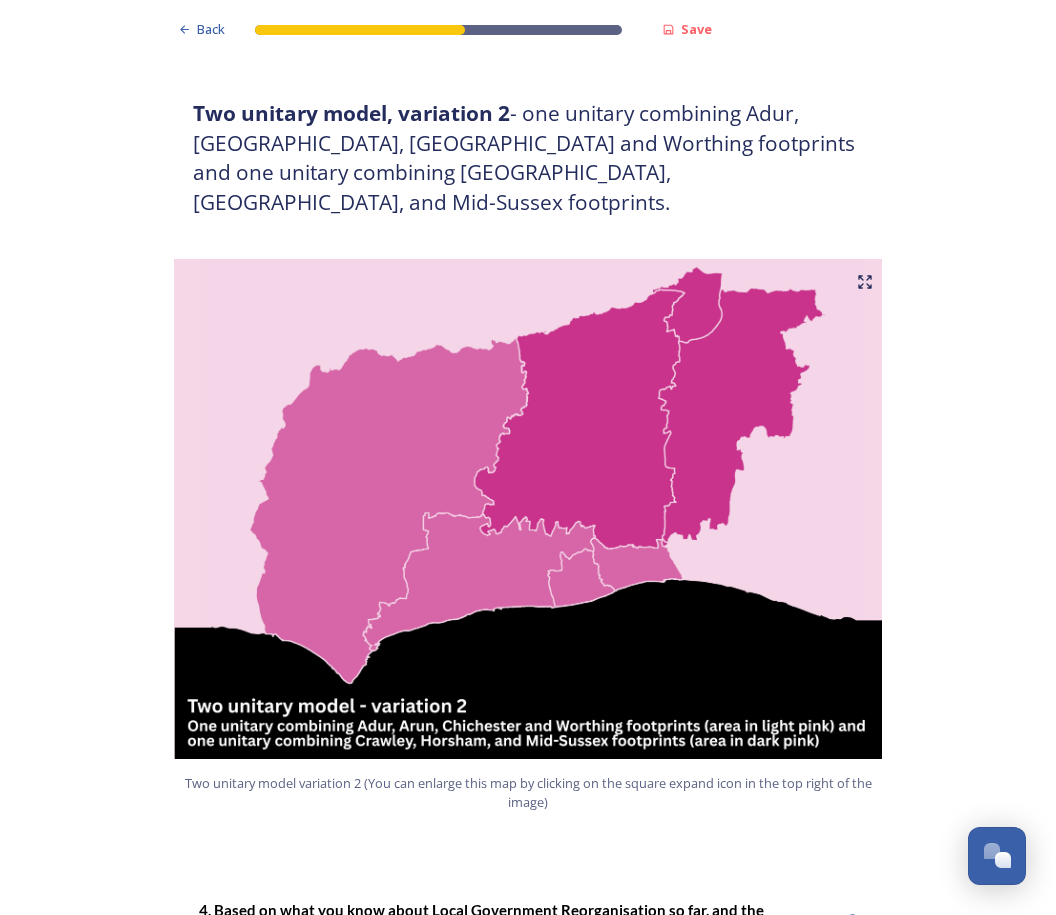 scroll, scrollTop: 2500, scrollLeft: 0, axis: vertical 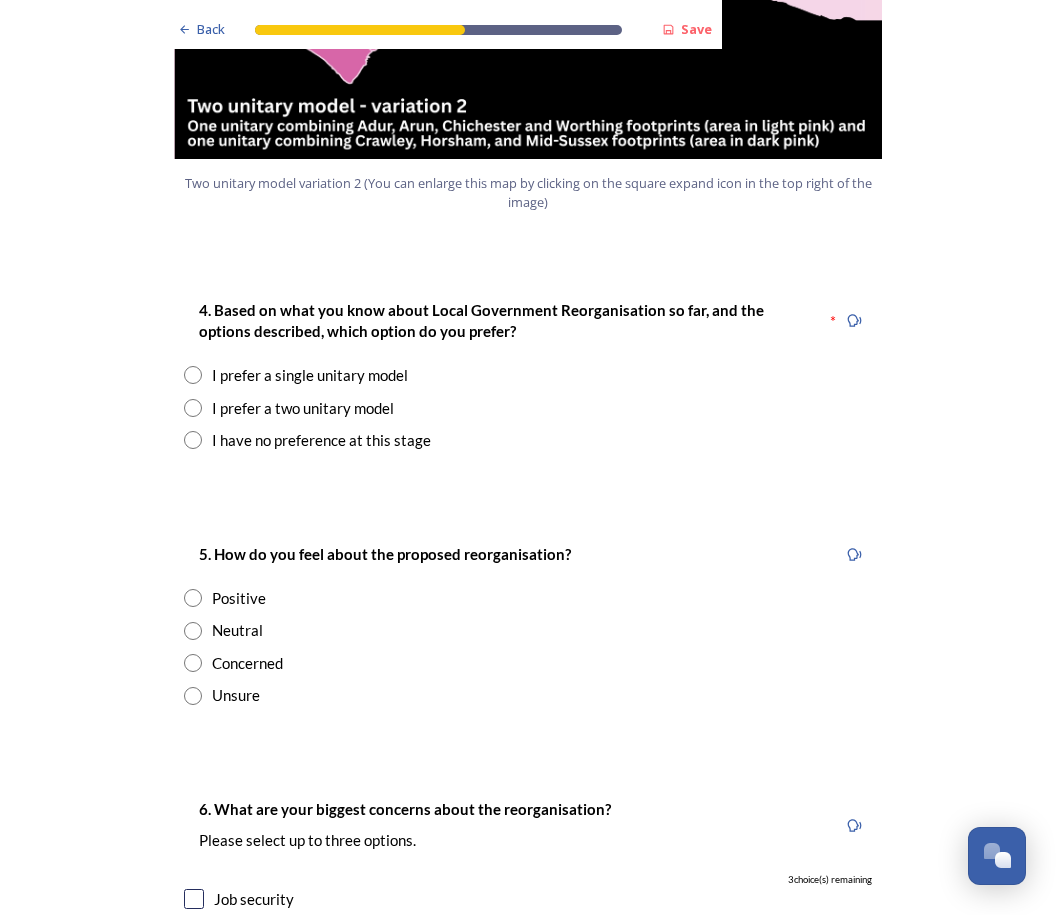 click at bounding box center [193, 375] 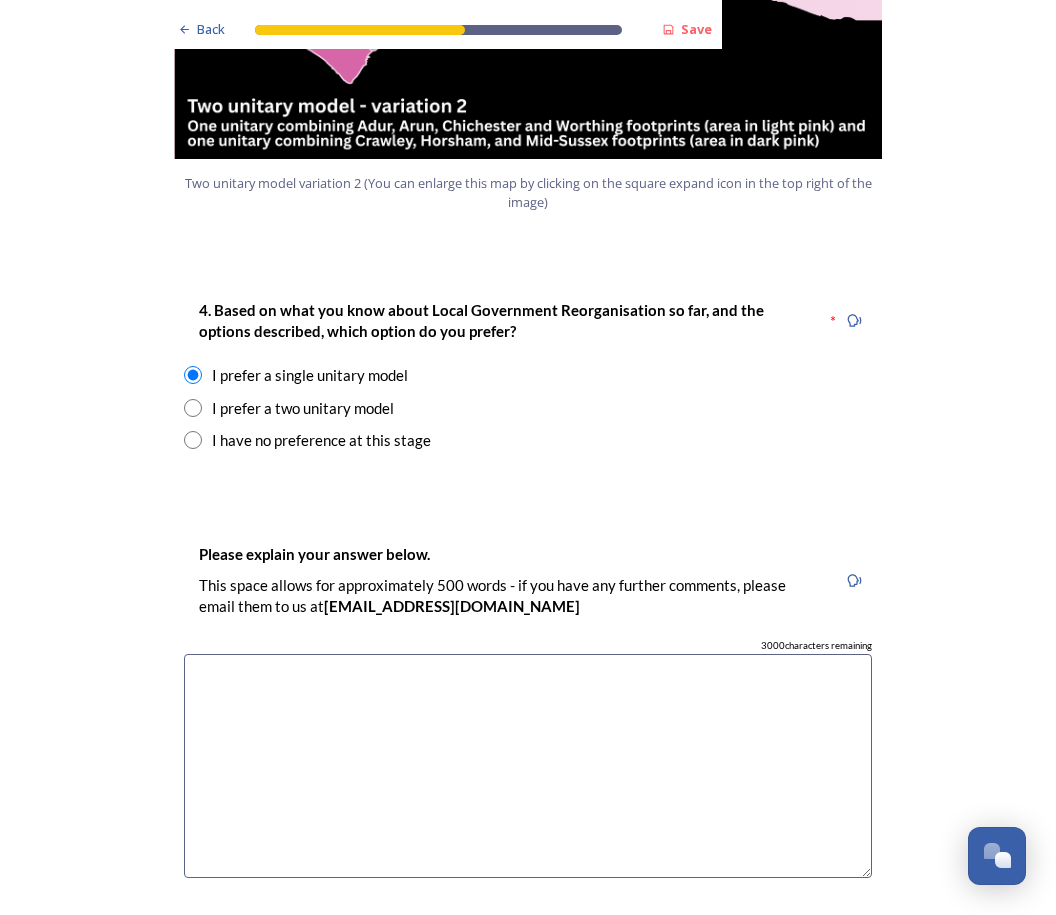 click at bounding box center (528, 766) 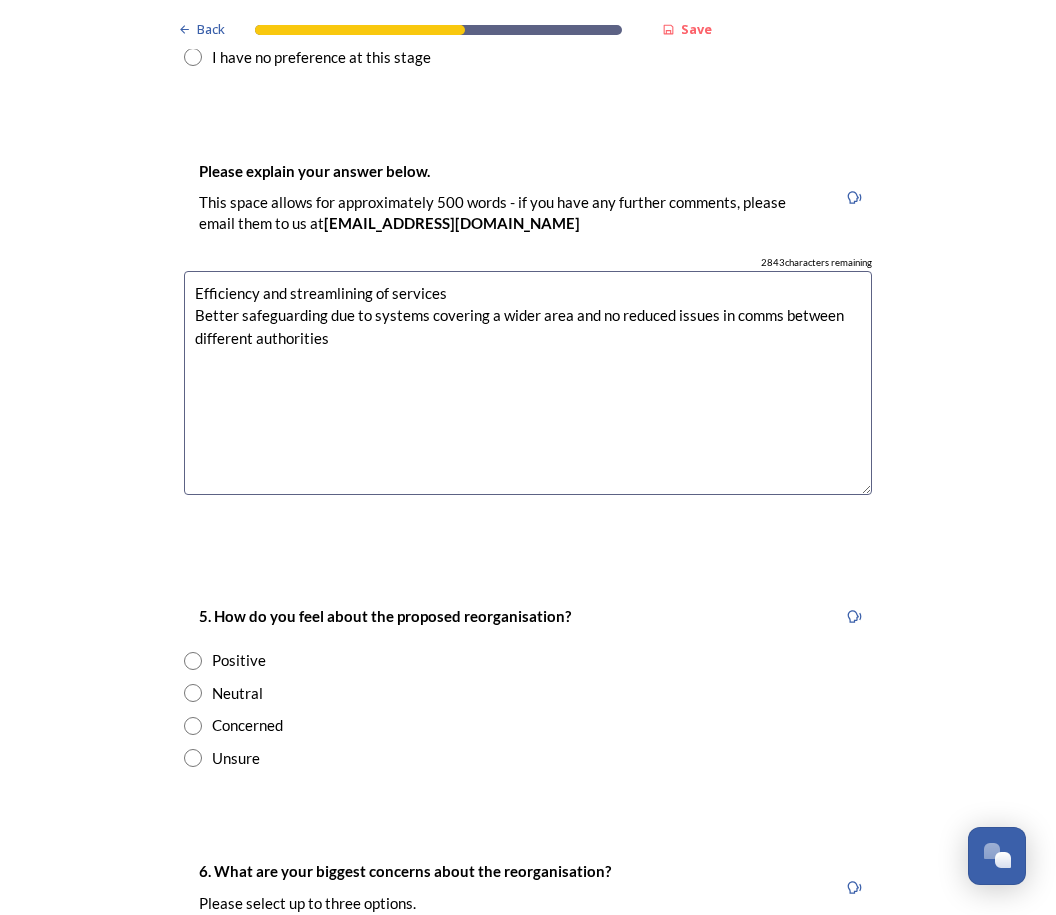 scroll, scrollTop: 2900, scrollLeft: 0, axis: vertical 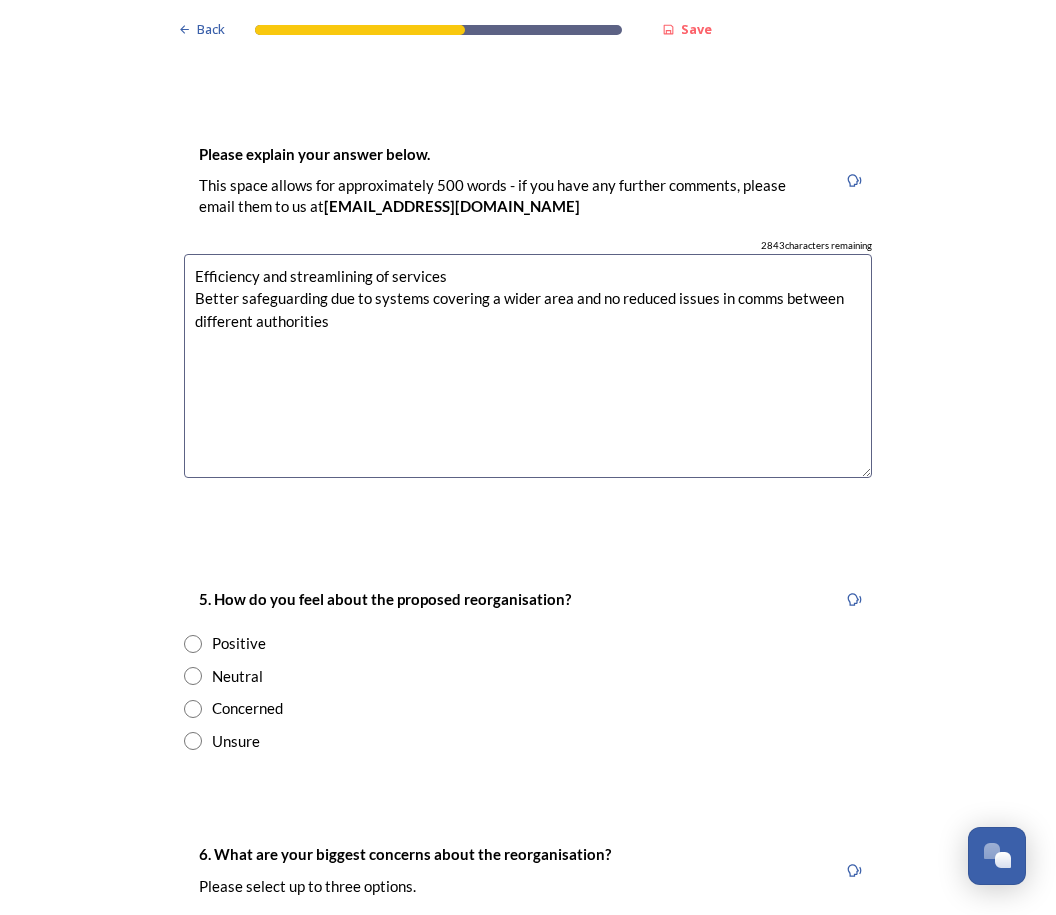 type on "Efficiency and streamlining of services
Better safeguarding due to systems covering a wider area and no reduced issues in comms between different authorities" 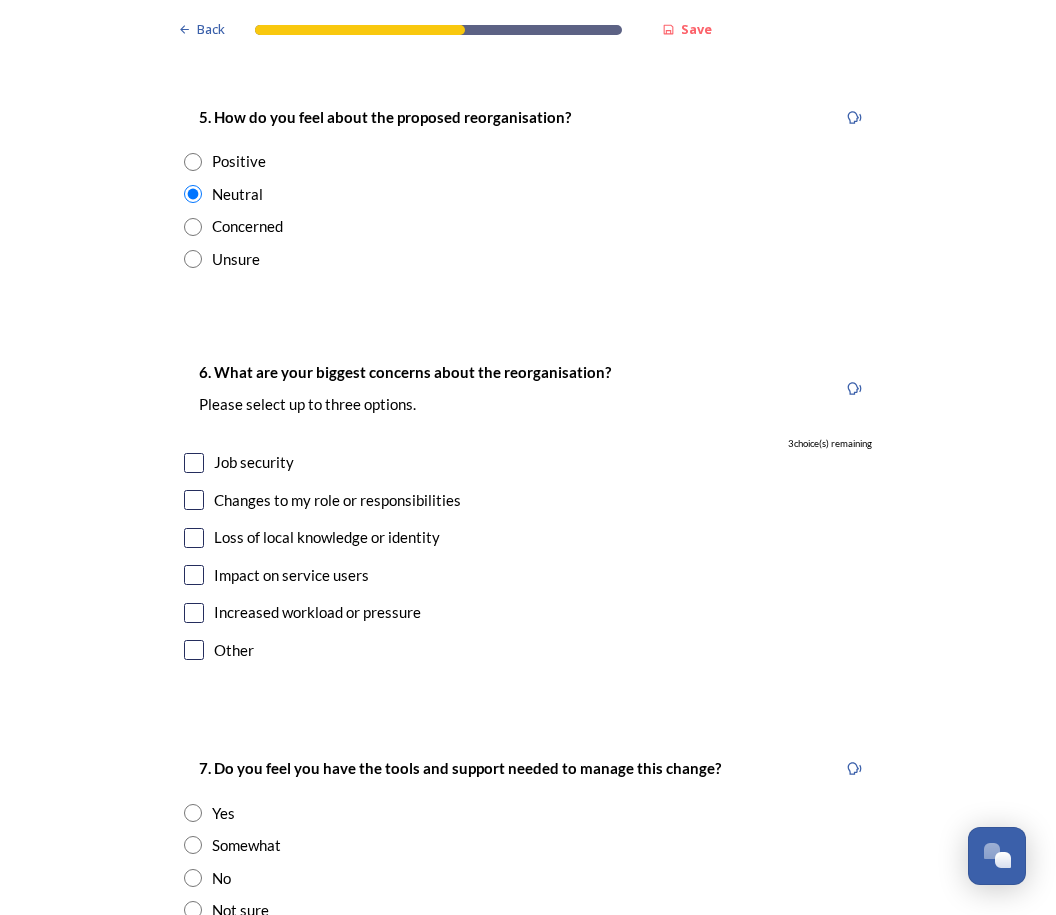 scroll, scrollTop: 3400, scrollLeft: 0, axis: vertical 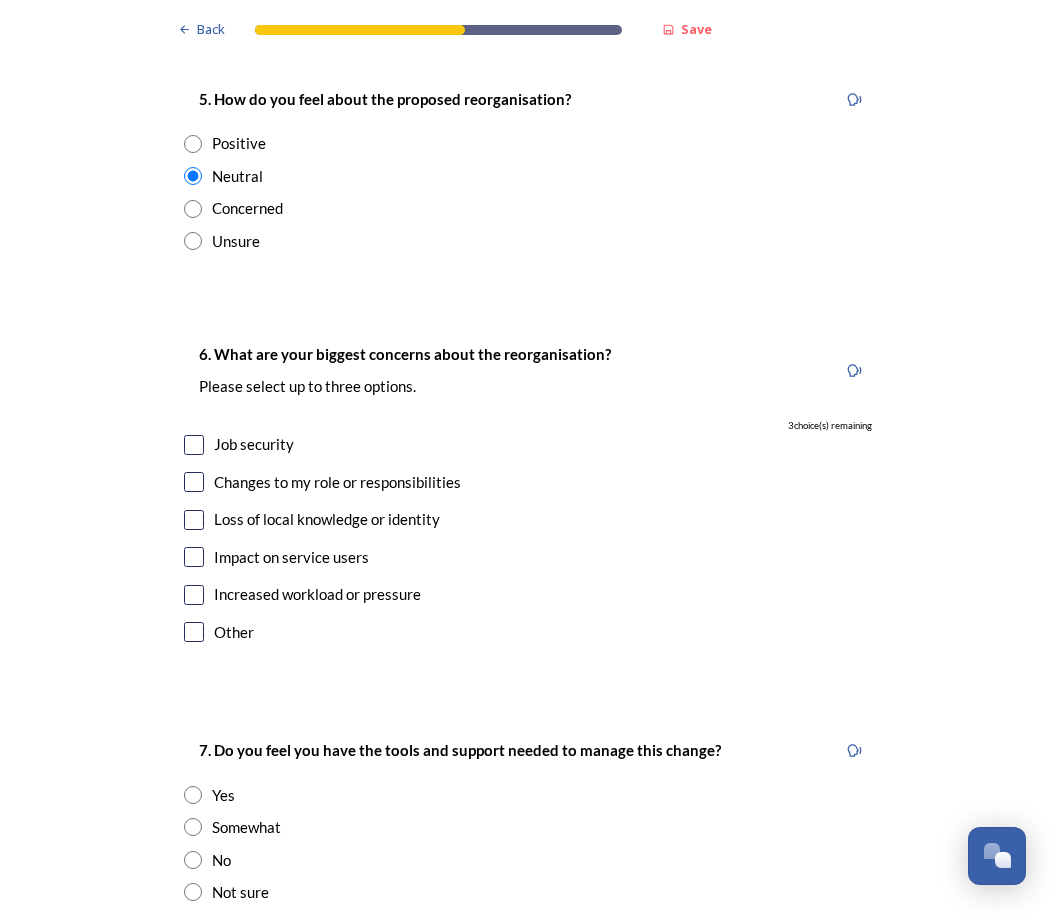 click at bounding box center [194, 445] 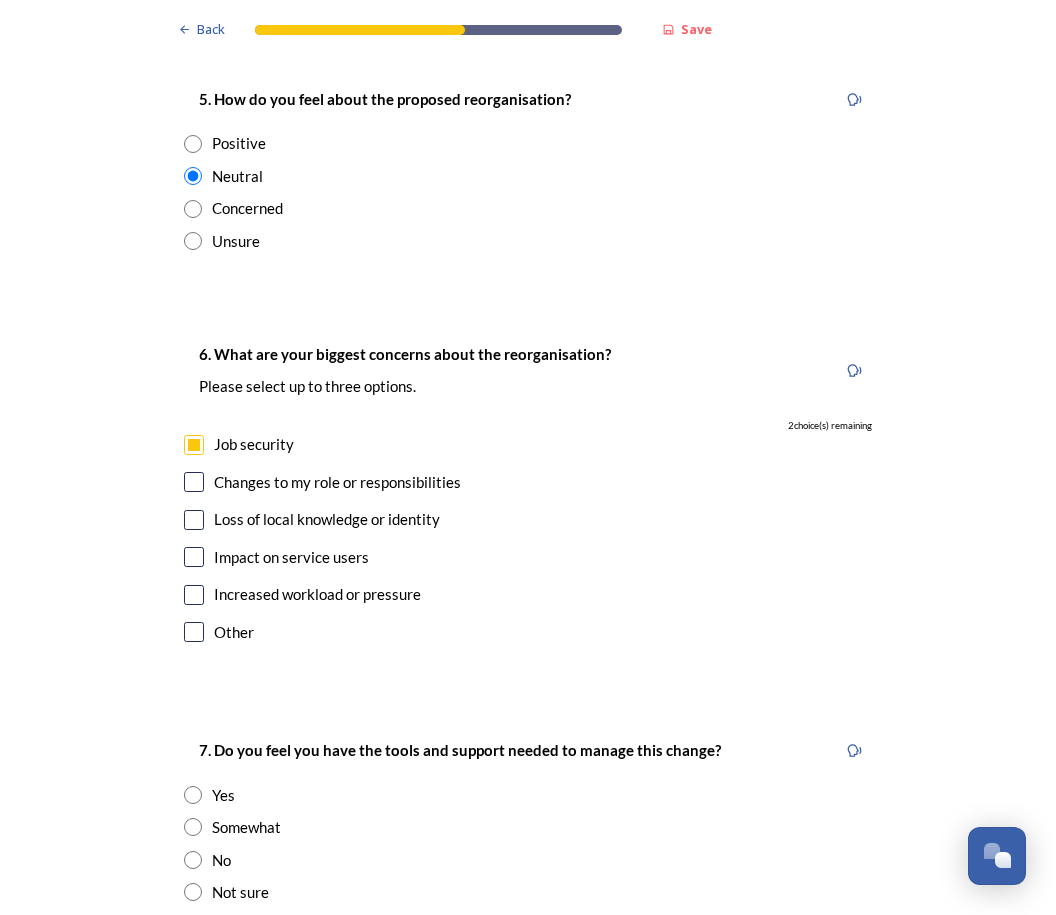 click at bounding box center [194, 632] 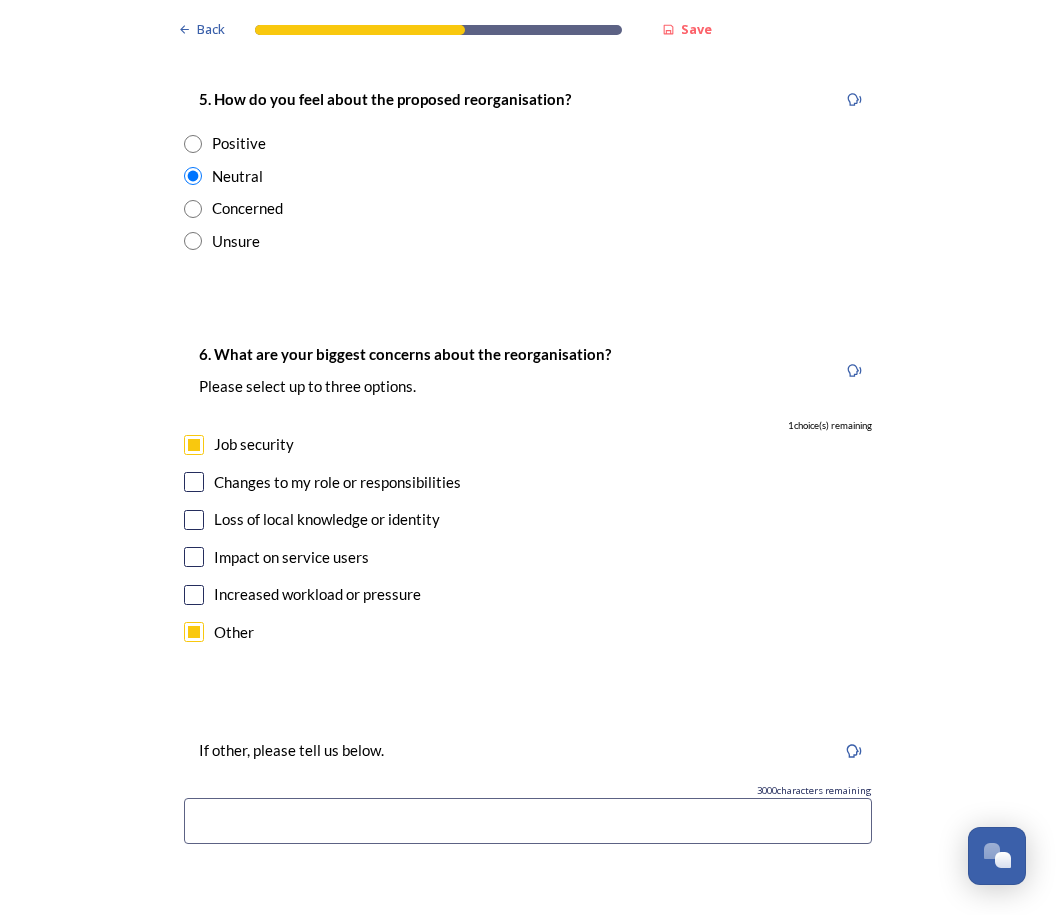 click at bounding box center (528, 821) 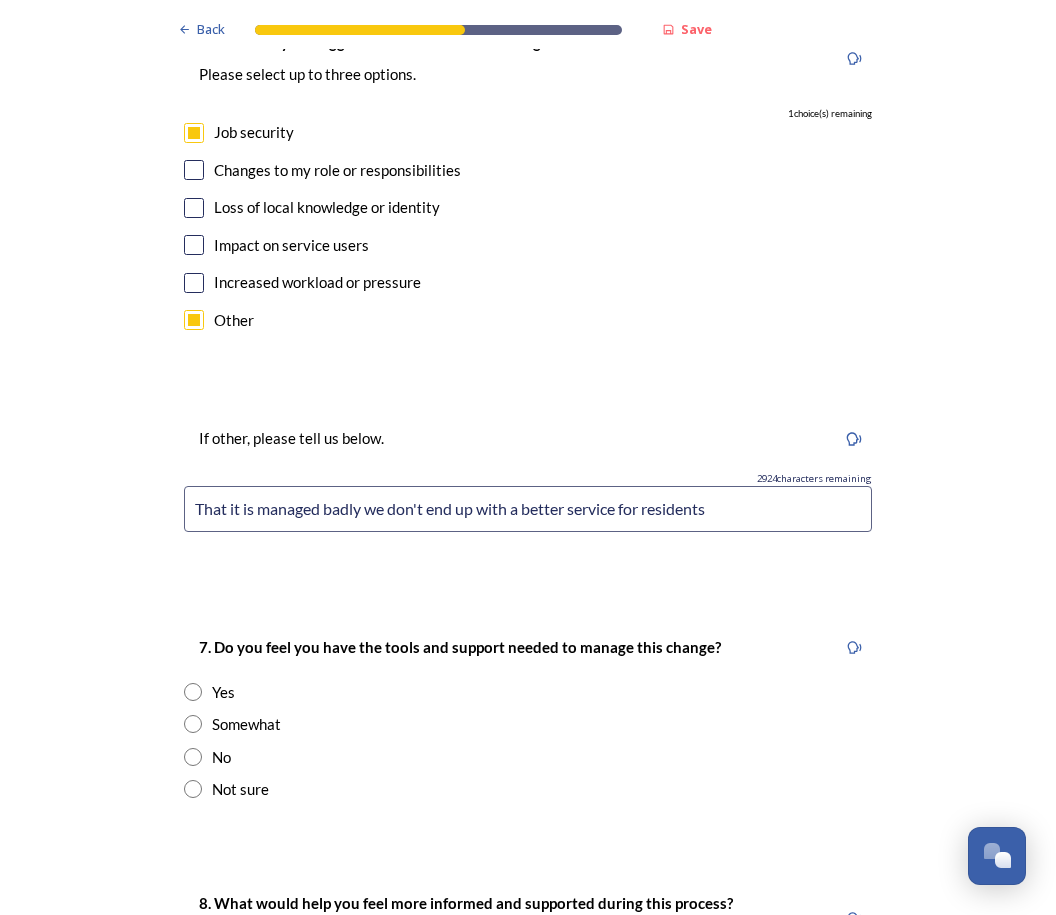scroll, scrollTop: 3800, scrollLeft: 0, axis: vertical 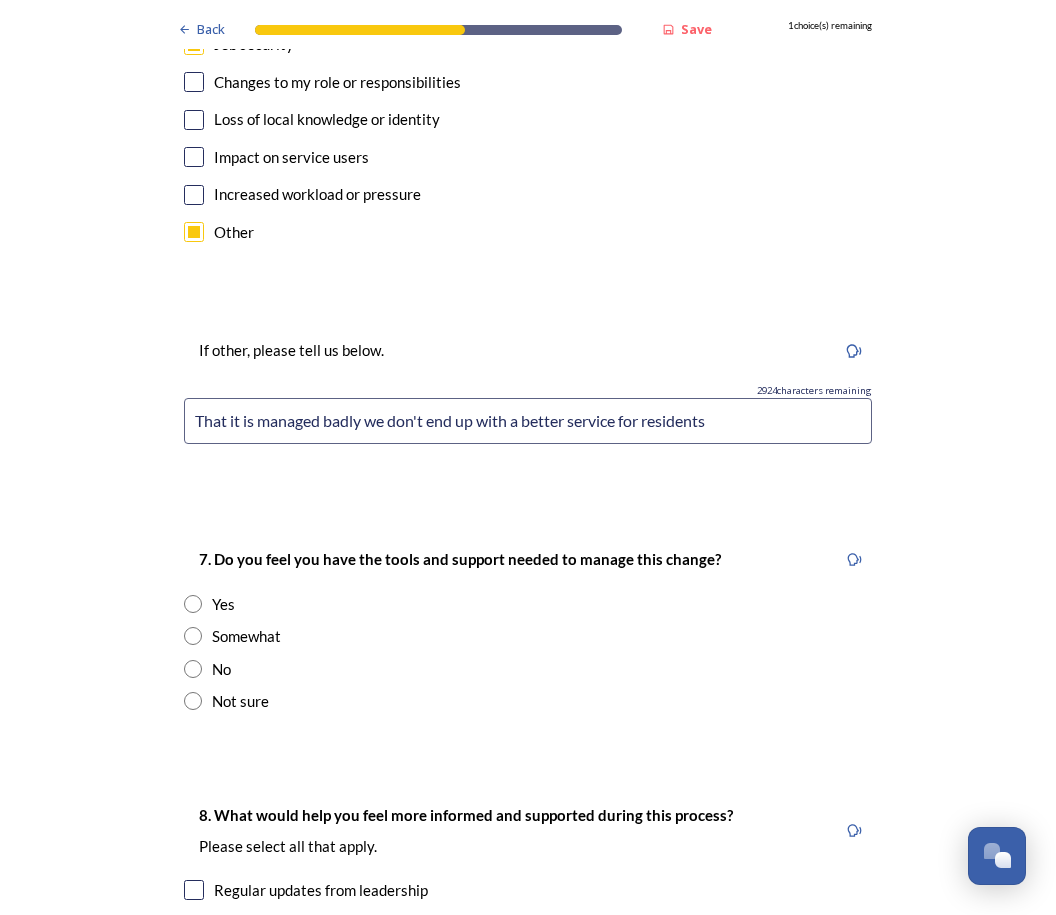 click on "That it is managed badly we don't end up with a better service for residents" at bounding box center (528, 421) 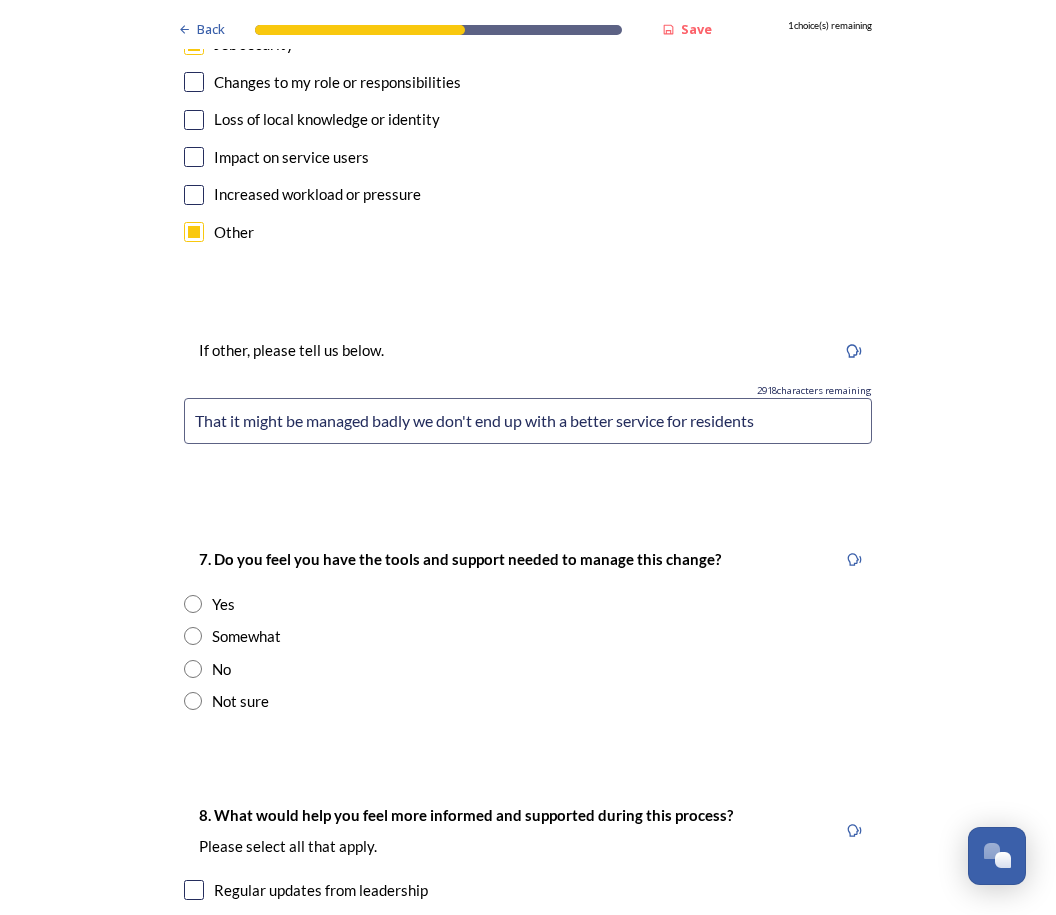 type on "That it might be managed badly we don't end up with a better service for residents" 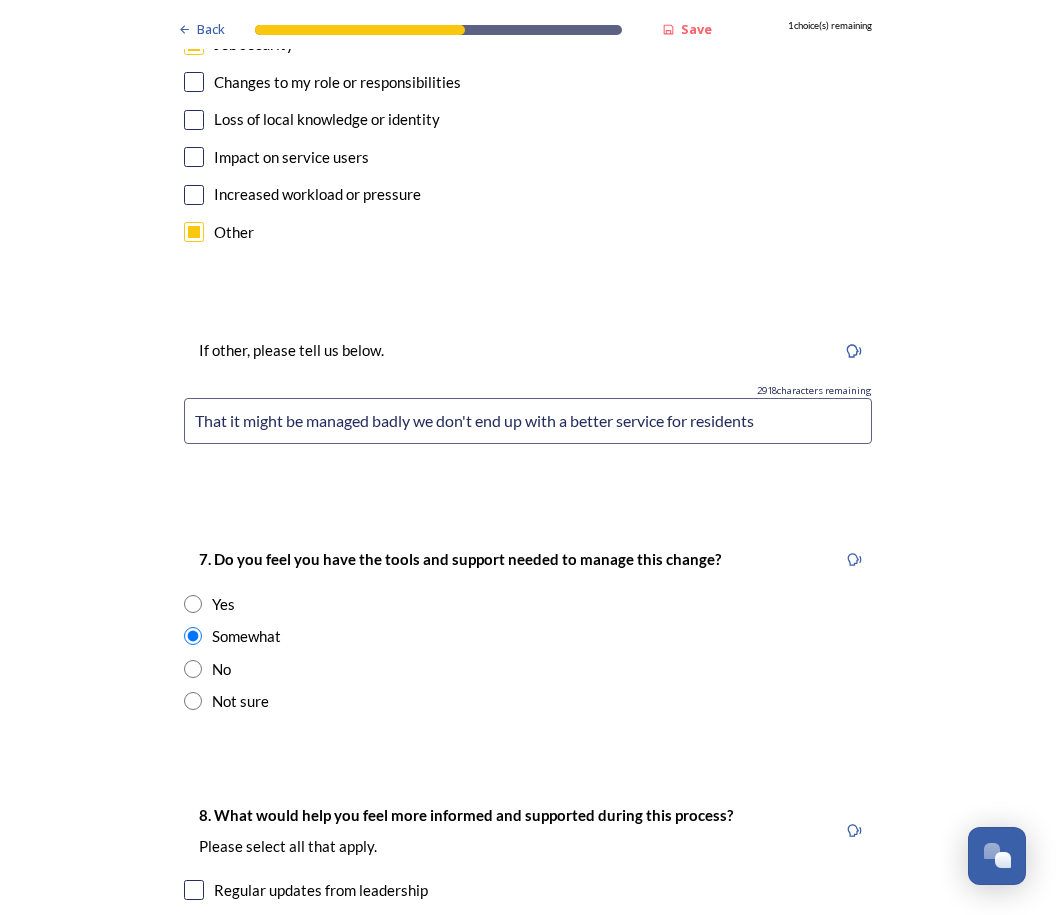 click on "Yes" at bounding box center [223, 604] 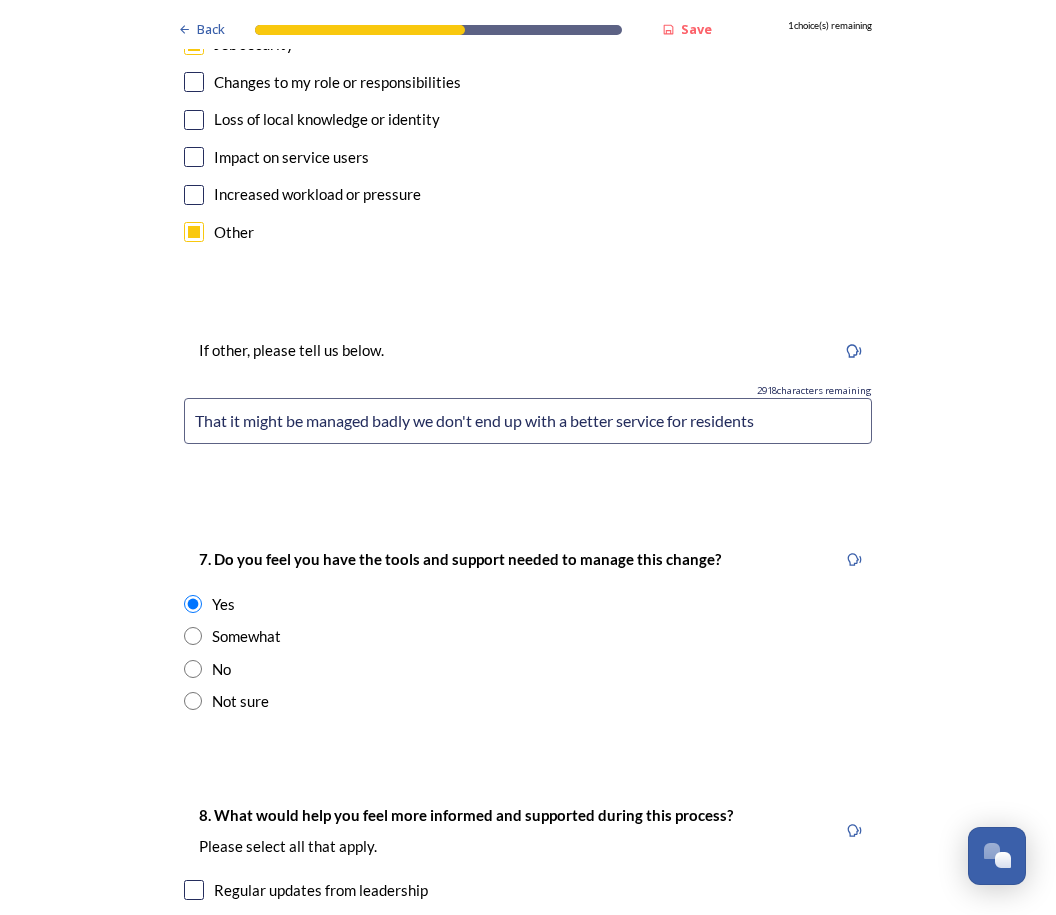 click on "Somewhat" at bounding box center [246, 636] 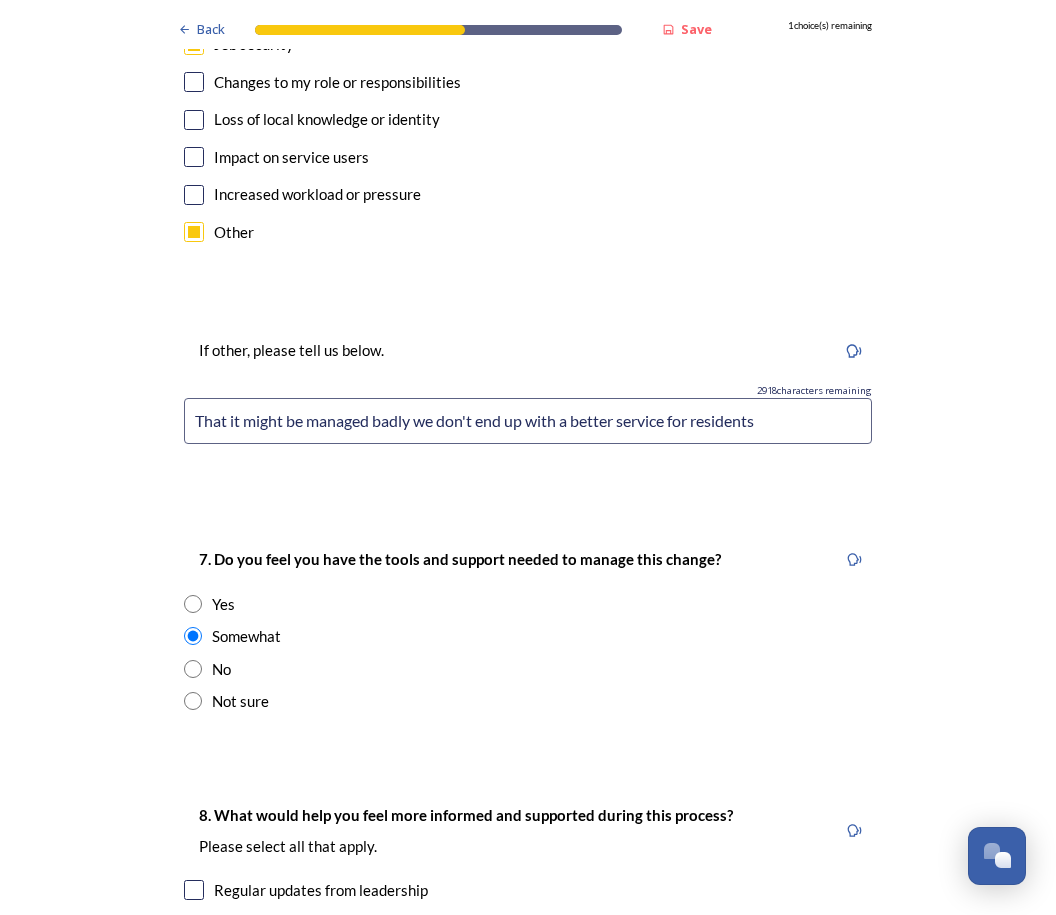 click on "Yes" at bounding box center [223, 604] 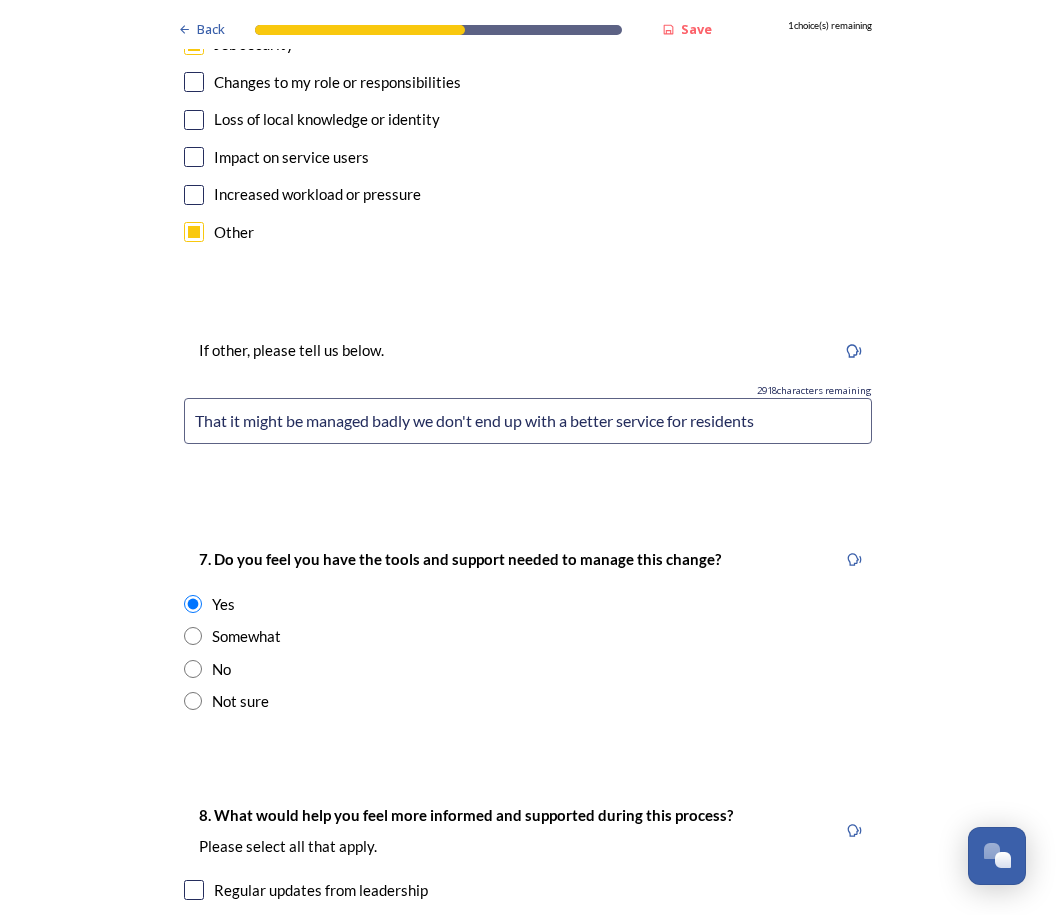click on "Not sure" at bounding box center (240, 701) 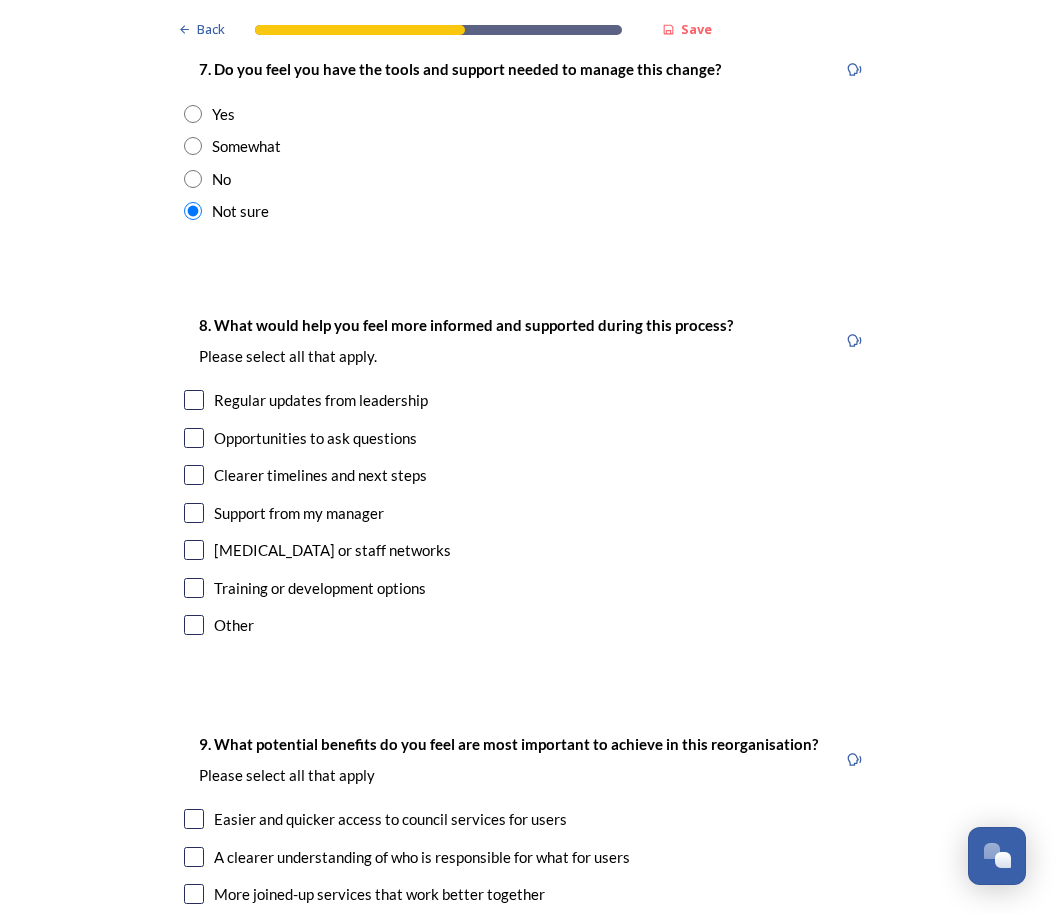 scroll, scrollTop: 4300, scrollLeft: 0, axis: vertical 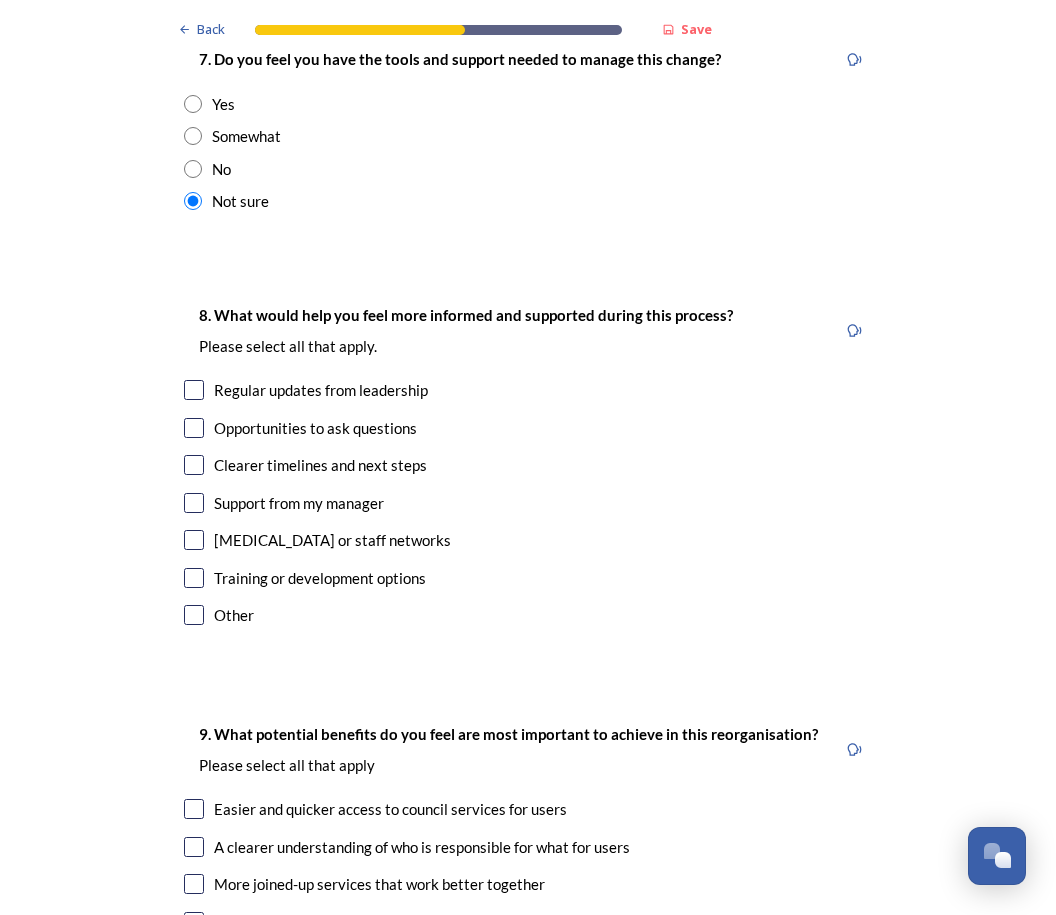 click at bounding box center [194, 390] 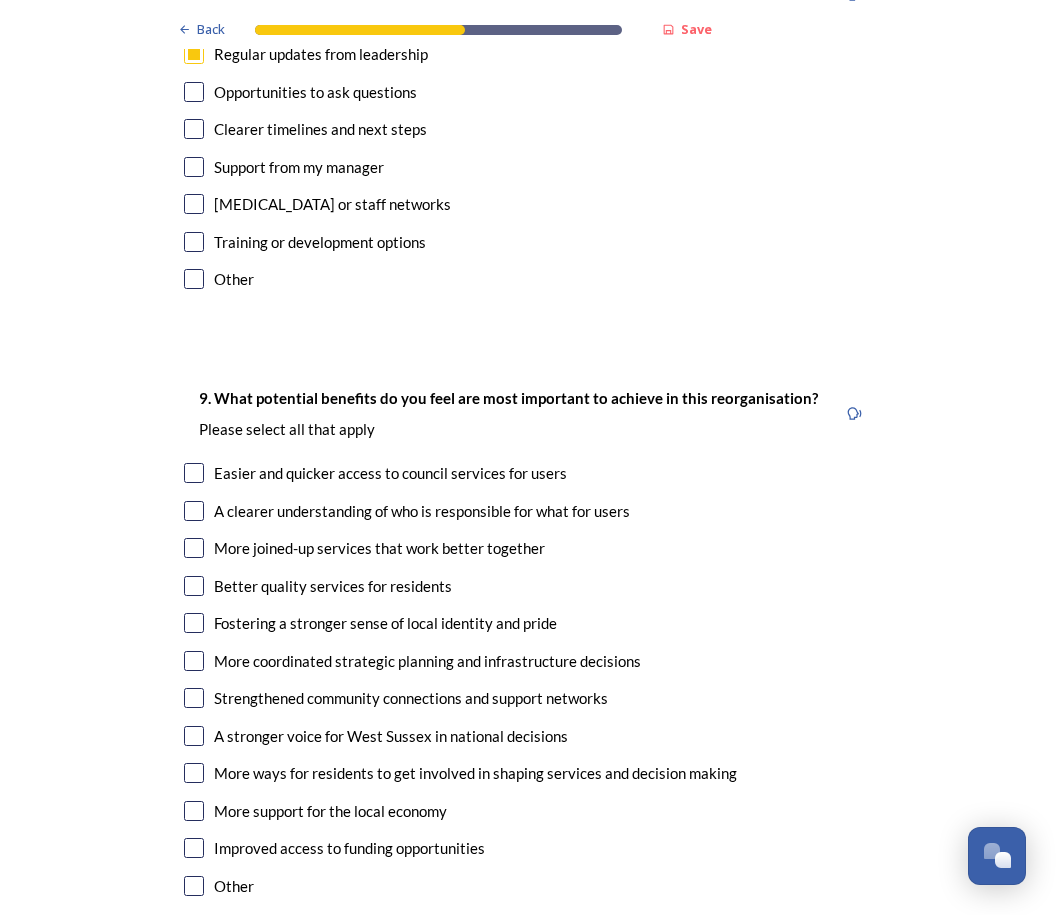 scroll, scrollTop: 4800, scrollLeft: 0, axis: vertical 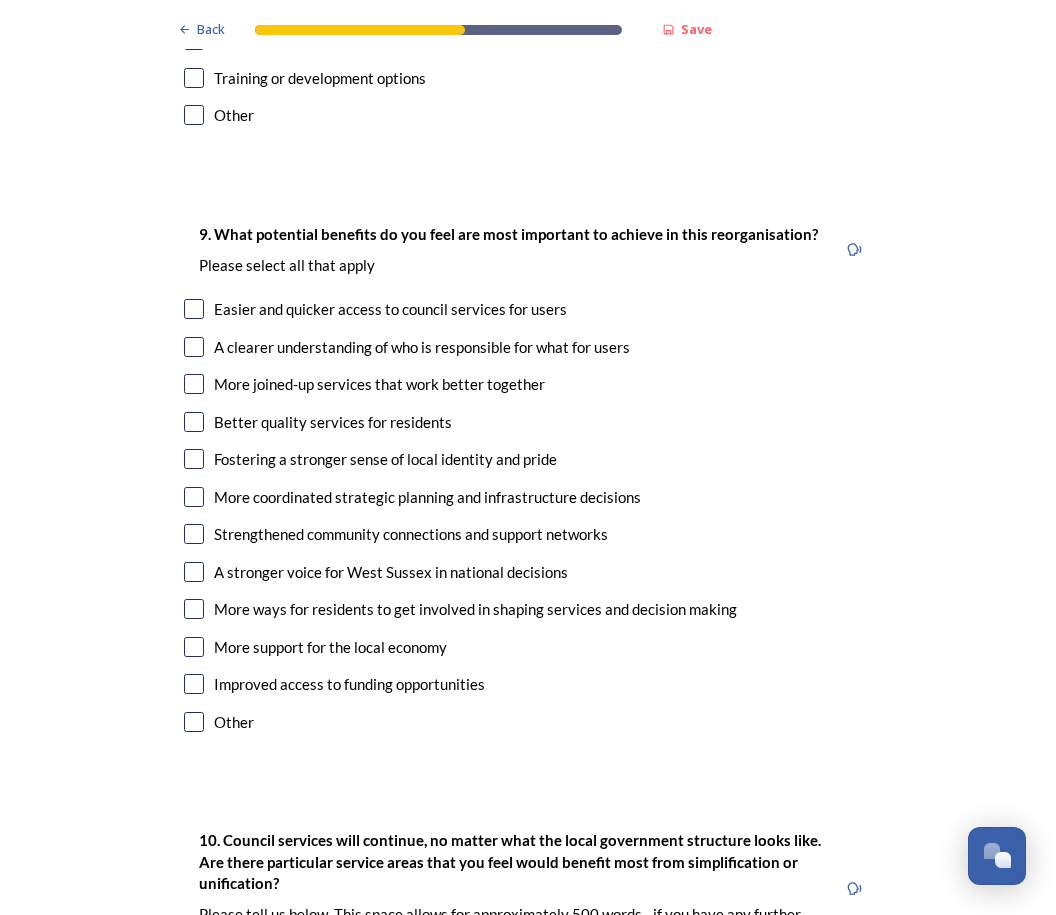 click at bounding box center (194, 309) 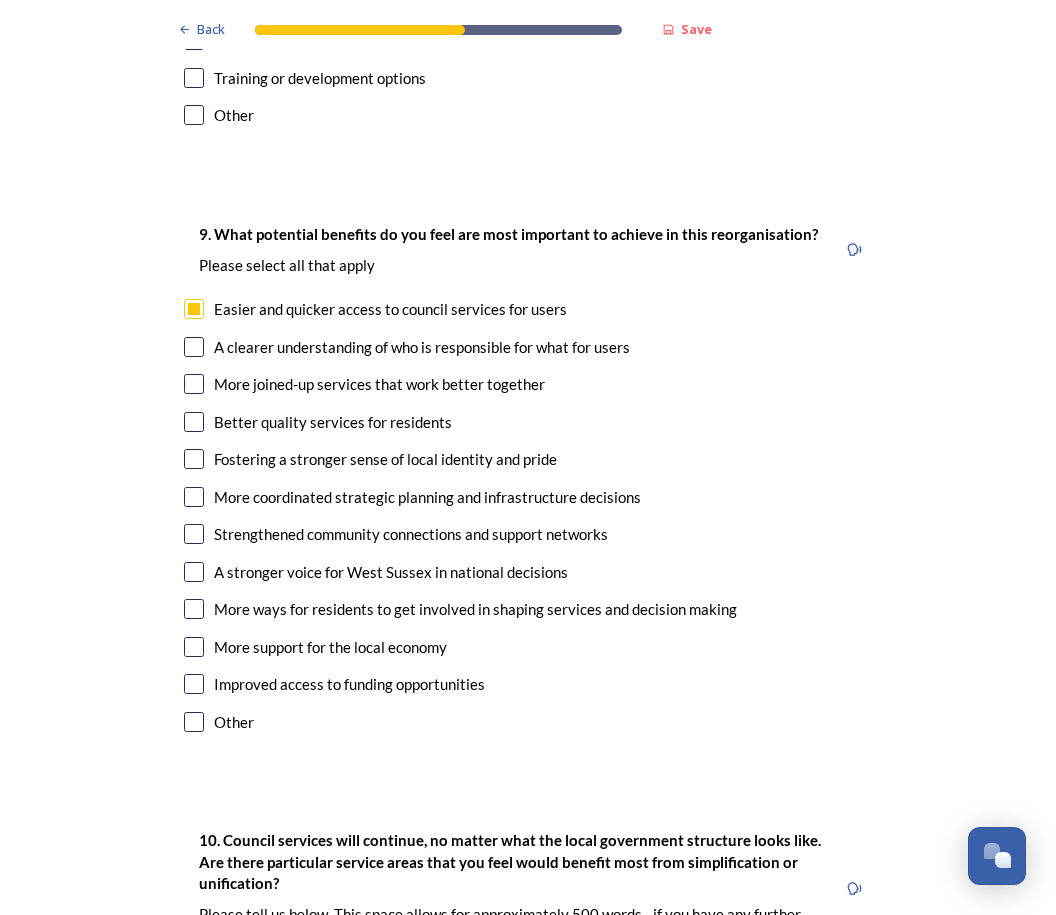click at bounding box center (194, 384) 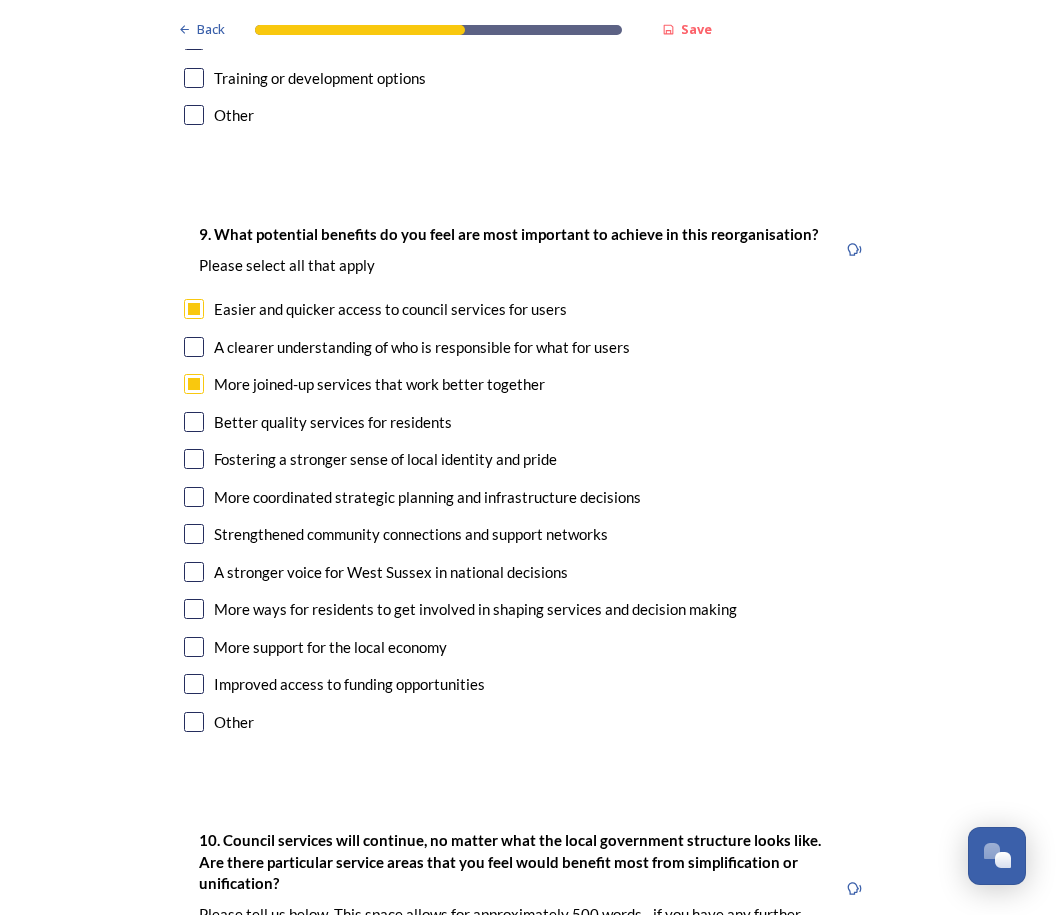 click at bounding box center (194, 422) 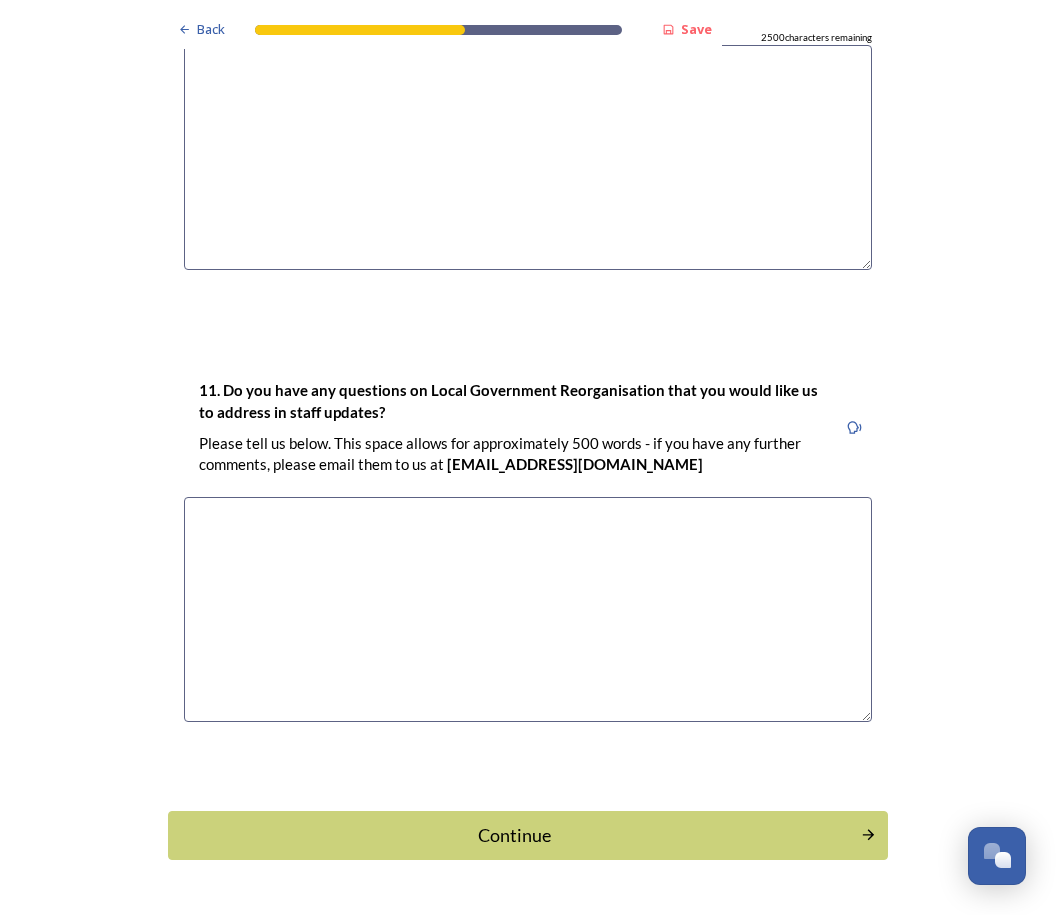 scroll, scrollTop: 5740, scrollLeft: 0, axis: vertical 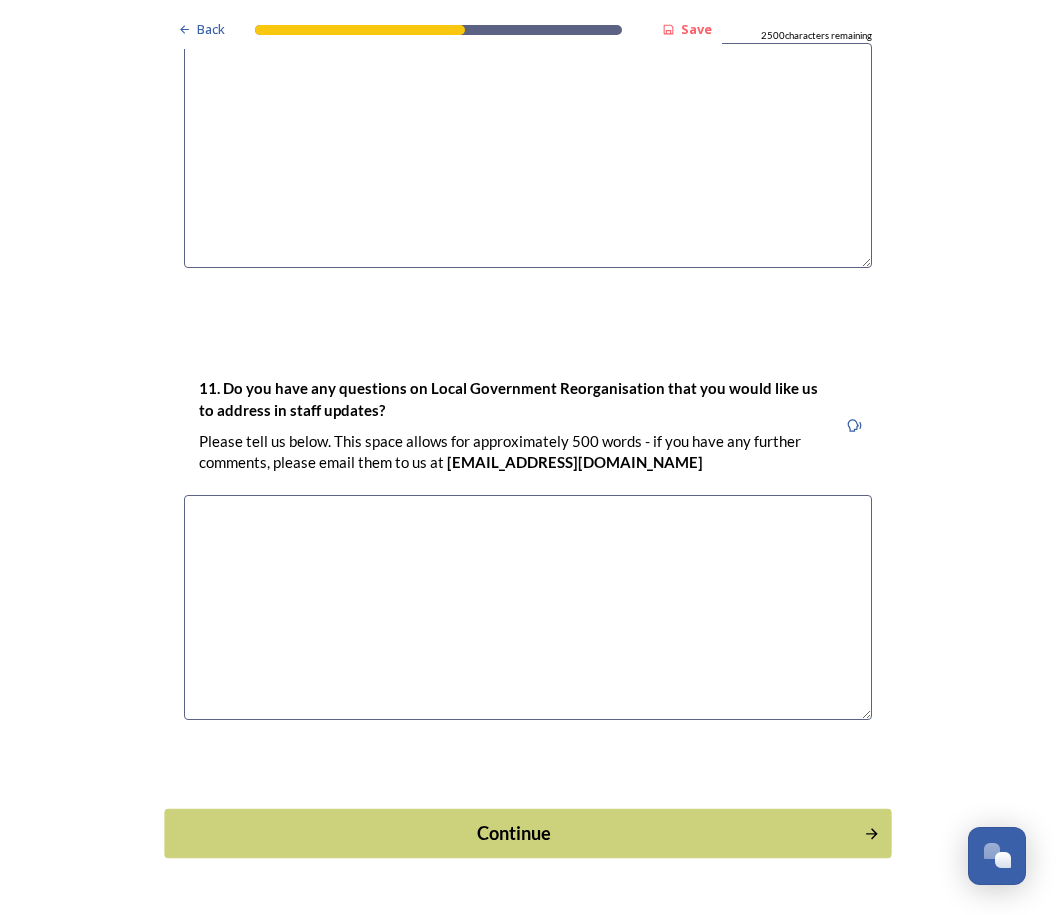 click on "Continue" at bounding box center [514, 833] 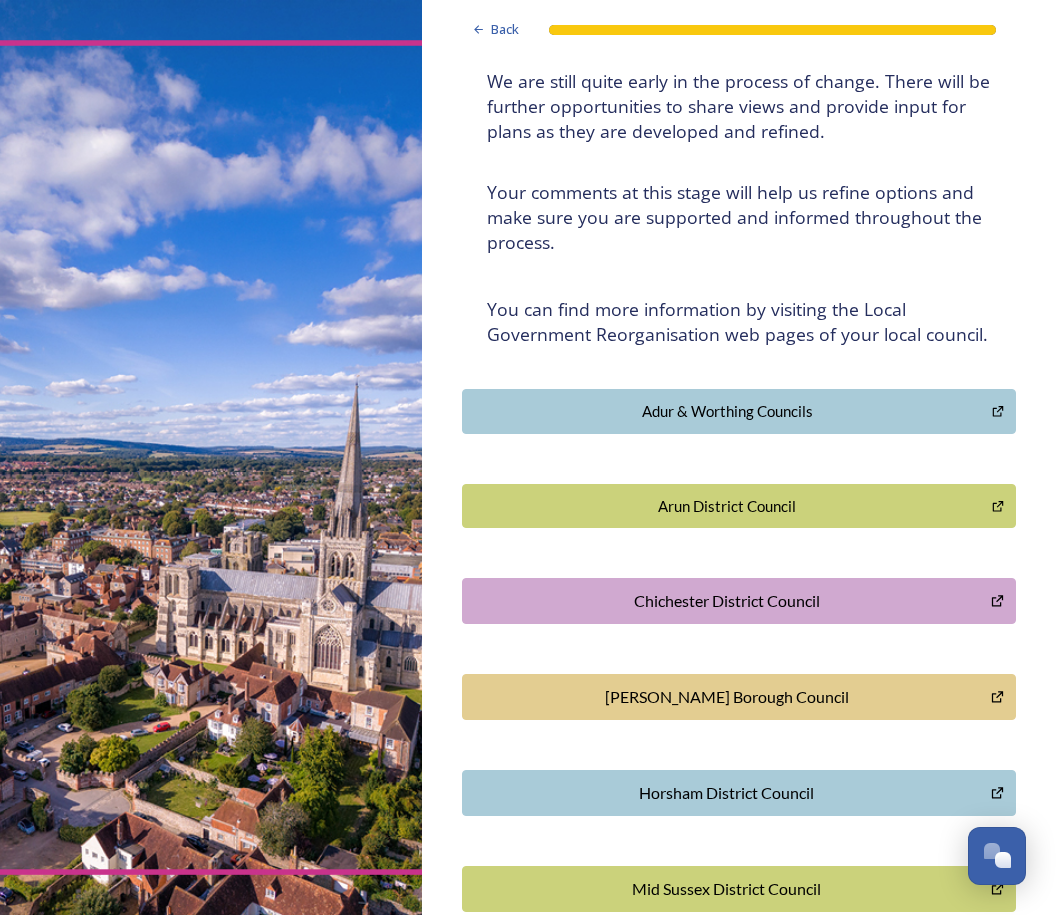 scroll, scrollTop: 0, scrollLeft: 0, axis: both 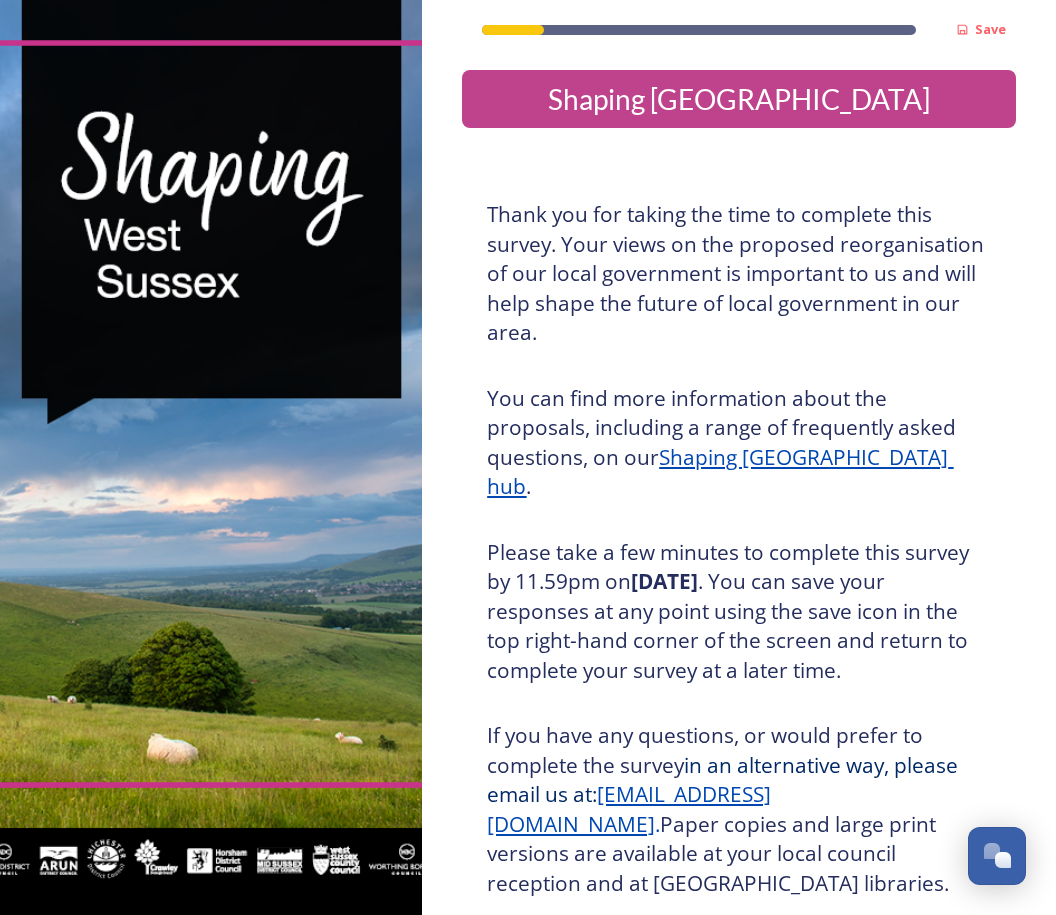 click on "Shaping [GEOGRAPHIC_DATA]" at bounding box center (739, 99) 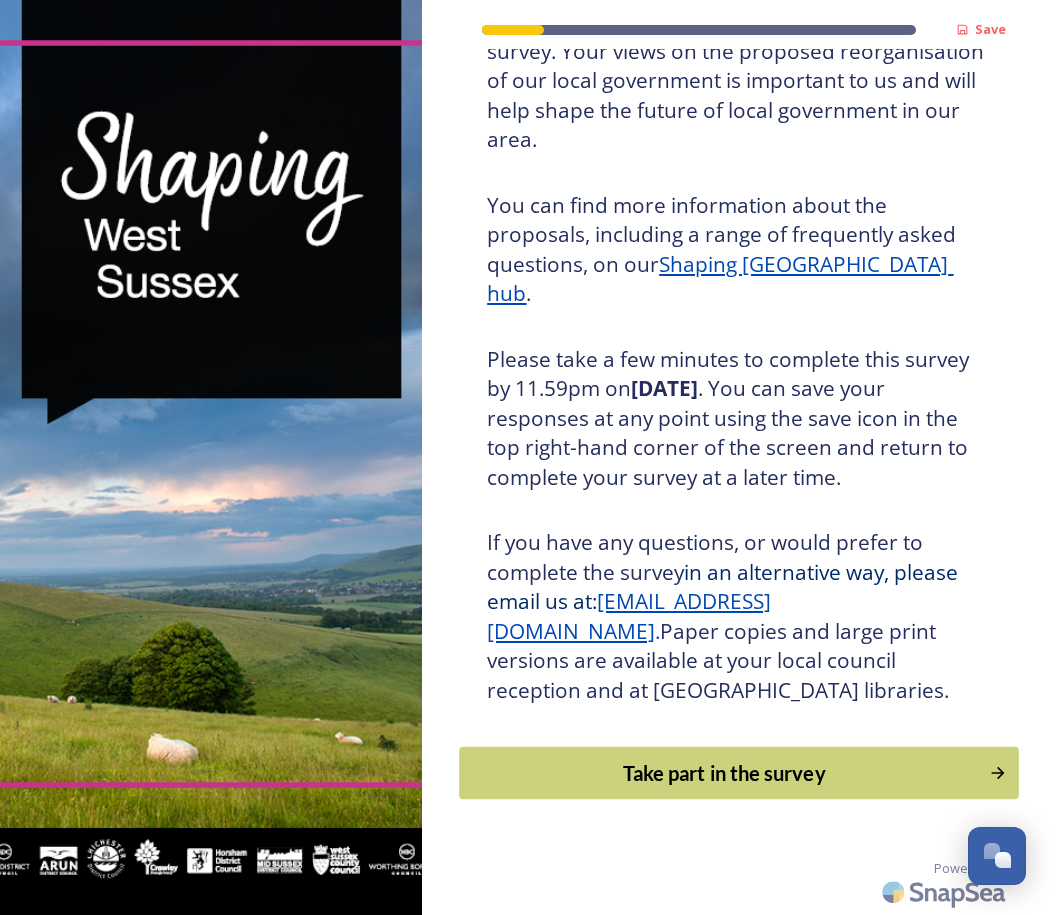 click on "Take part in the survey" at bounding box center (725, 773) 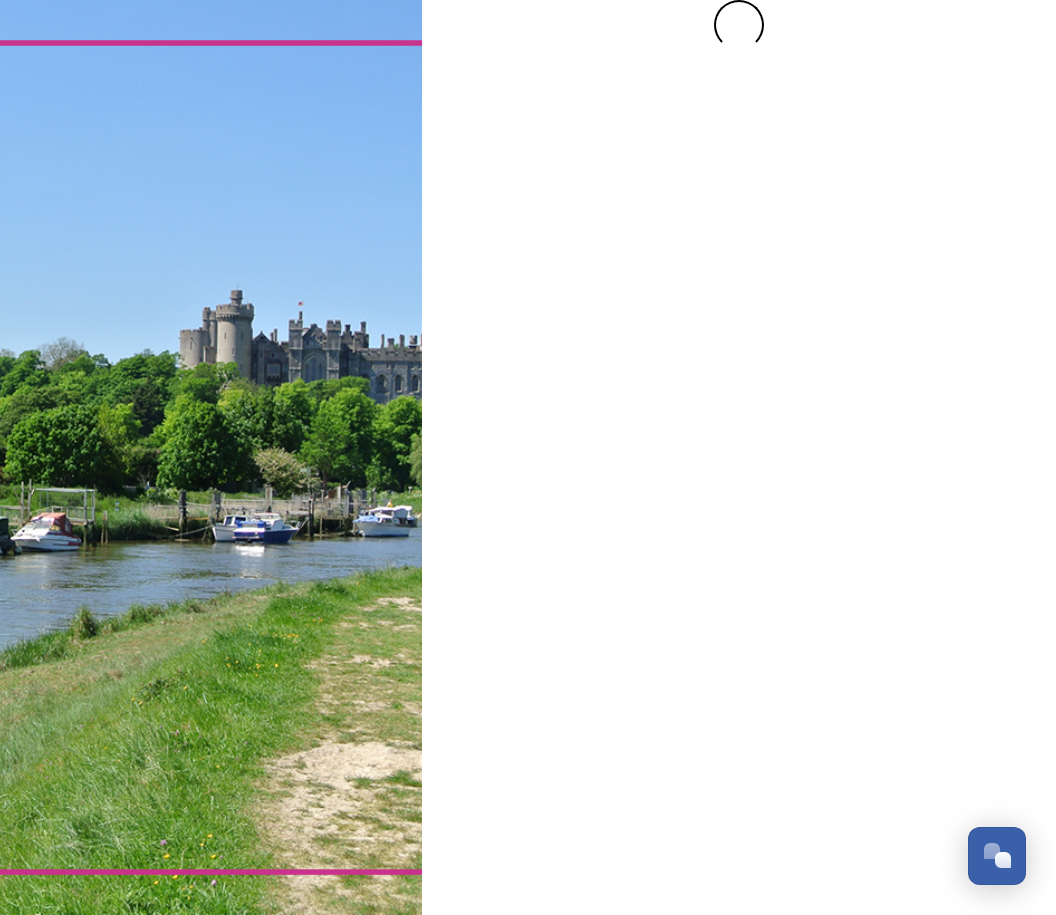 scroll, scrollTop: 0, scrollLeft: 0, axis: both 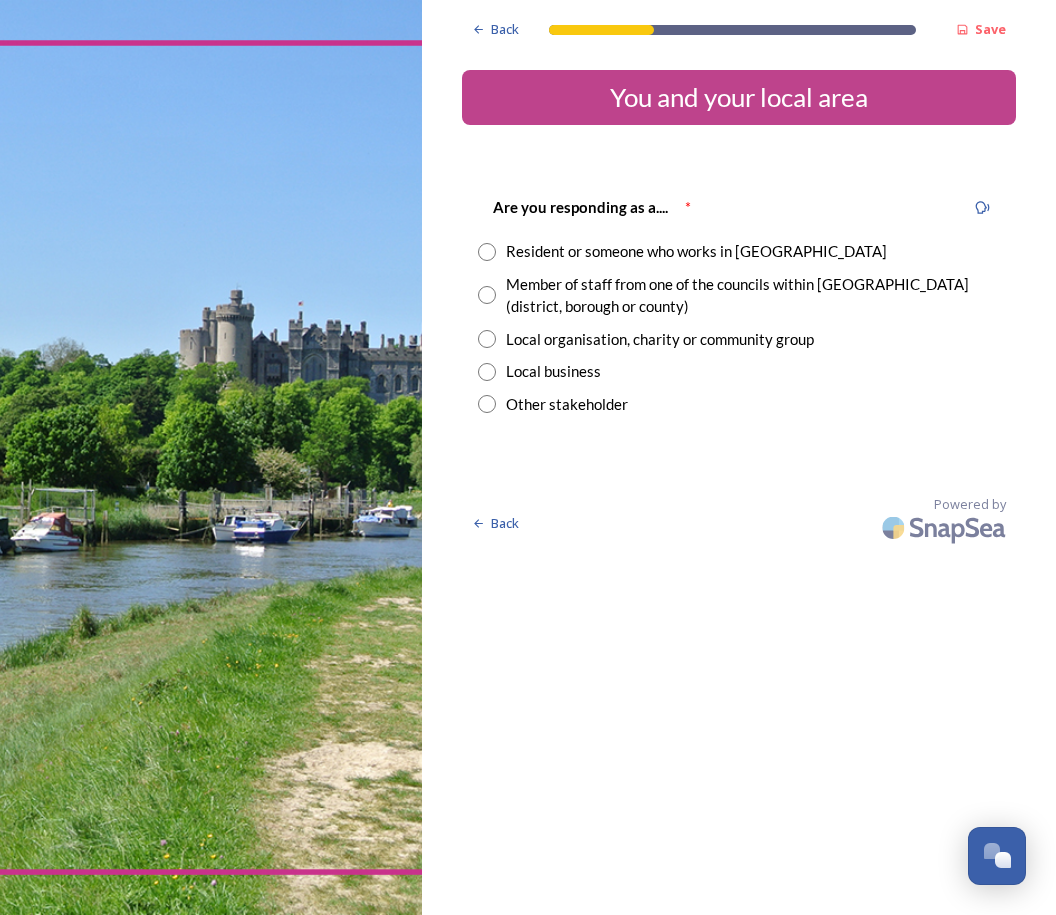 click at bounding box center [487, 252] 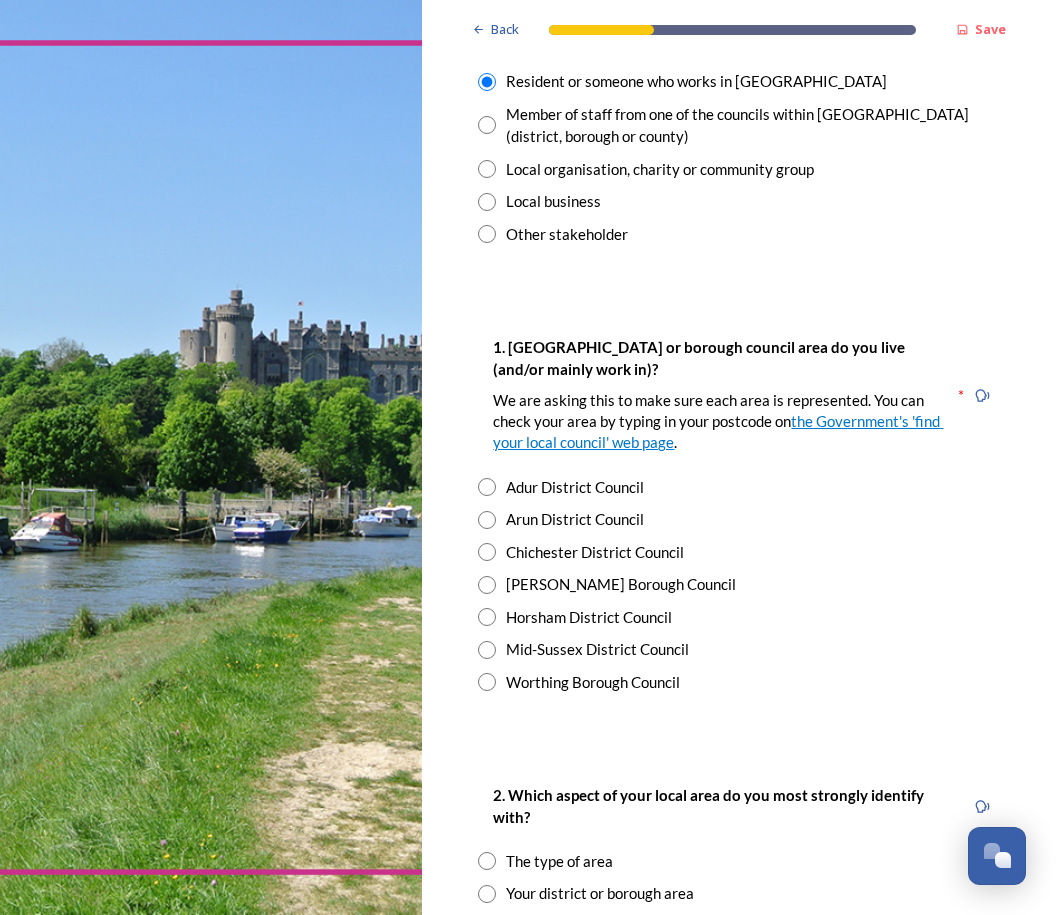 scroll, scrollTop: 300, scrollLeft: 0, axis: vertical 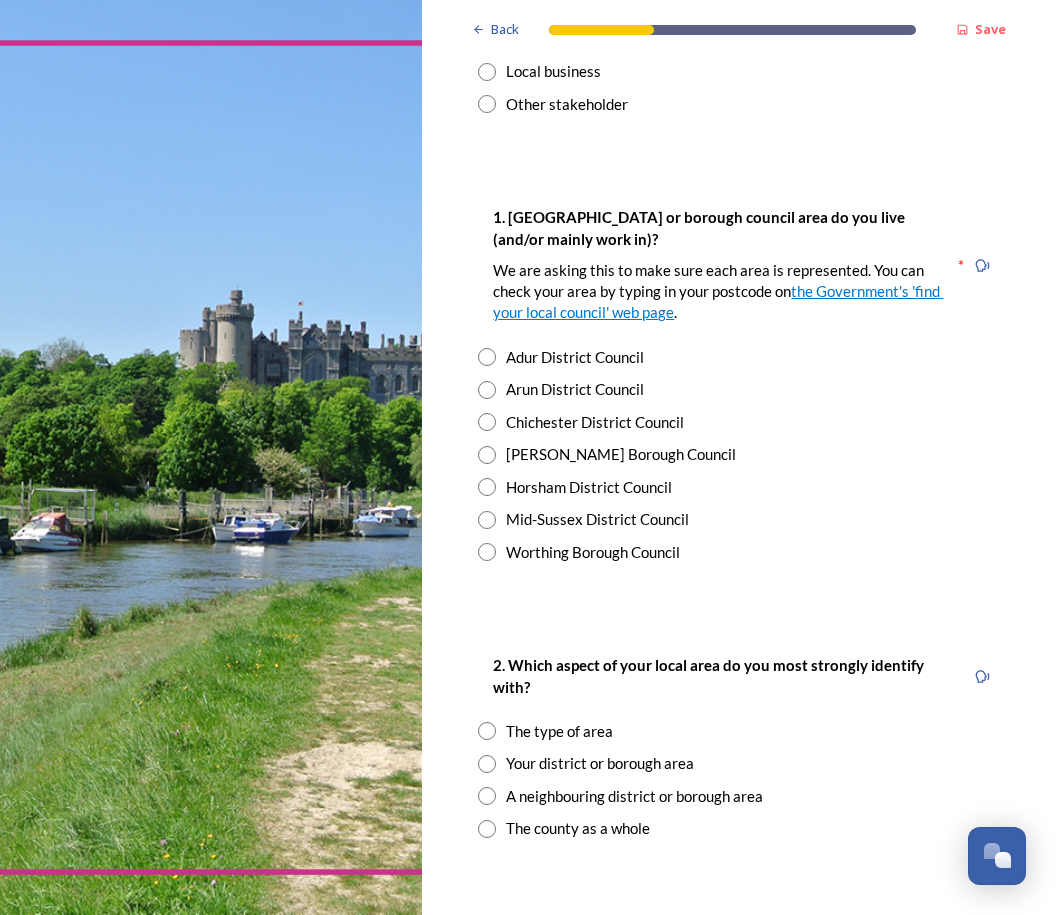 click on "Arun District Council" at bounding box center (575, 389) 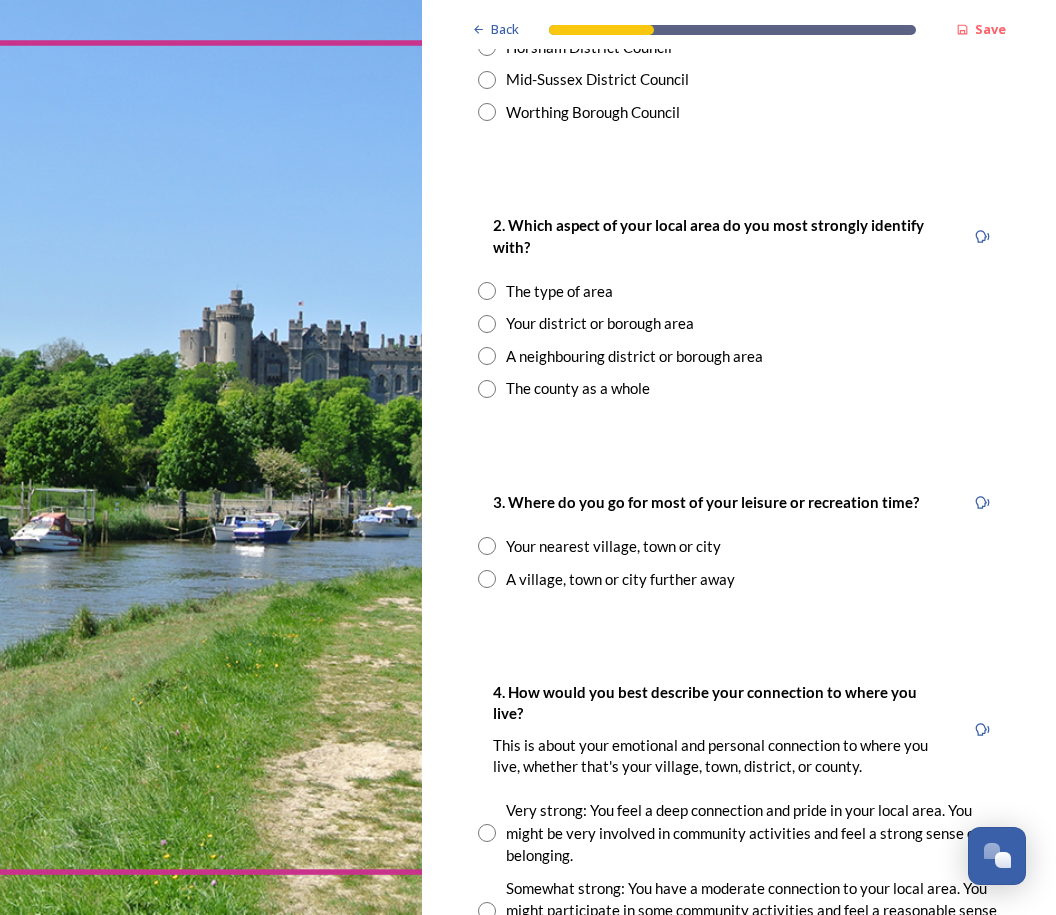 scroll, scrollTop: 800, scrollLeft: 0, axis: vertical 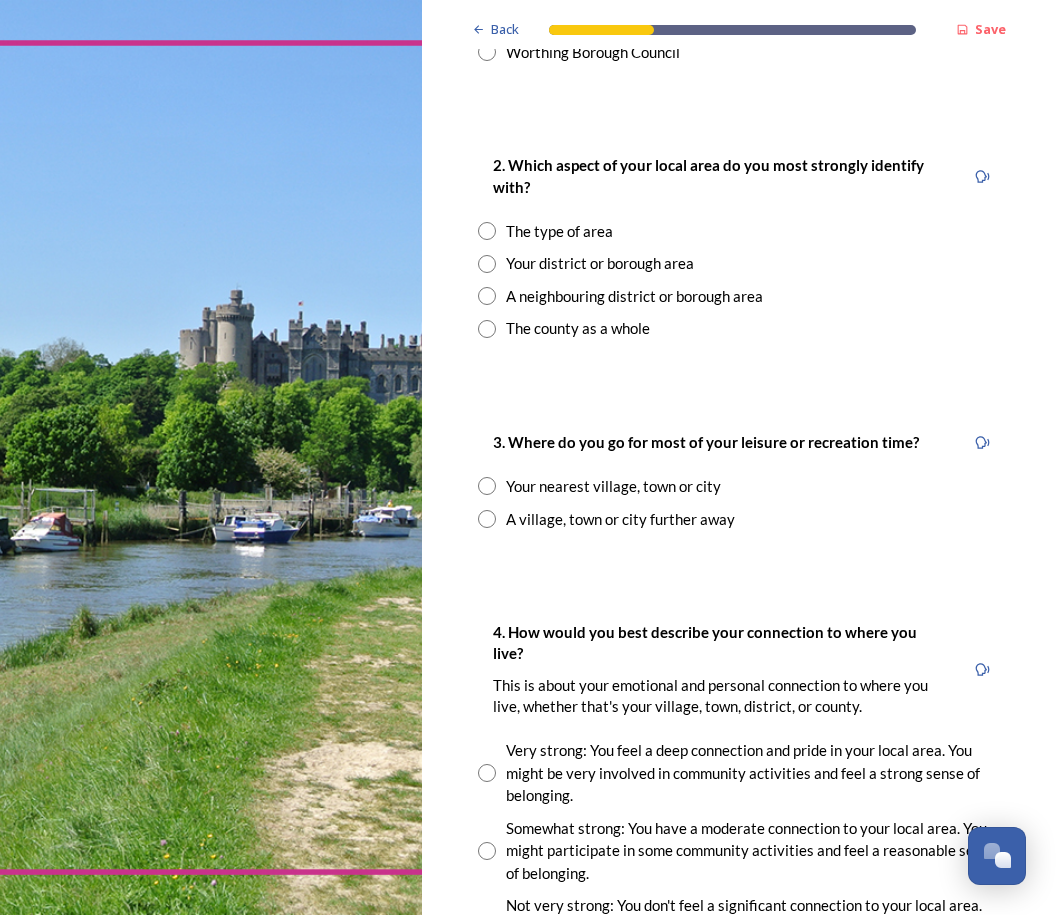 click at bounding box center [487, 231] 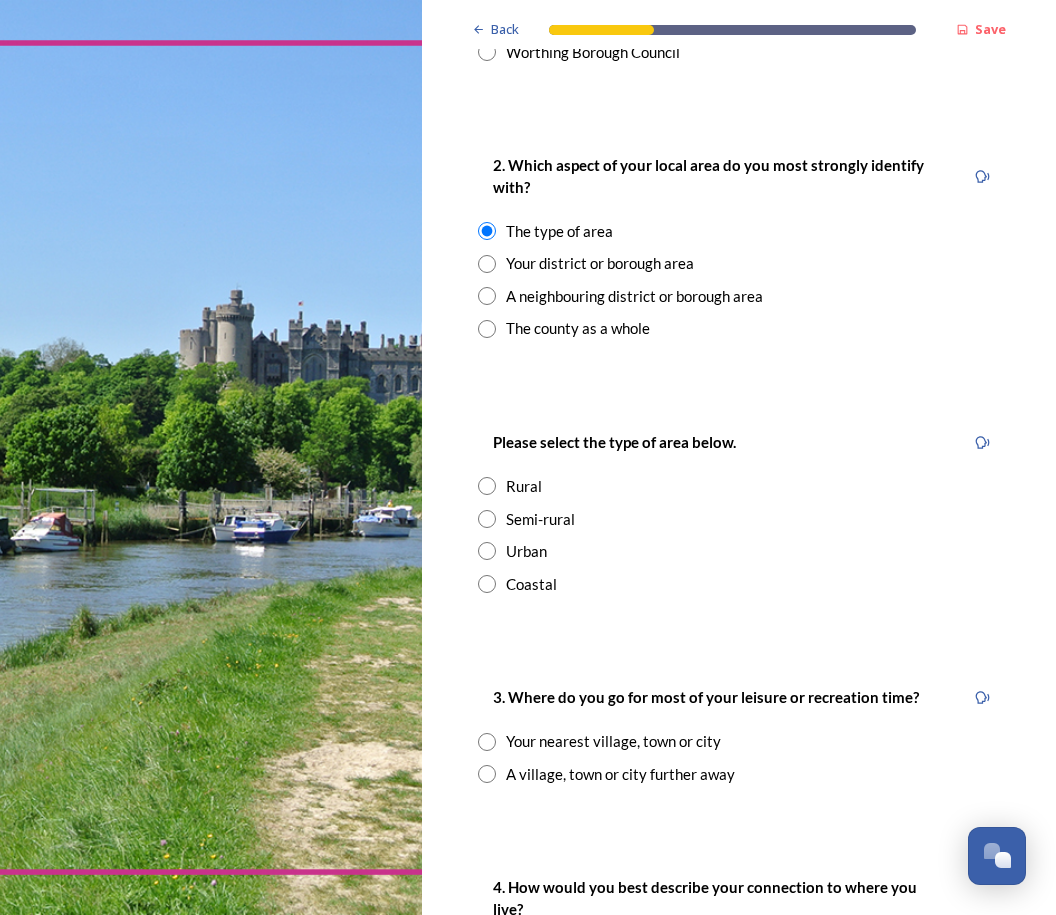 click at bounding box center (487, 231) 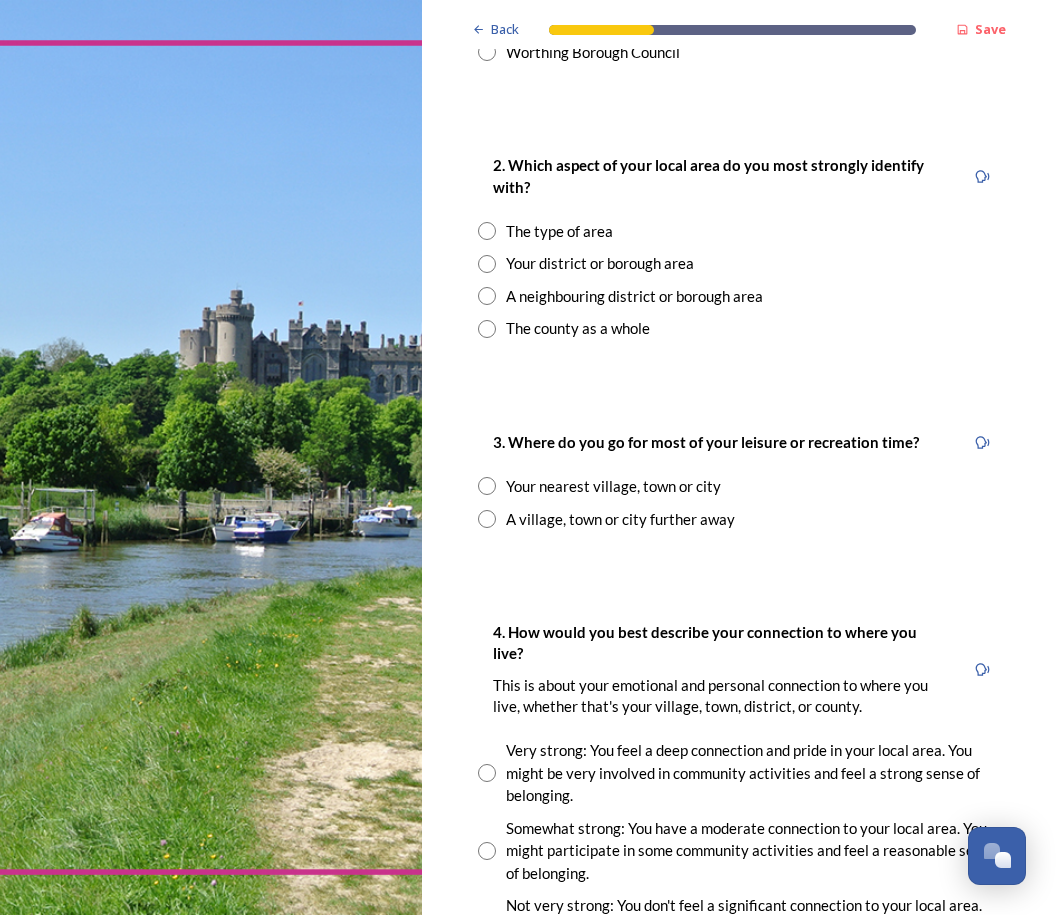 click at bounding box center (487, 231) 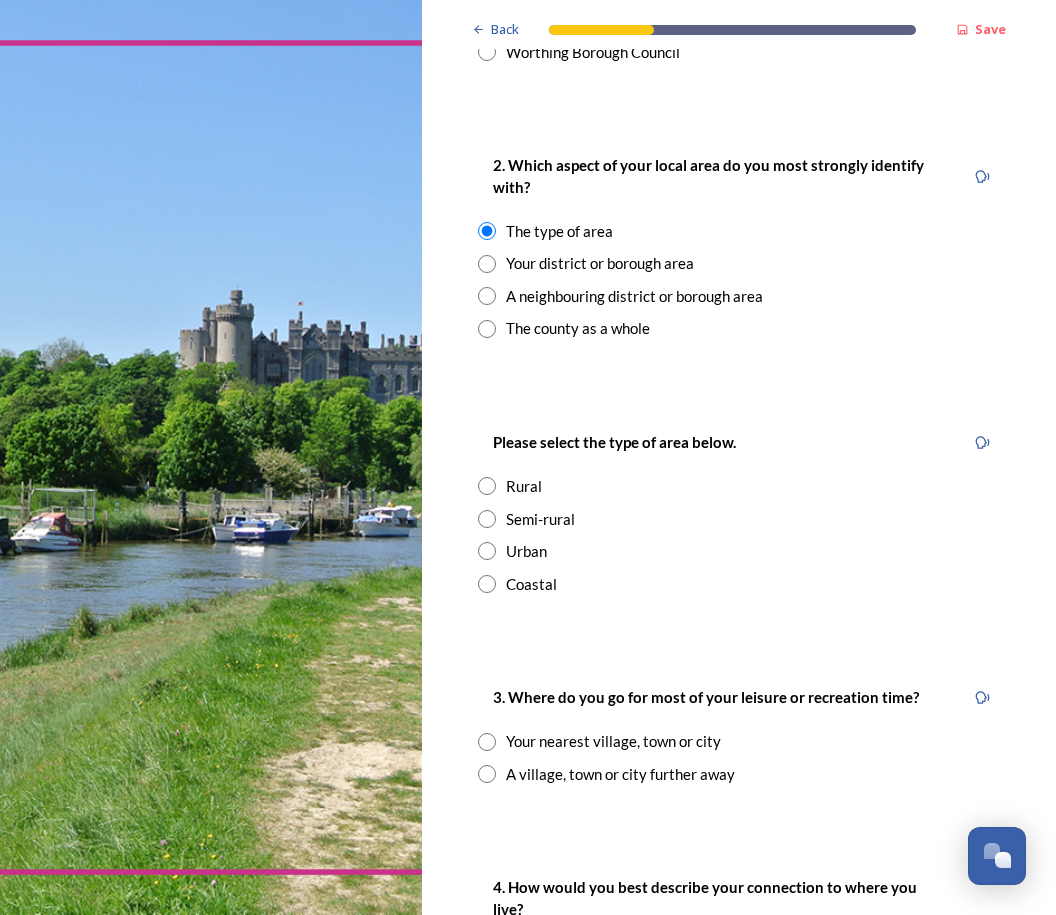 click at bounding box center [487, 519] 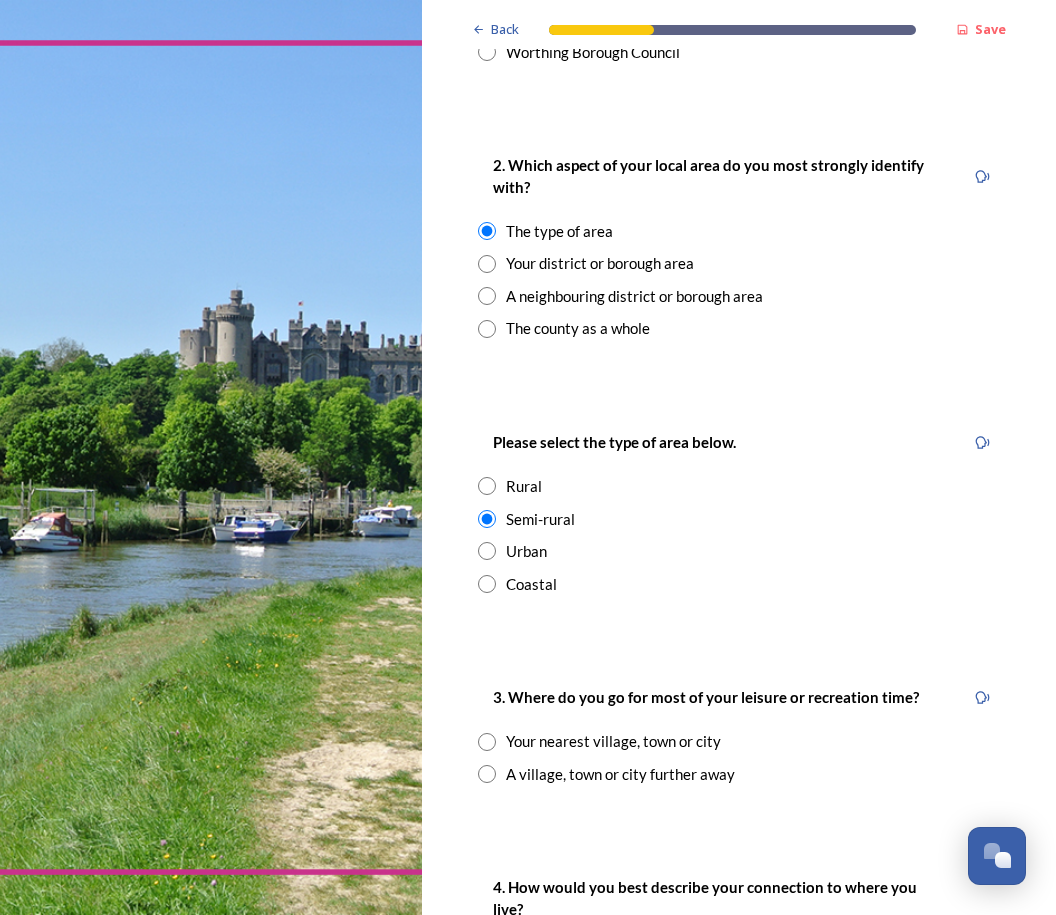 click at bounding box center [487, 584] 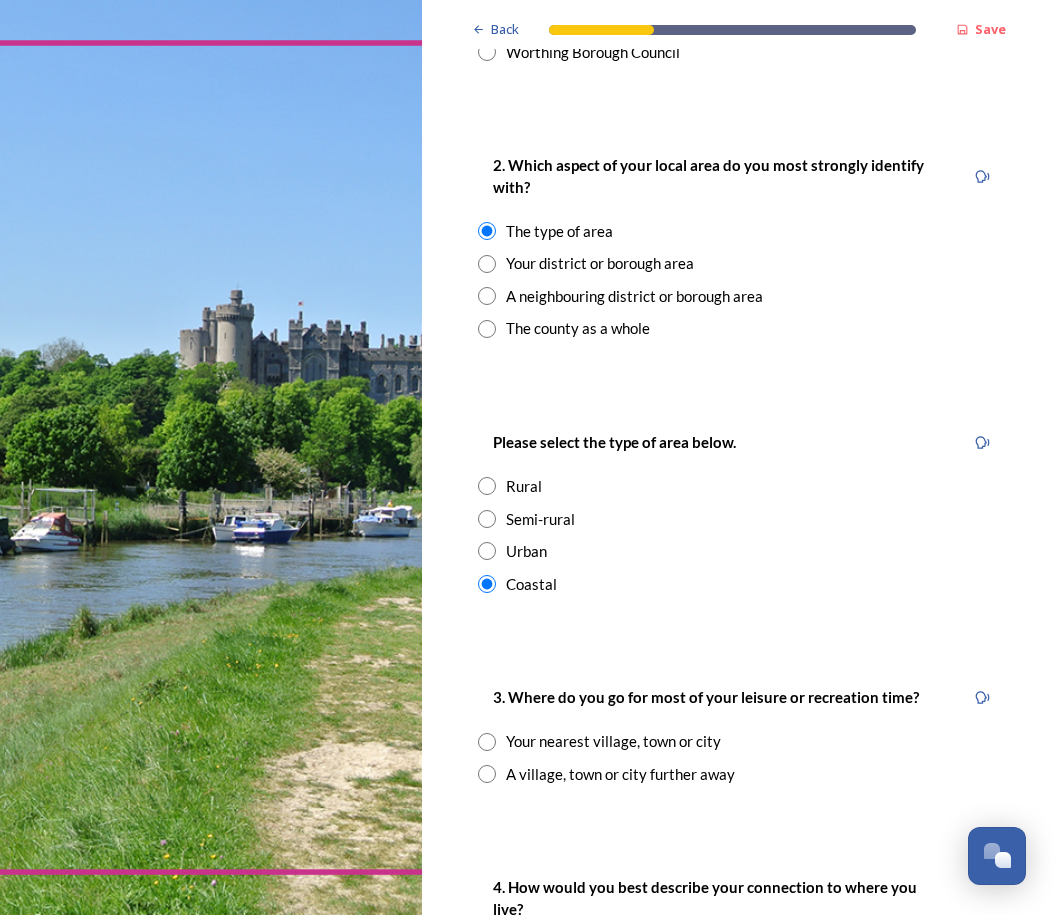 click at bounding box center [487, 519] 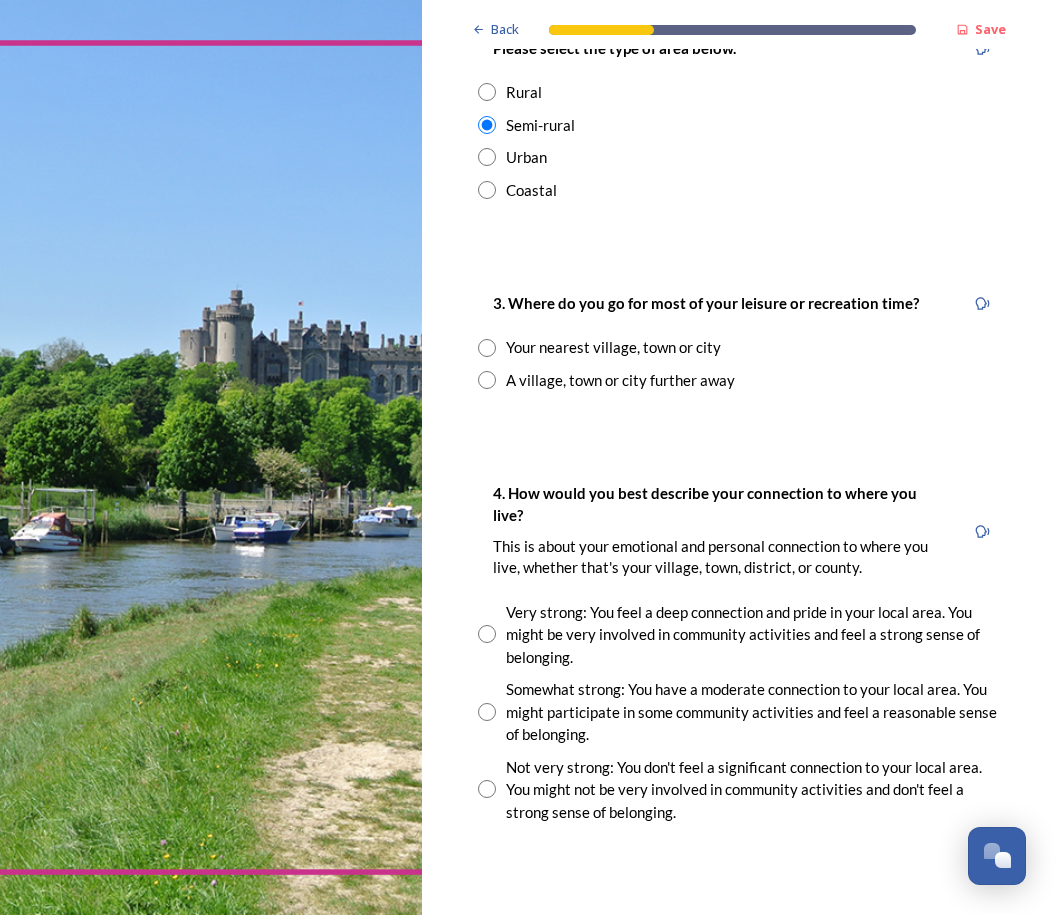 scroll, scrollTop: 1200, scrollLeft: 0, axis: vertical 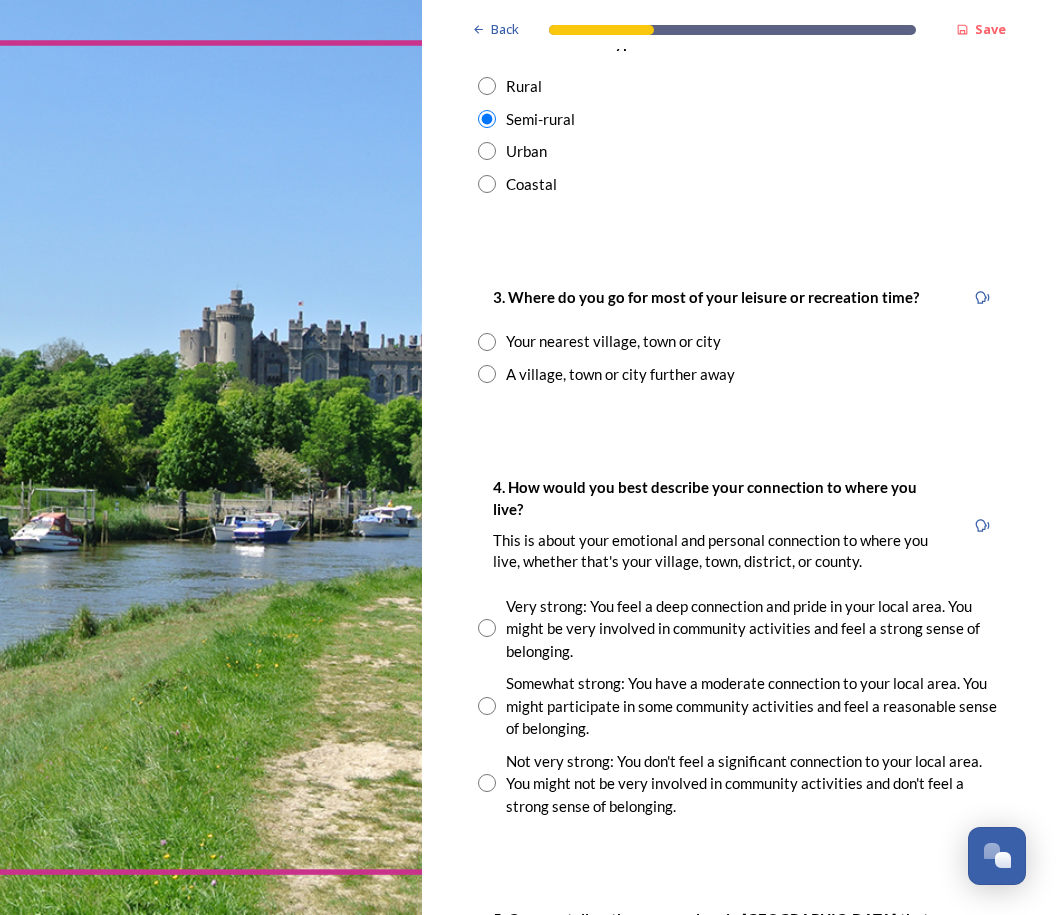 click at bounding box center [487, 342] 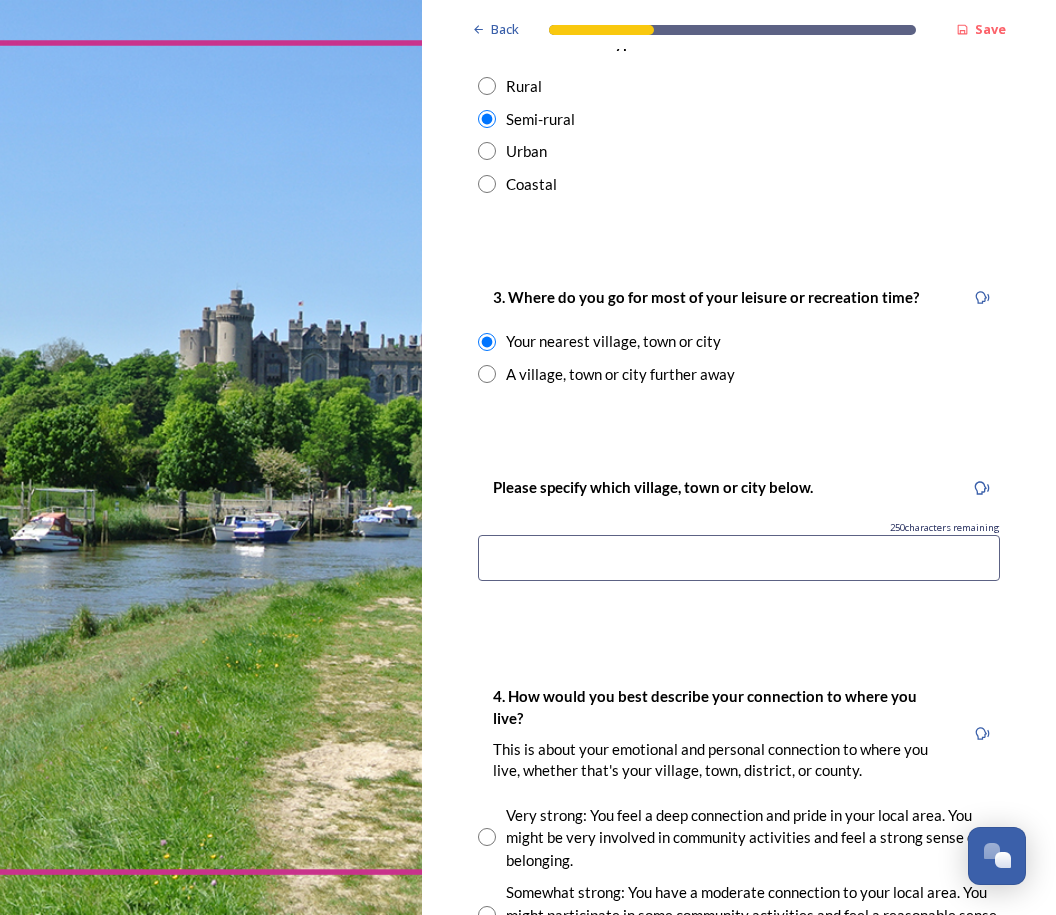 click at bounding box center [739, 558] 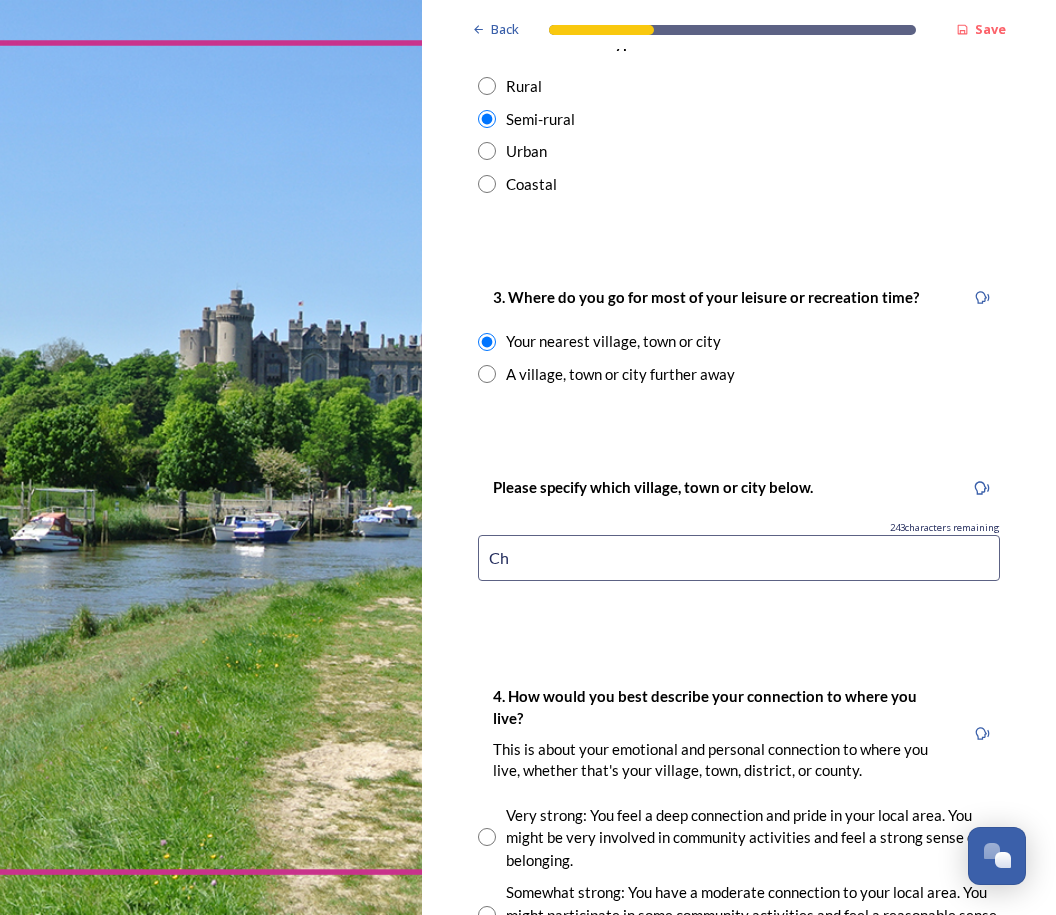 type on "C" 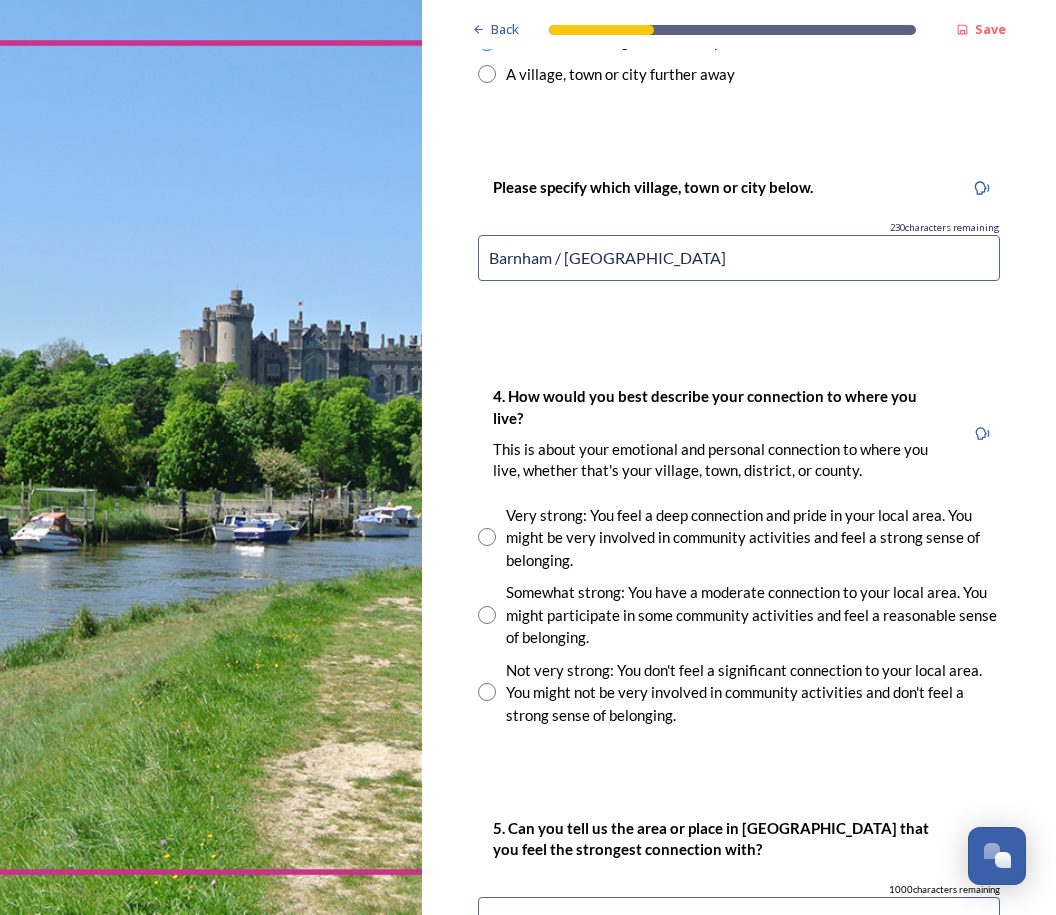 scroll, scrollTop: 1600, scrollLeft: 0, axis: vertical 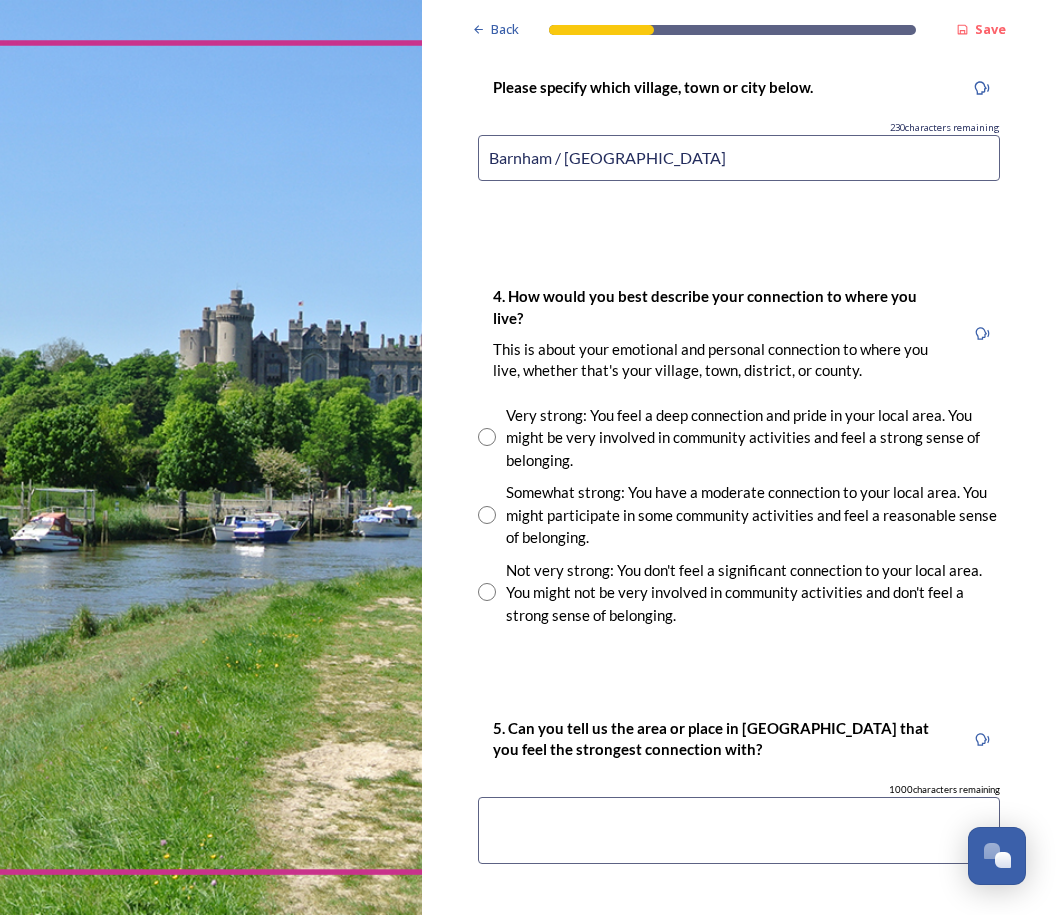 type on "Barnham / Chichester" 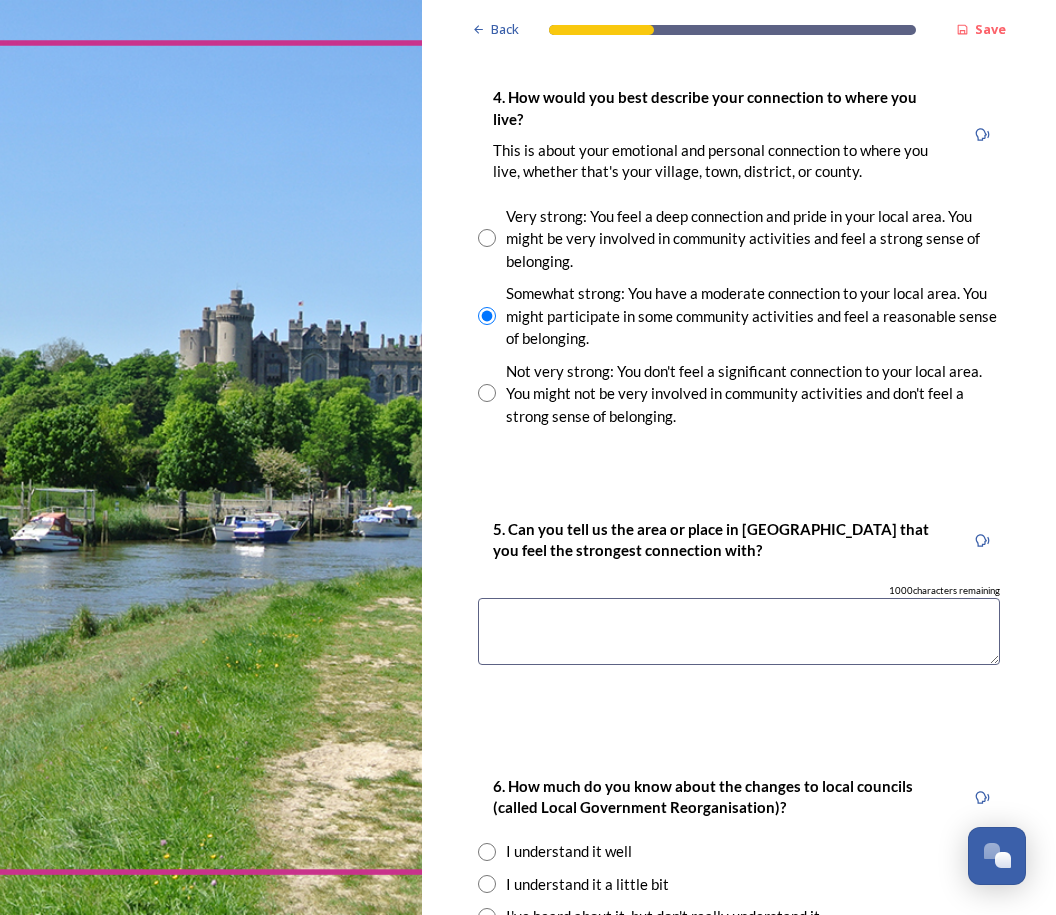 scroll, scrollTop: 1800, scrollLeft: 0, axis: vertical 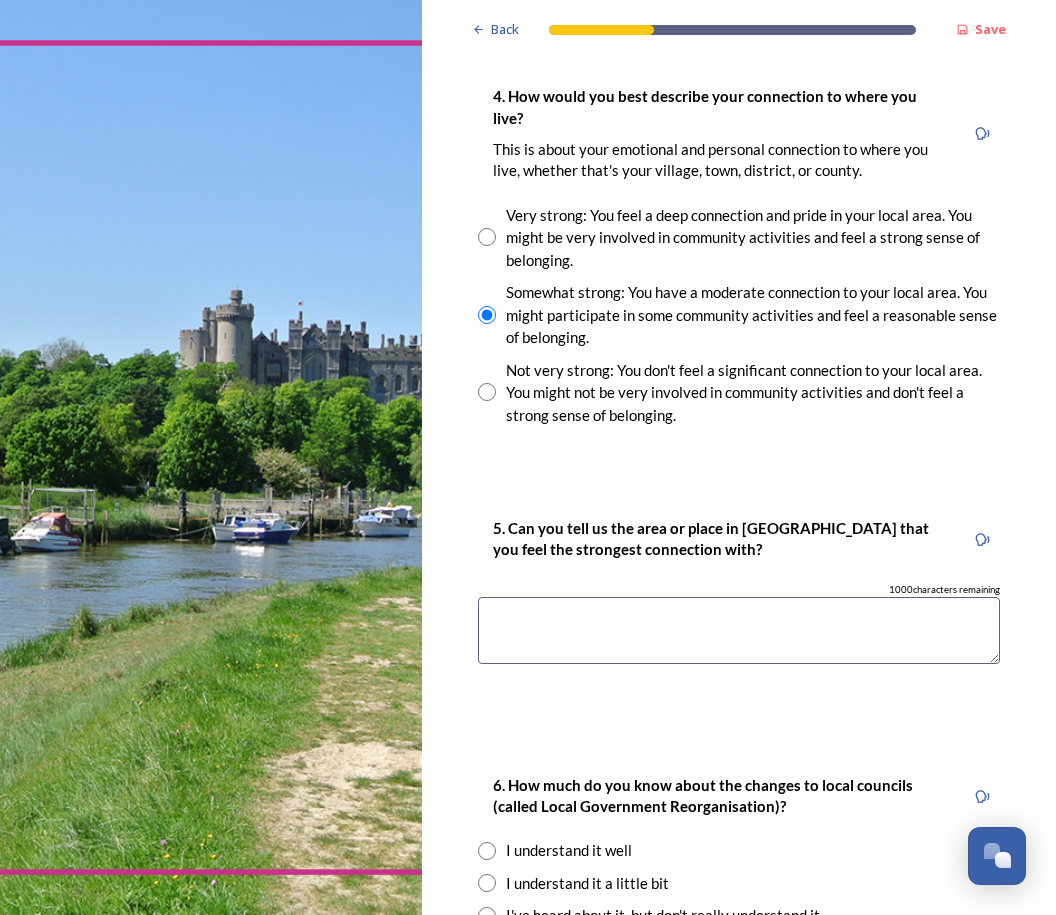 click at bounding box center [739, 630] 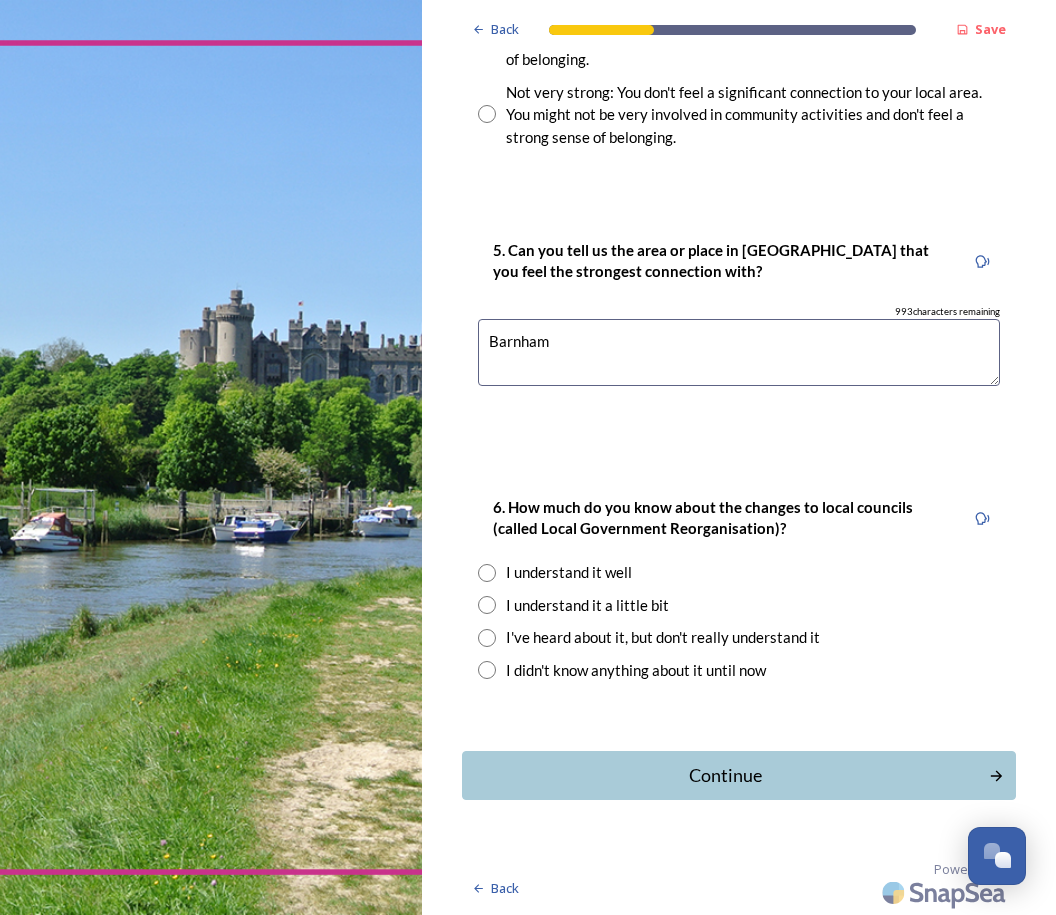 scroll, scrollTop: 2079, scrollLeft: 0, axis: vertical 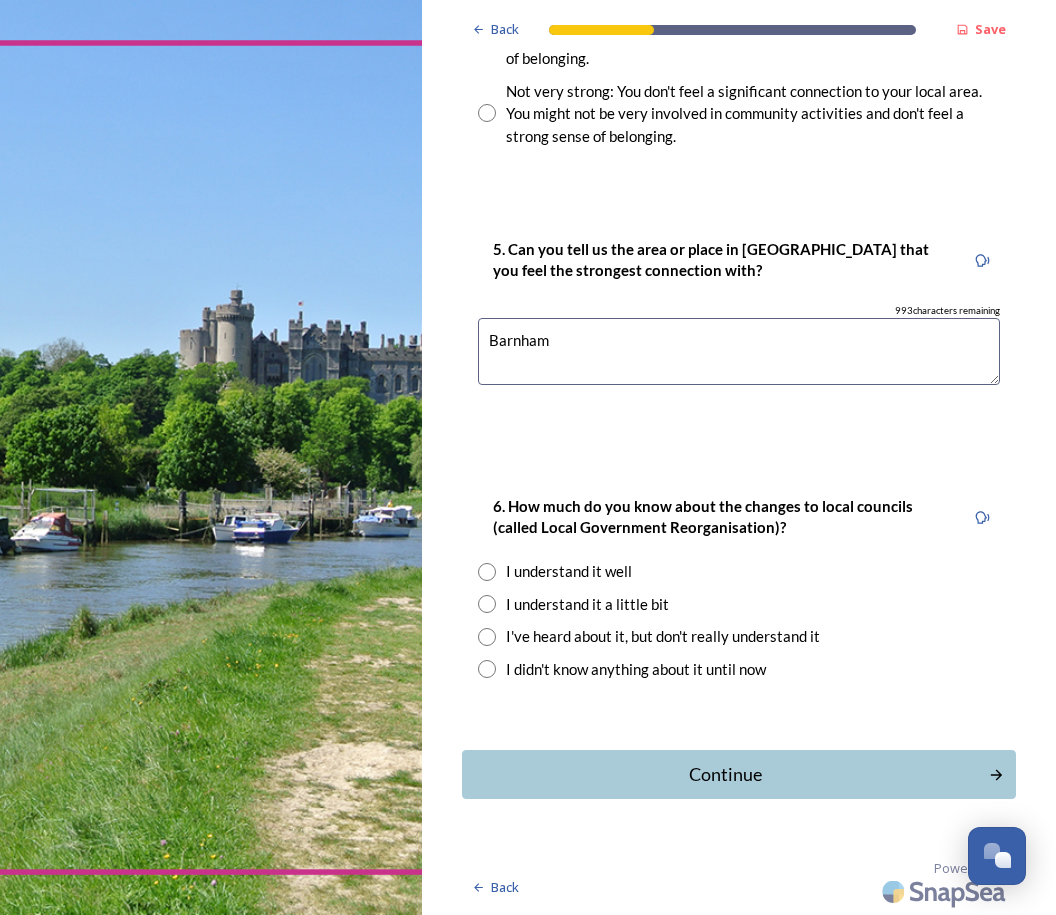 type on "Barnham" 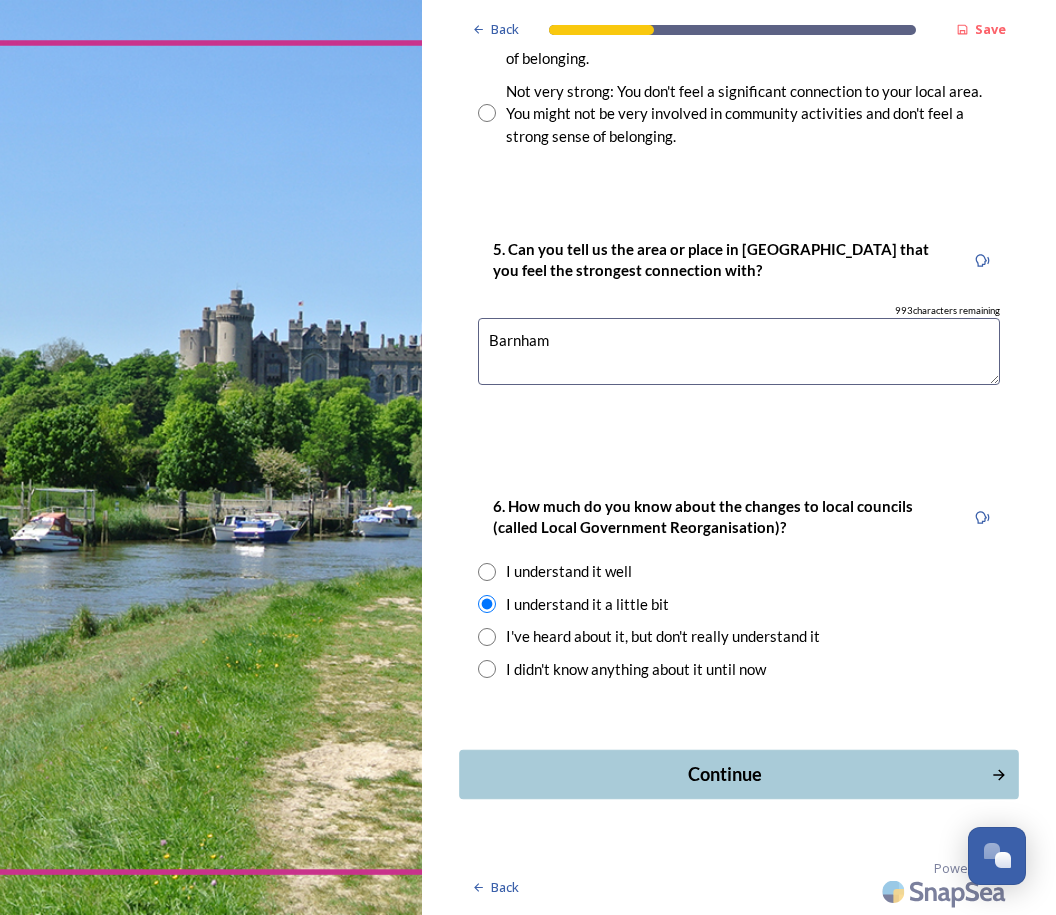 click on "Continue" at bounding box center (726, 774) 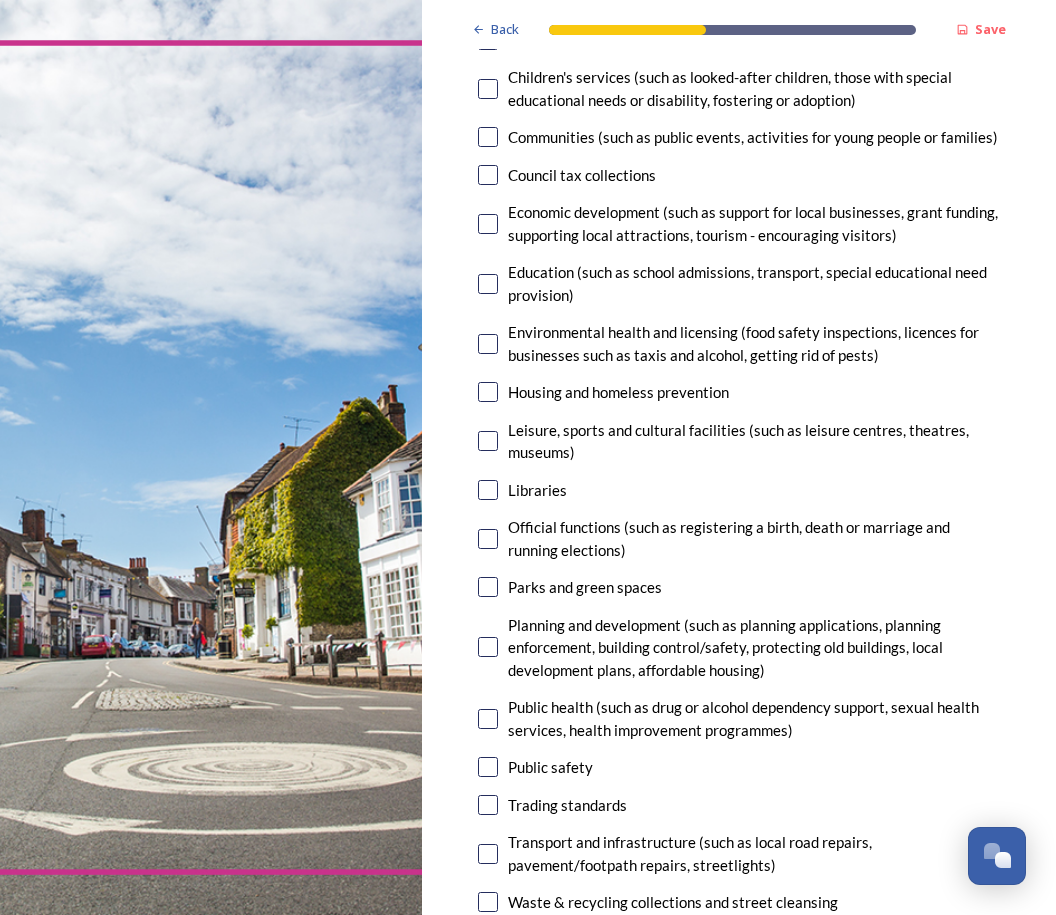 scroll, scrollTop: 400, scrollLeft: 0, axis: vertical 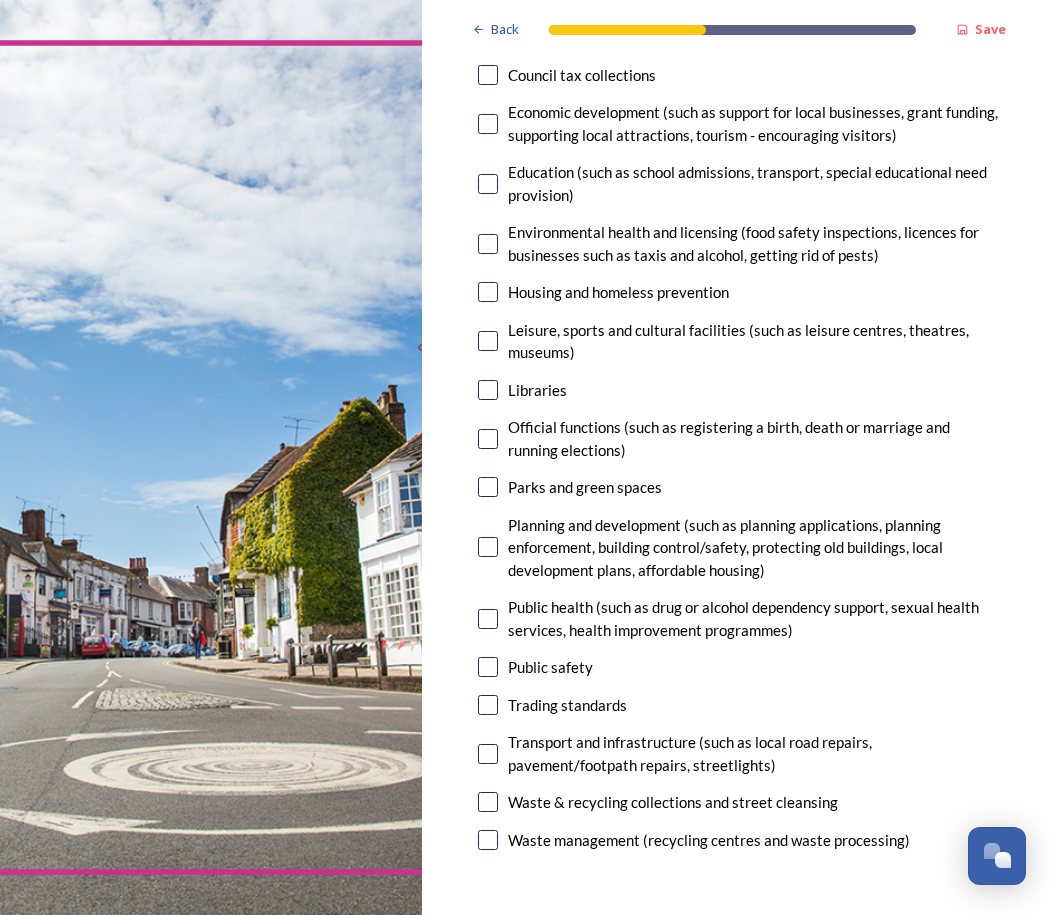 click at bounding box center (488, 547) 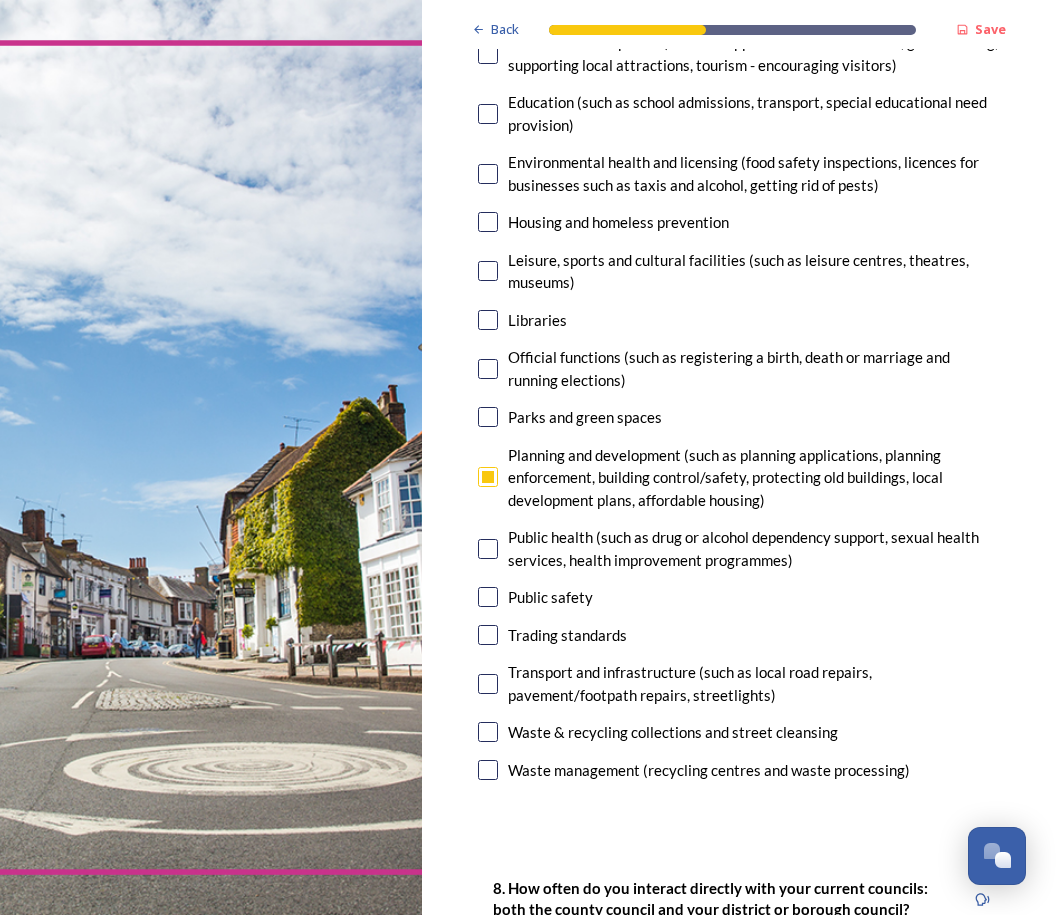 scroll, scrollTop: 500, scrollLeft: 0, axis: vertical 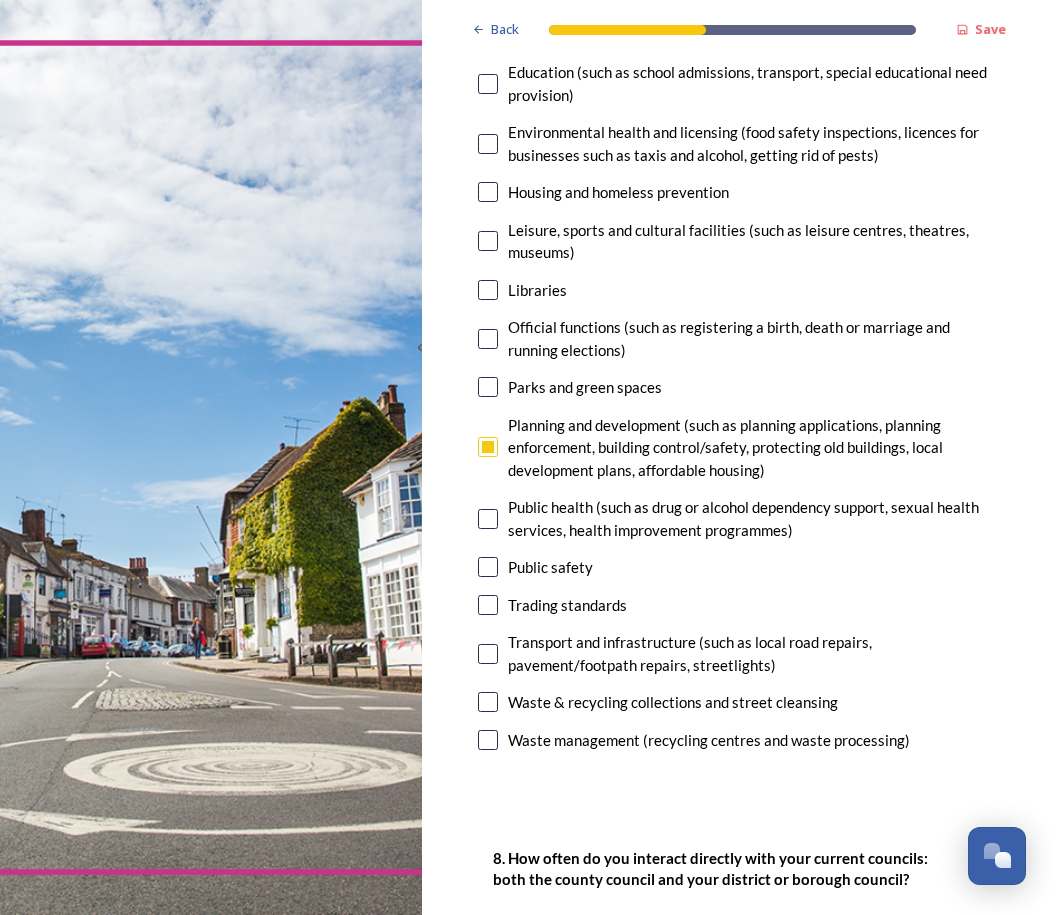 click on "Public safety" at bounding box center [550, 567] 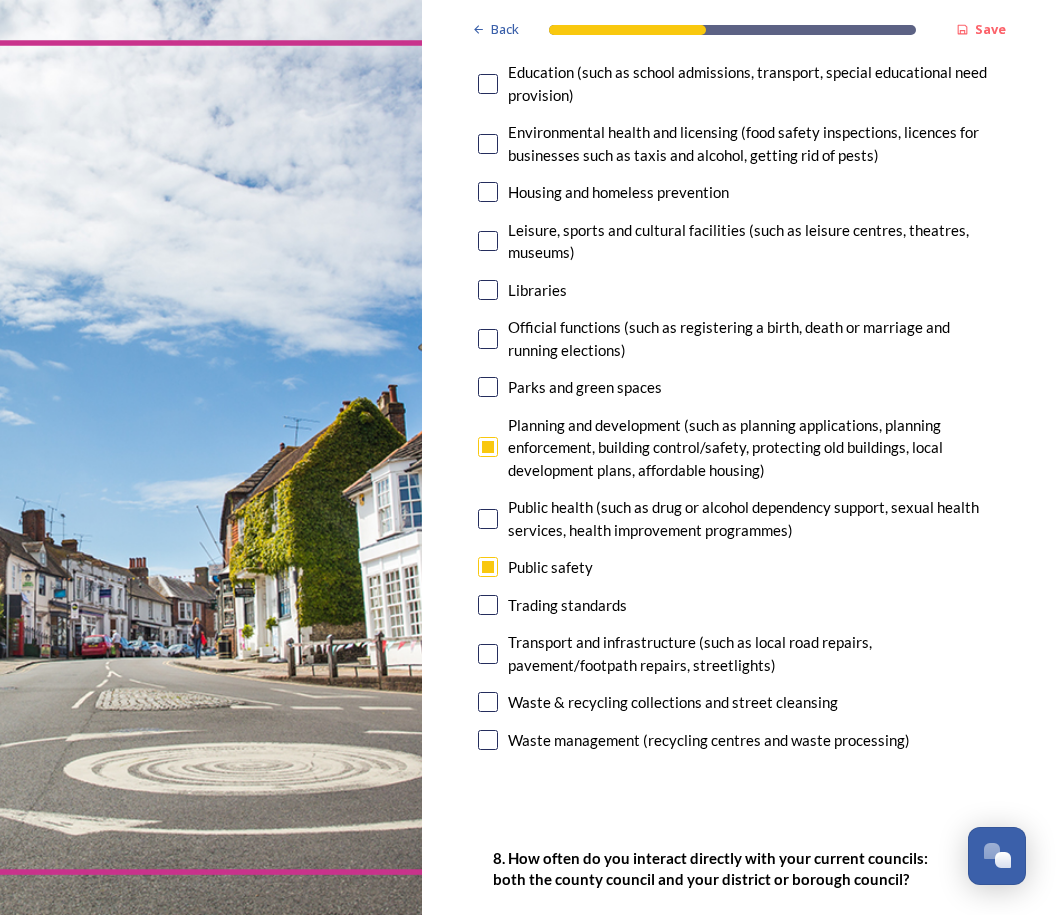checkbox on "true" 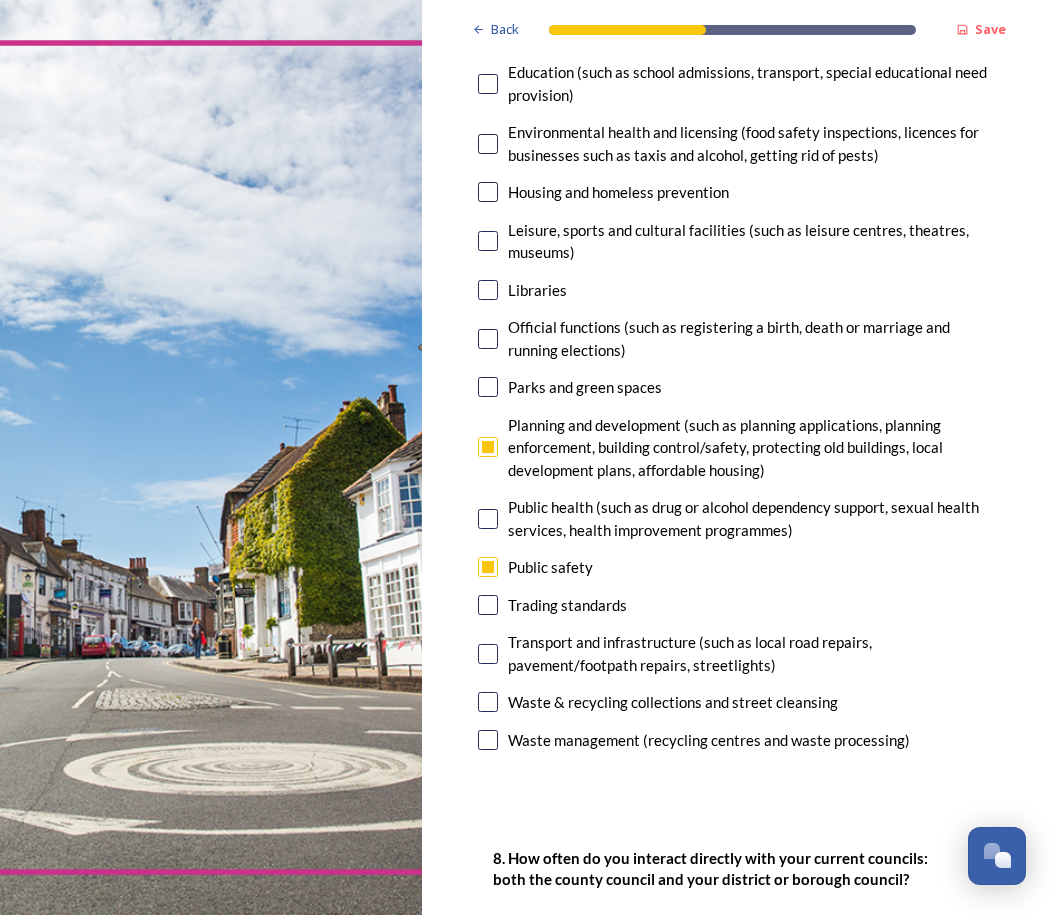 click at bounding box center [488, 654] 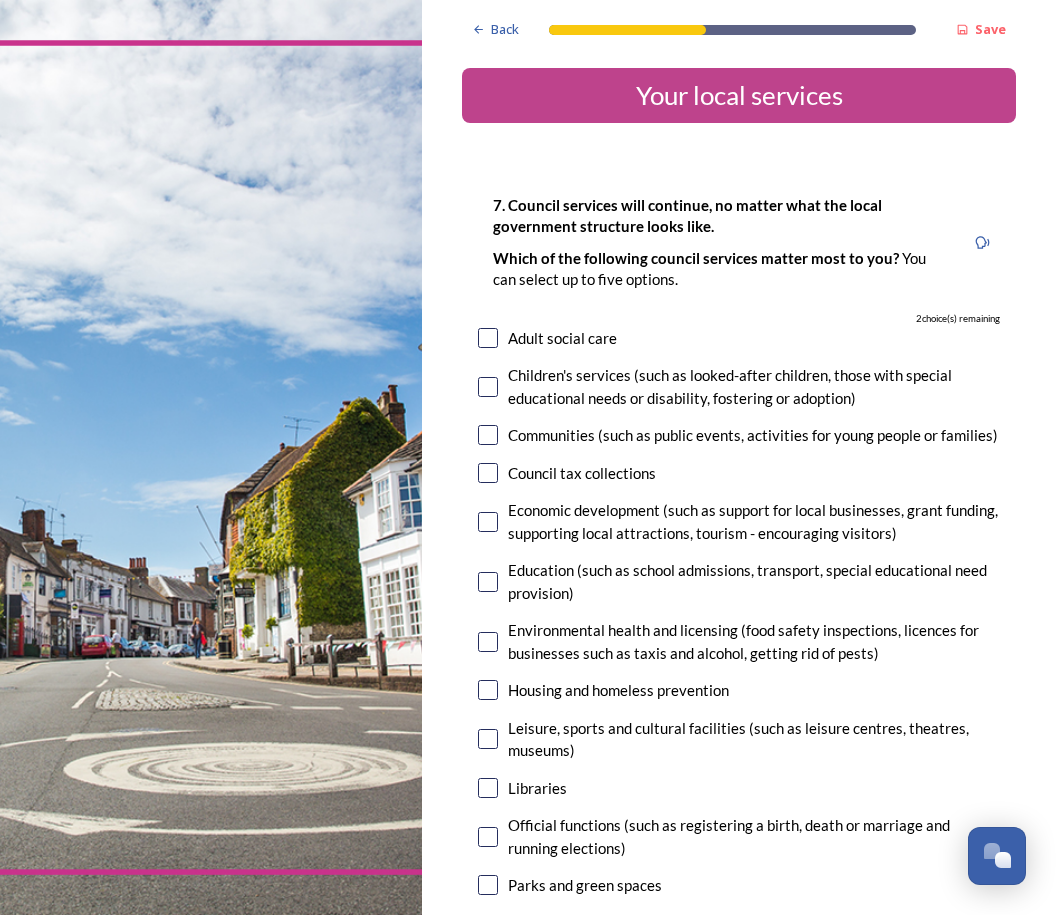 scroll, scrollTop: 0, scrollLeft: 0, axis: both 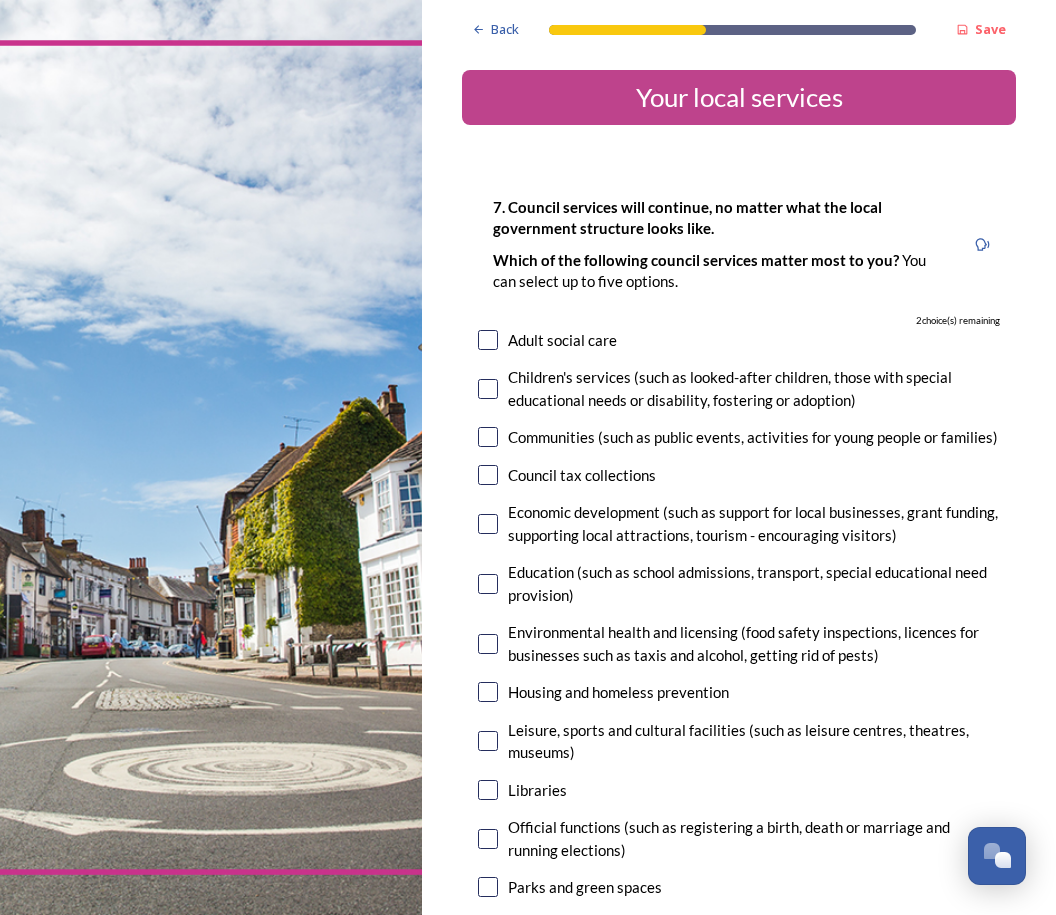click at bounding box center (488, 524) 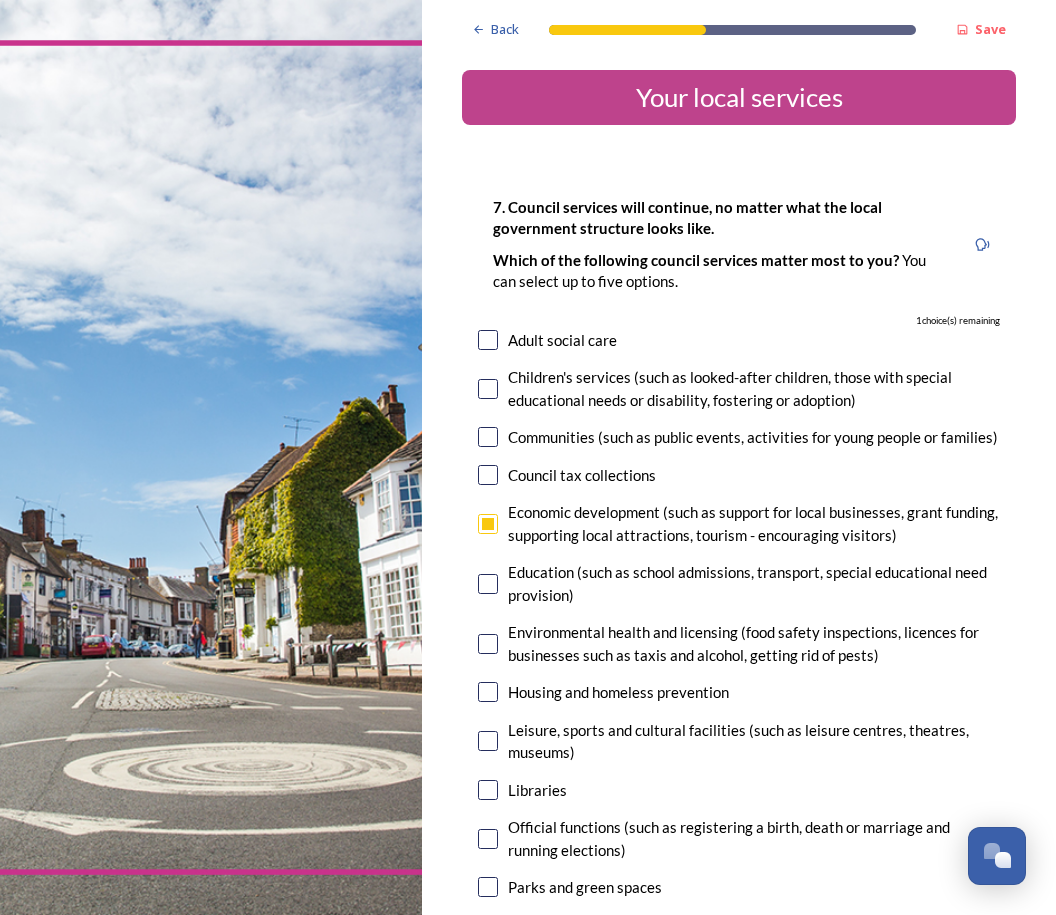 click at bounding box center [488, 584] 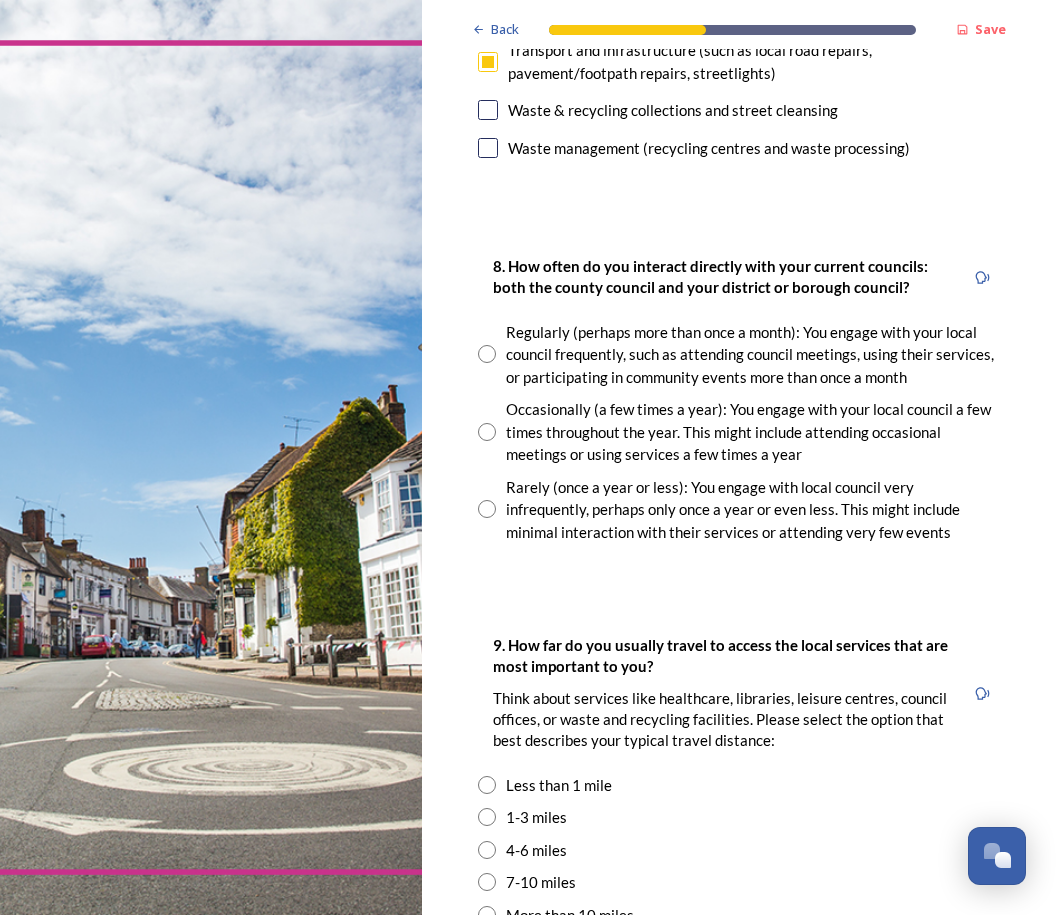 scroll, scrollTop: 1100, scrollLeft: 0, axis: vertical 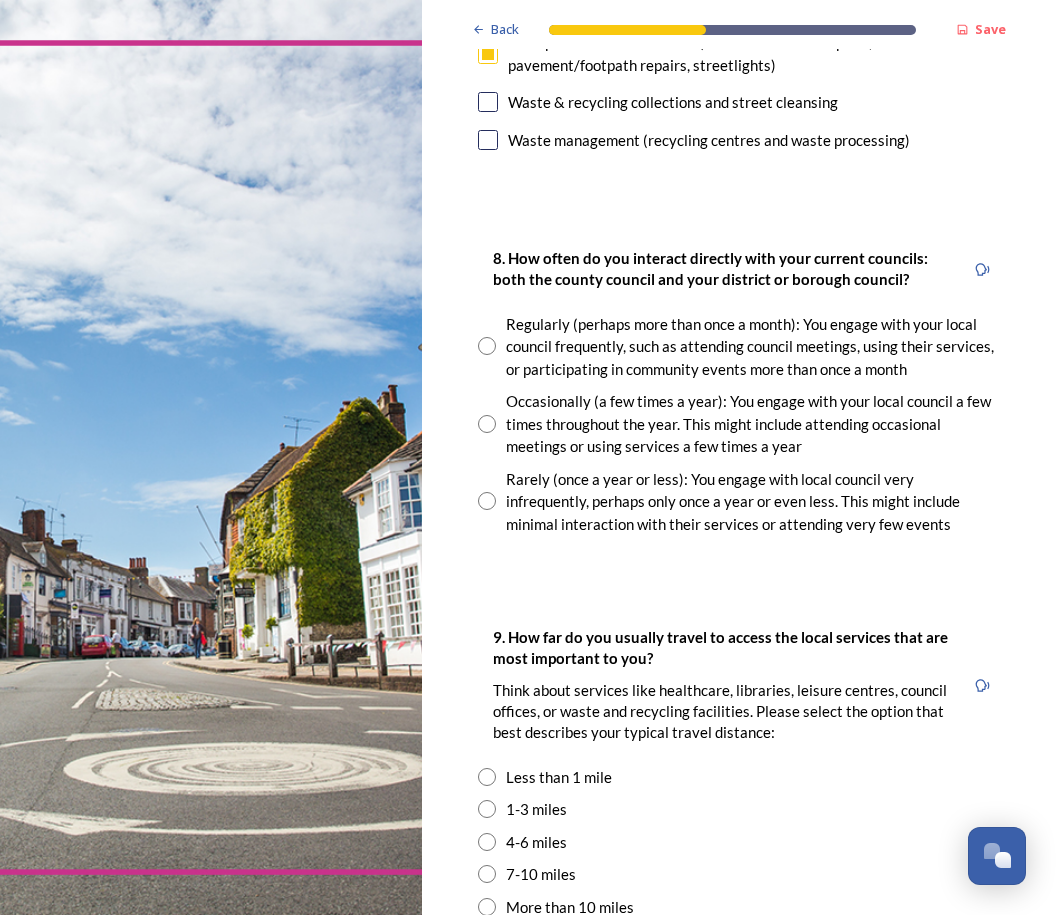 click at bounding box center (487, 501) 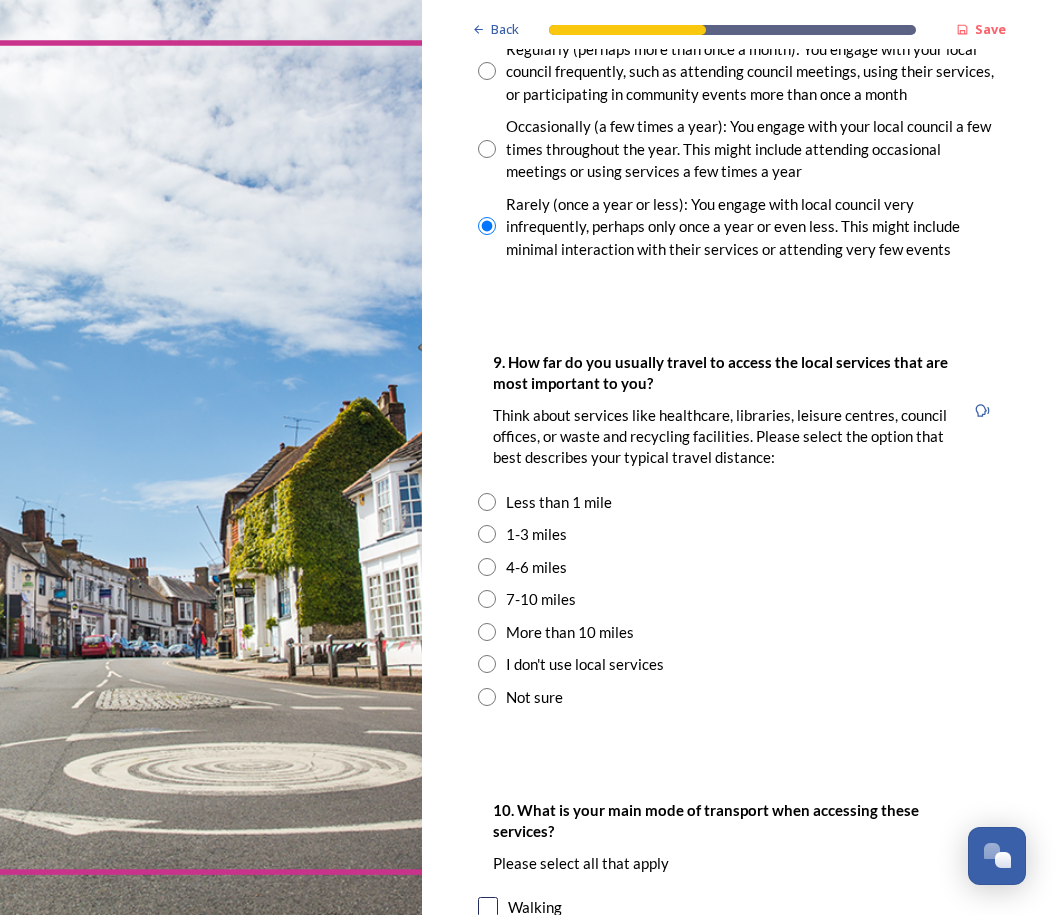 scroll, scrollTop: 1400, scrollLeft: 0, axis: vertical 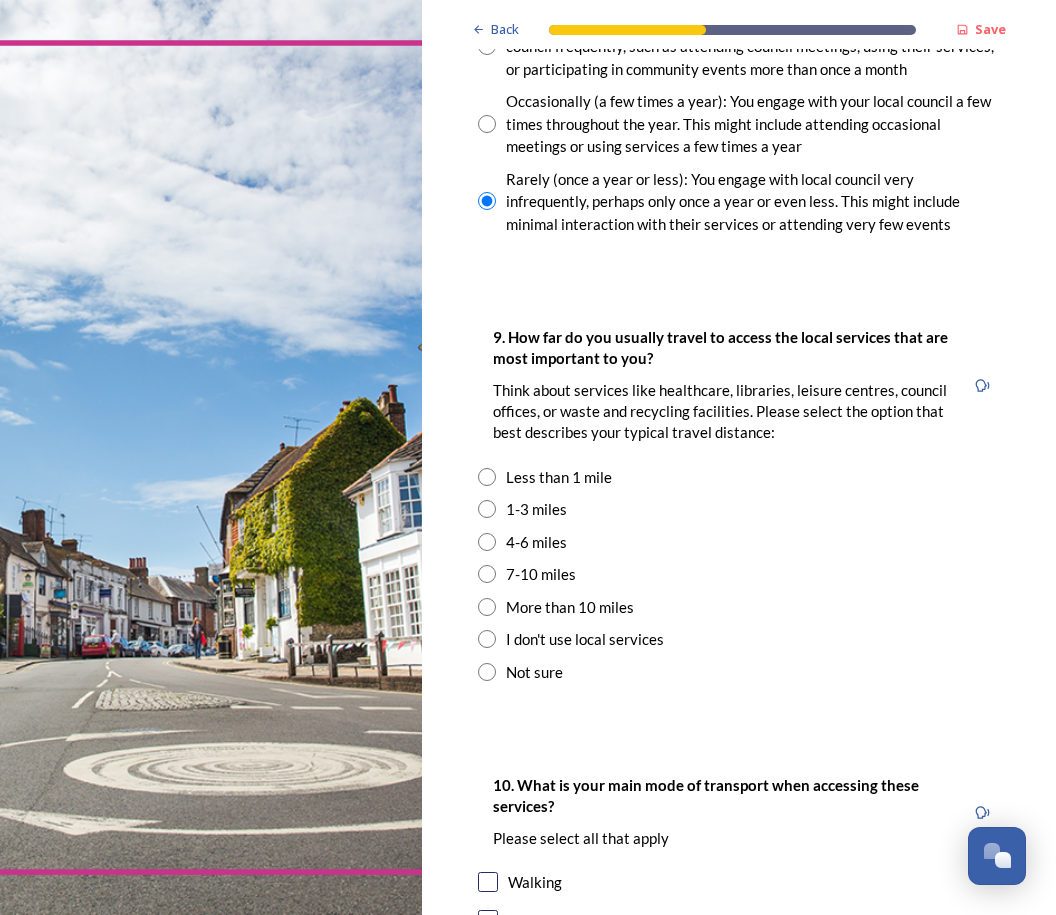 click on "1-3 miles" at bounding box center [536, 509] 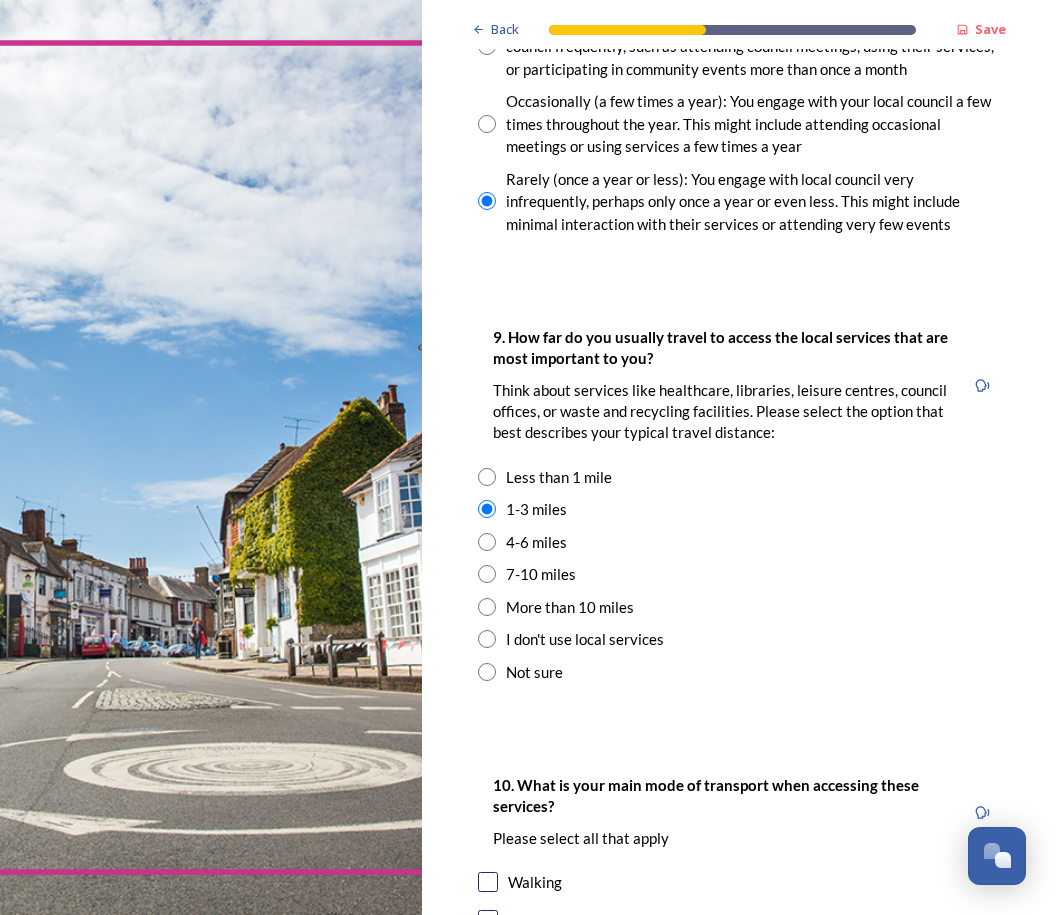 click on "4-6 miles" at bounding box center [536, 542] 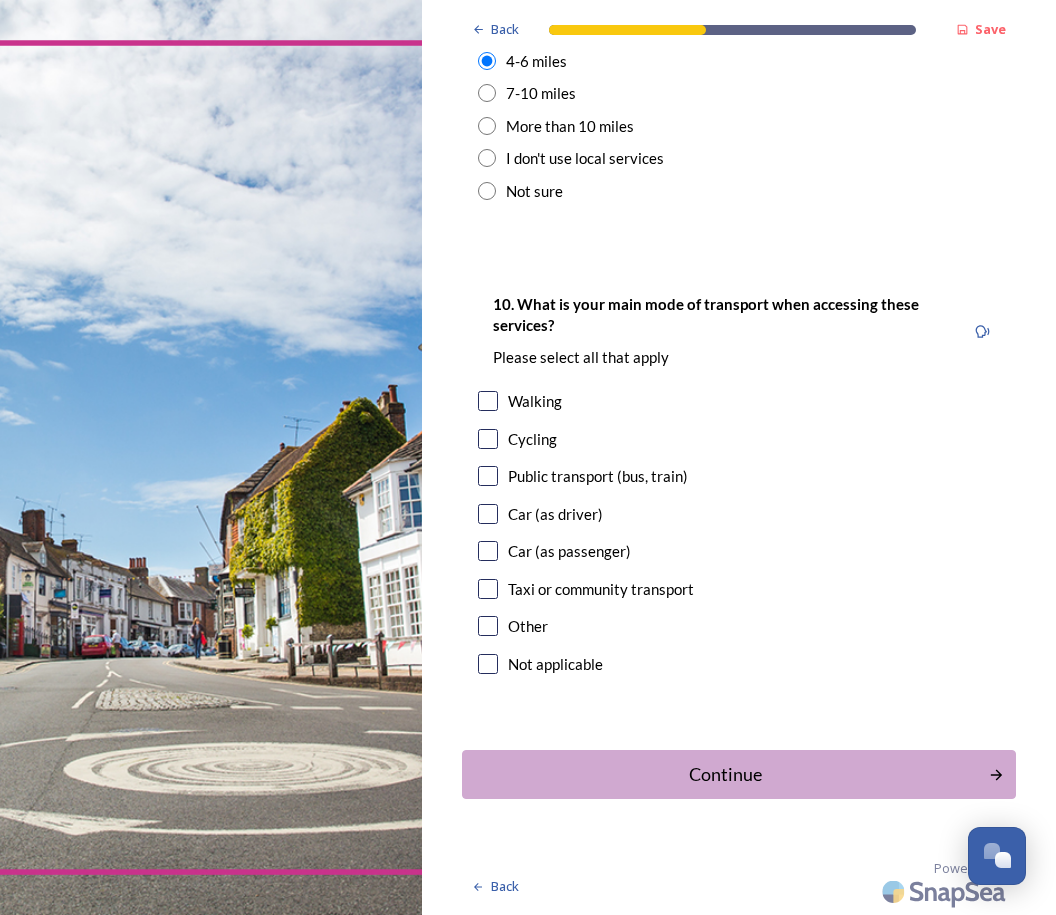 scroll, scrollTop: 1900, scrollLeft: 0, axis: vertical 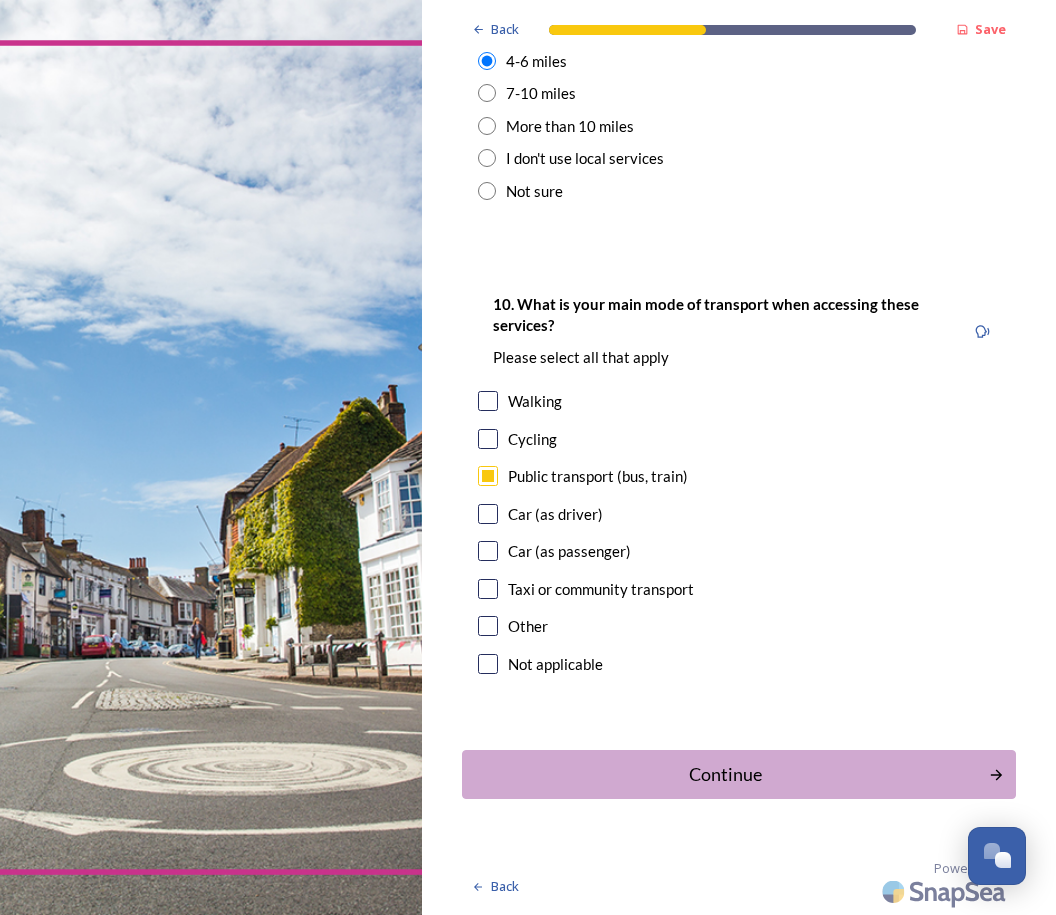 click at bounding box center [488, 514] 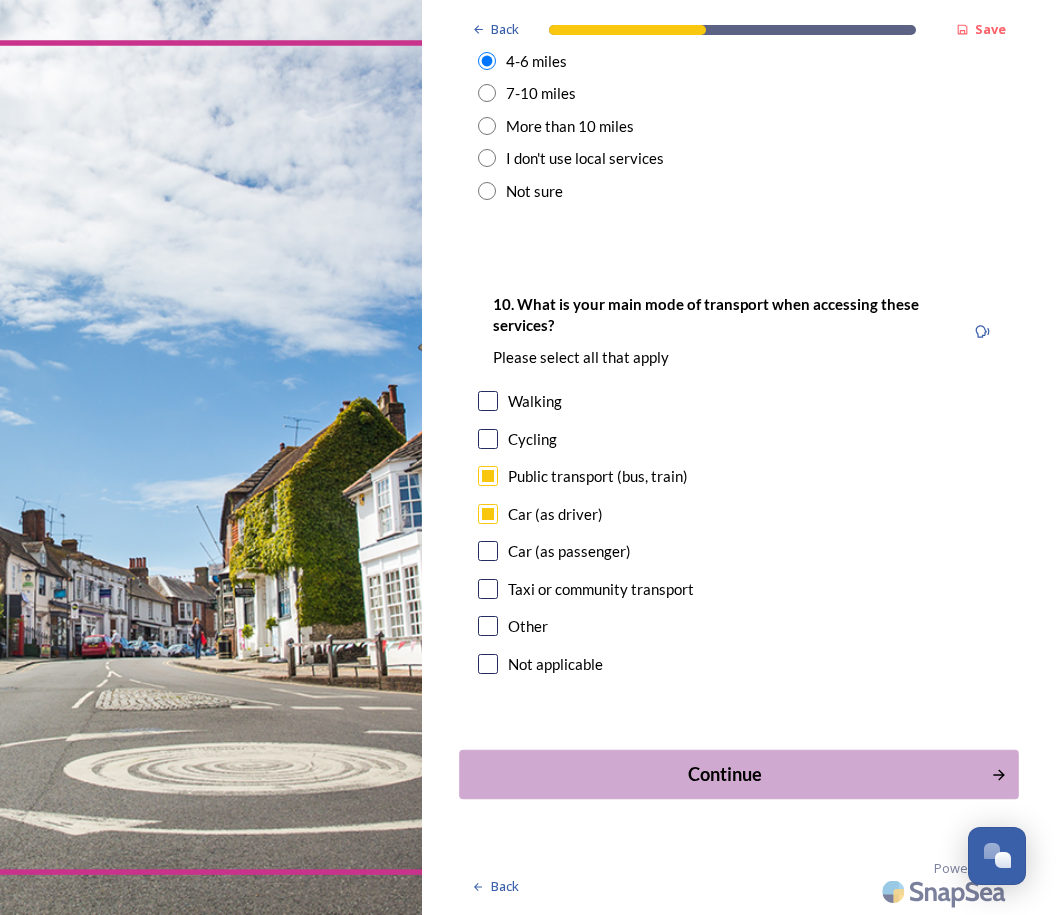 click on "Continue" at bounding box center [726, 774] 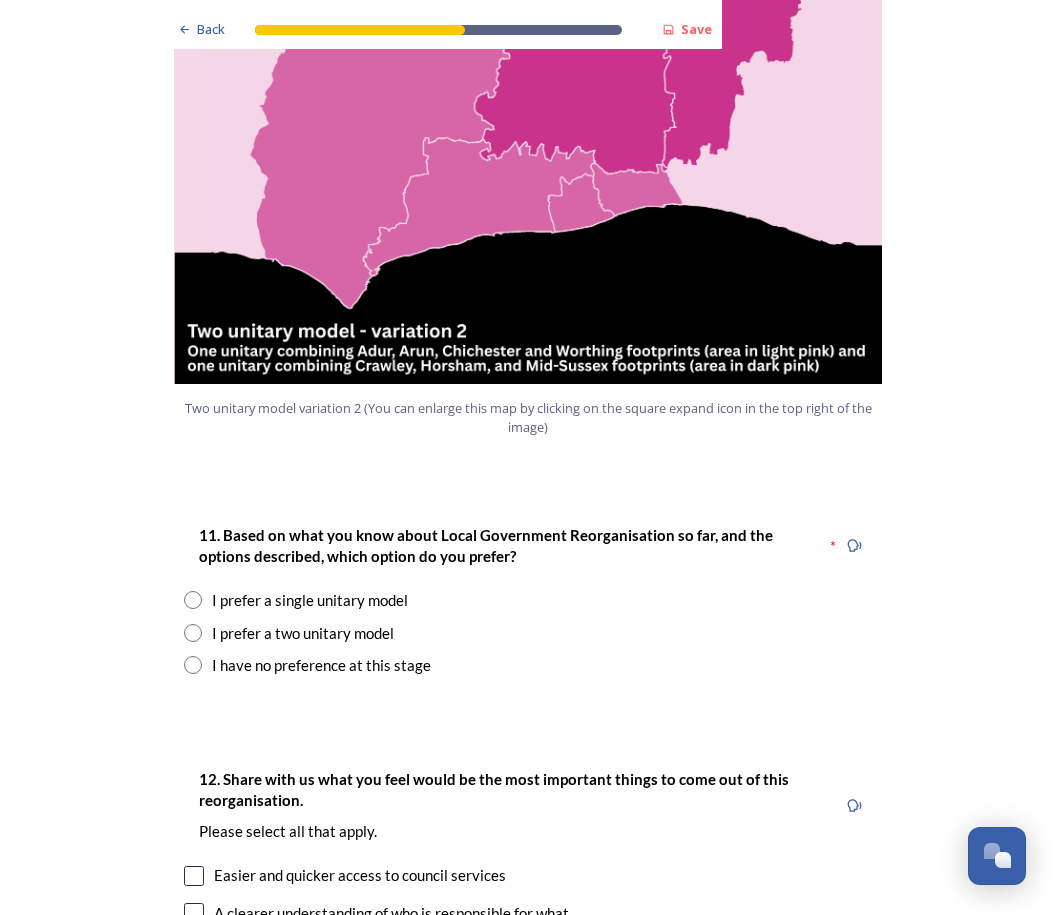 scroll, scrollTop: 2300, scrollLeft: 0, axis: vertical 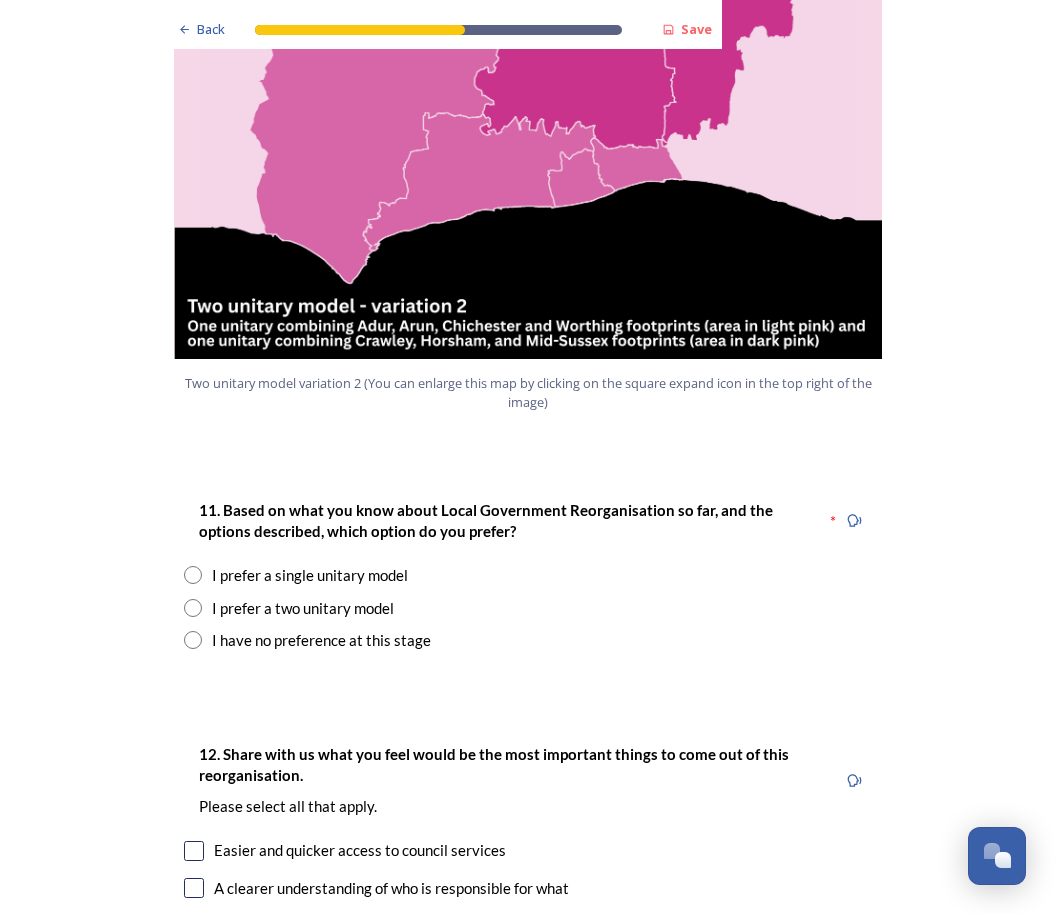 click on "I prefer a single unitary model" at bounding box center [310, 575] 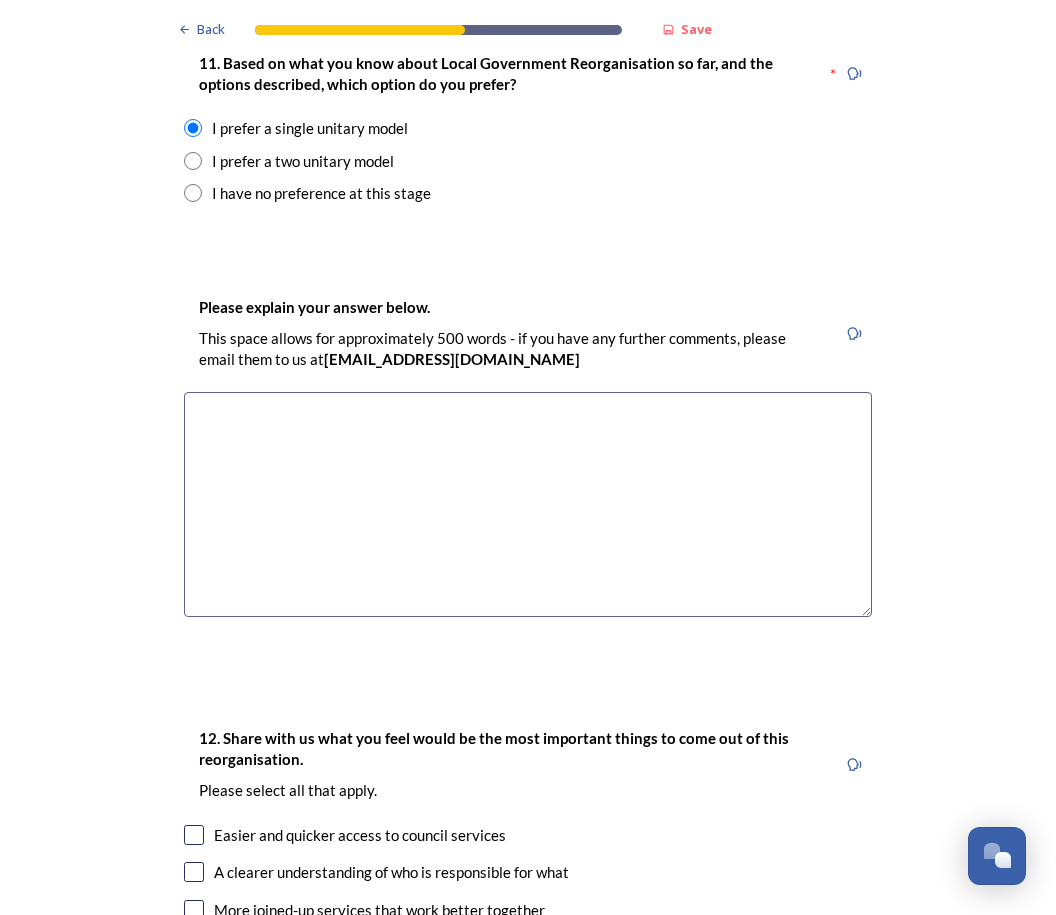 scroll, scrollTop: 2800, scrollLeft: 0, axis: vertical 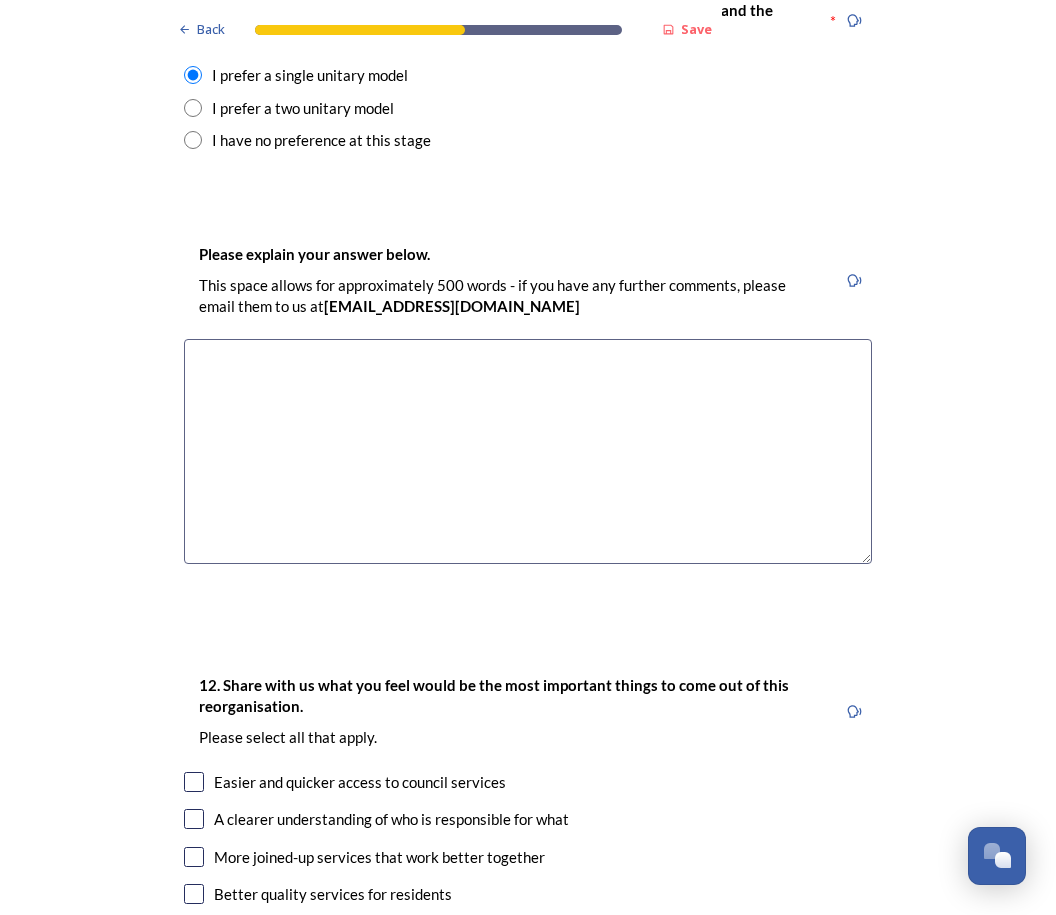 click at bounding box center [528, 451] 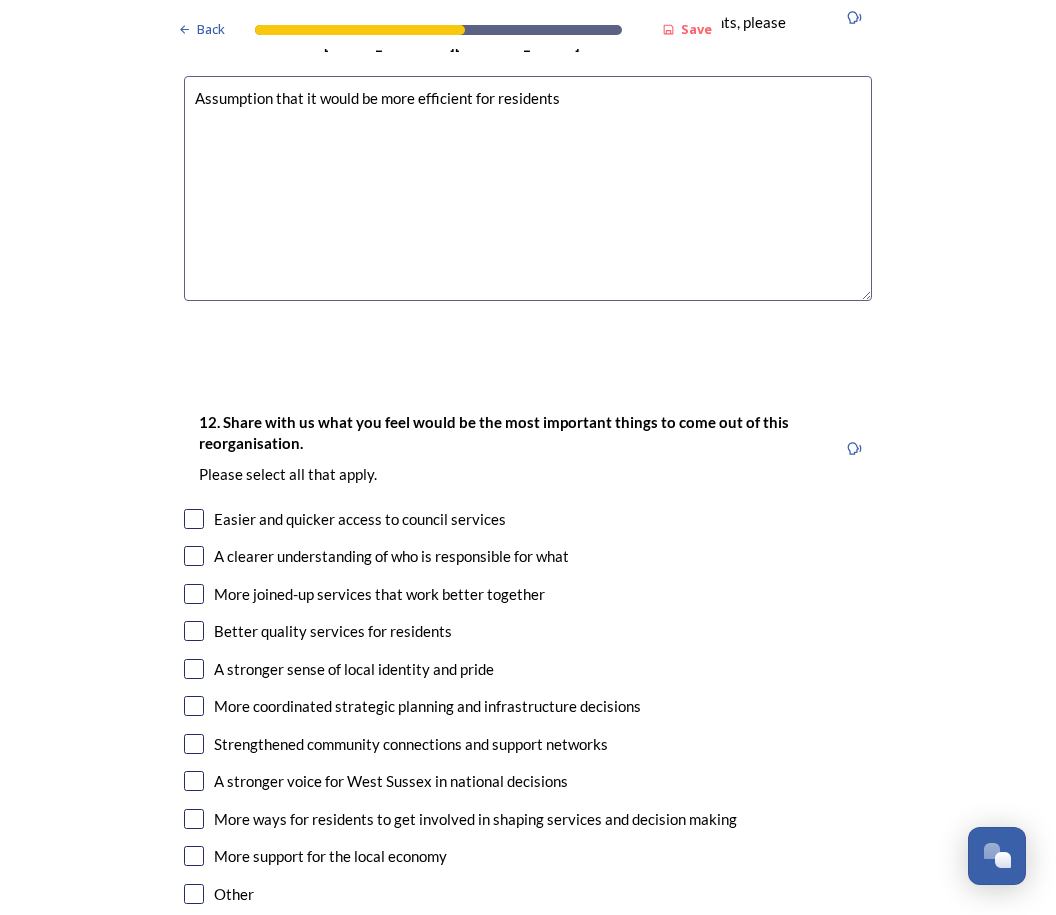scroll, scrollTop: 3100, scrollLeft: 0, axis: vertical 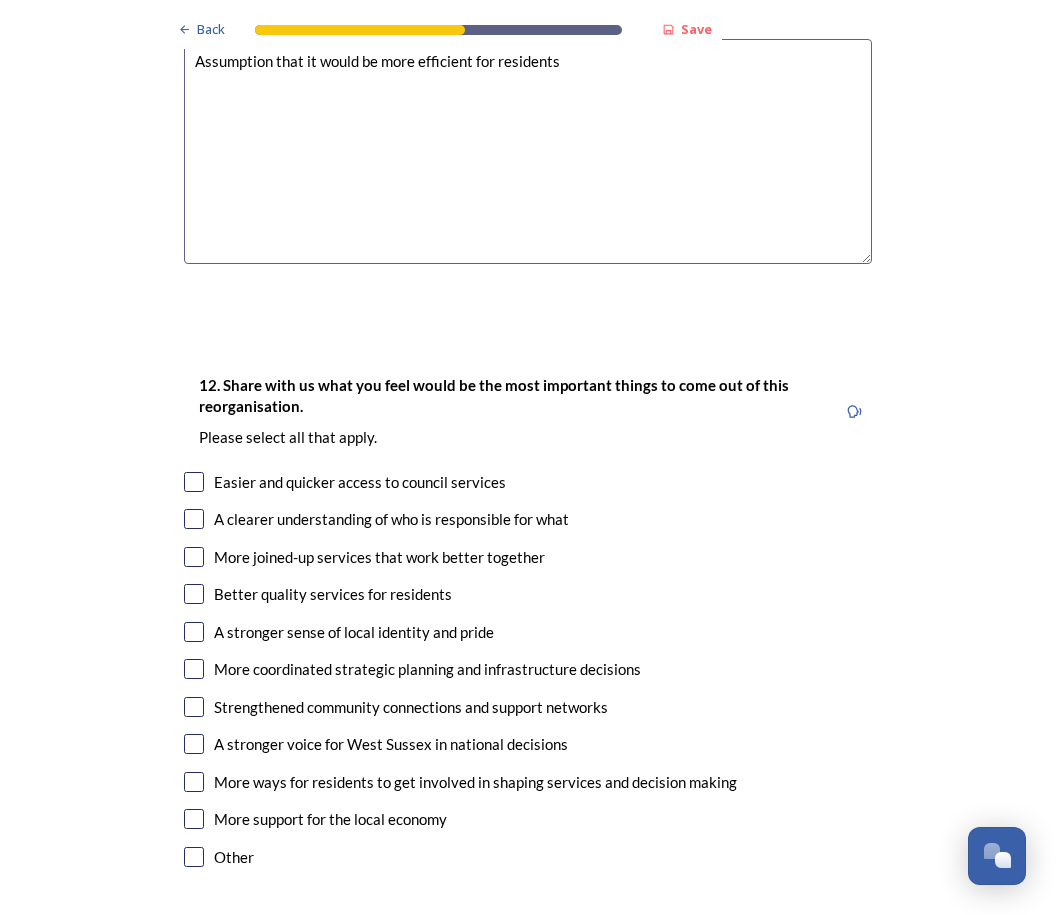 type on "Assumption that it would be more efficient for residents" 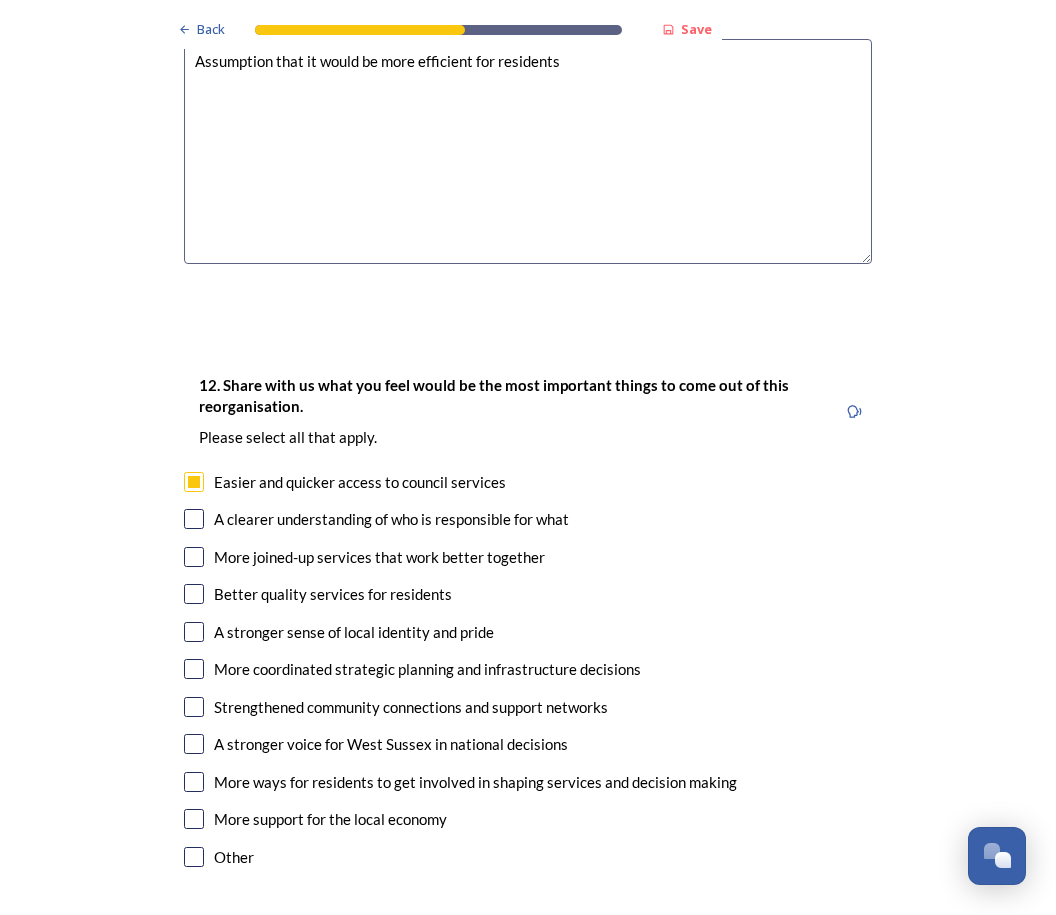 click at bounding box center [194, 557] 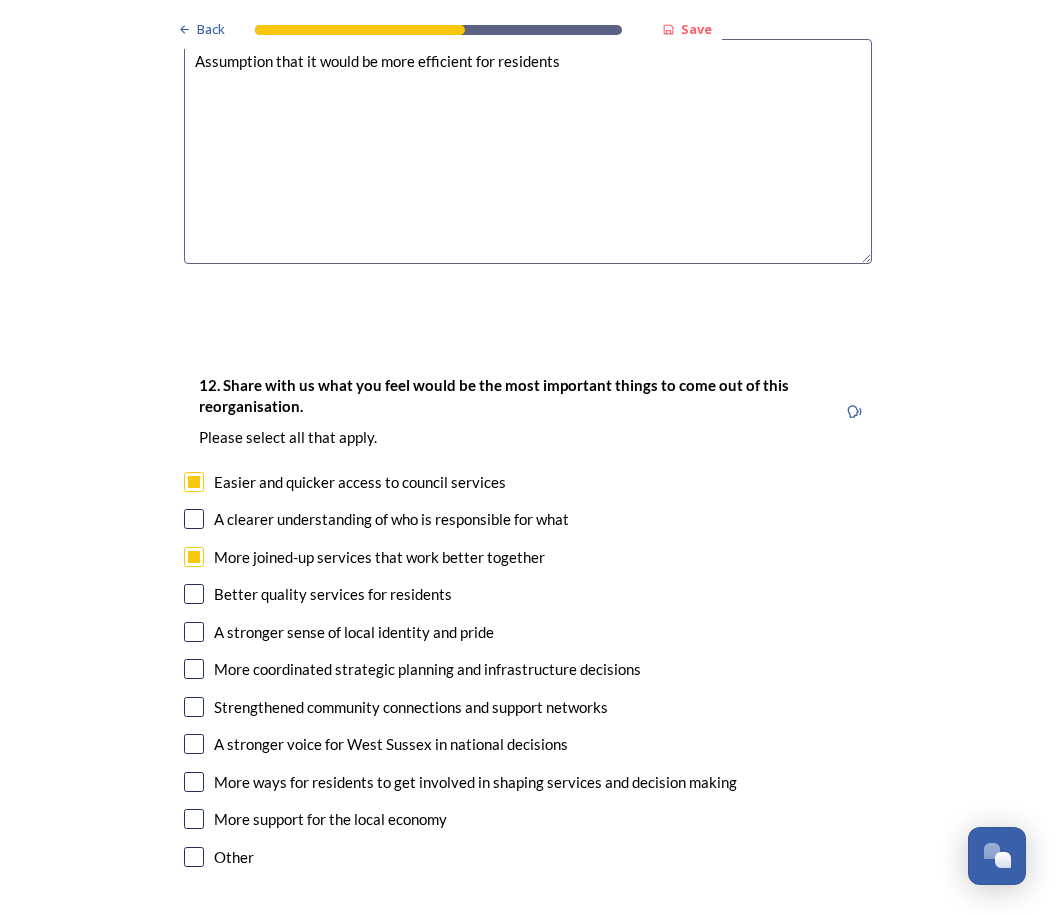 click at bounding box center [194, 594] 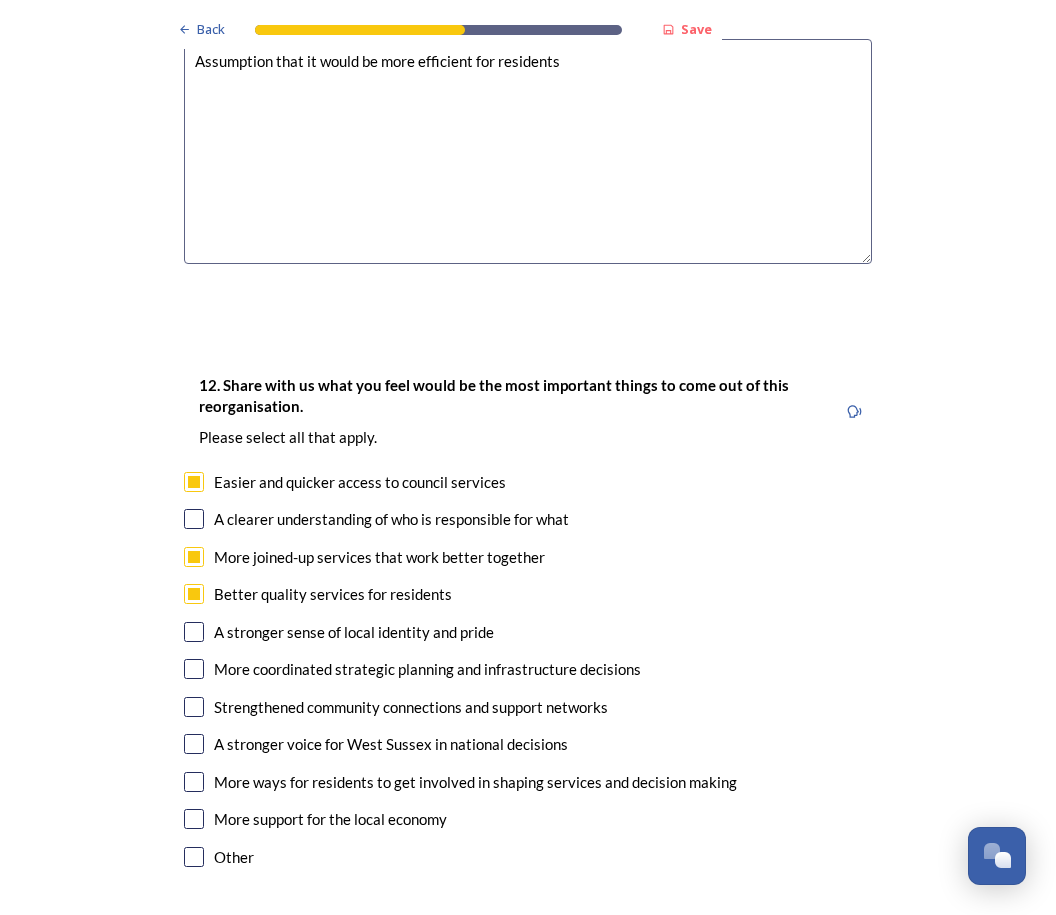 click at bounding box center (194, 669) 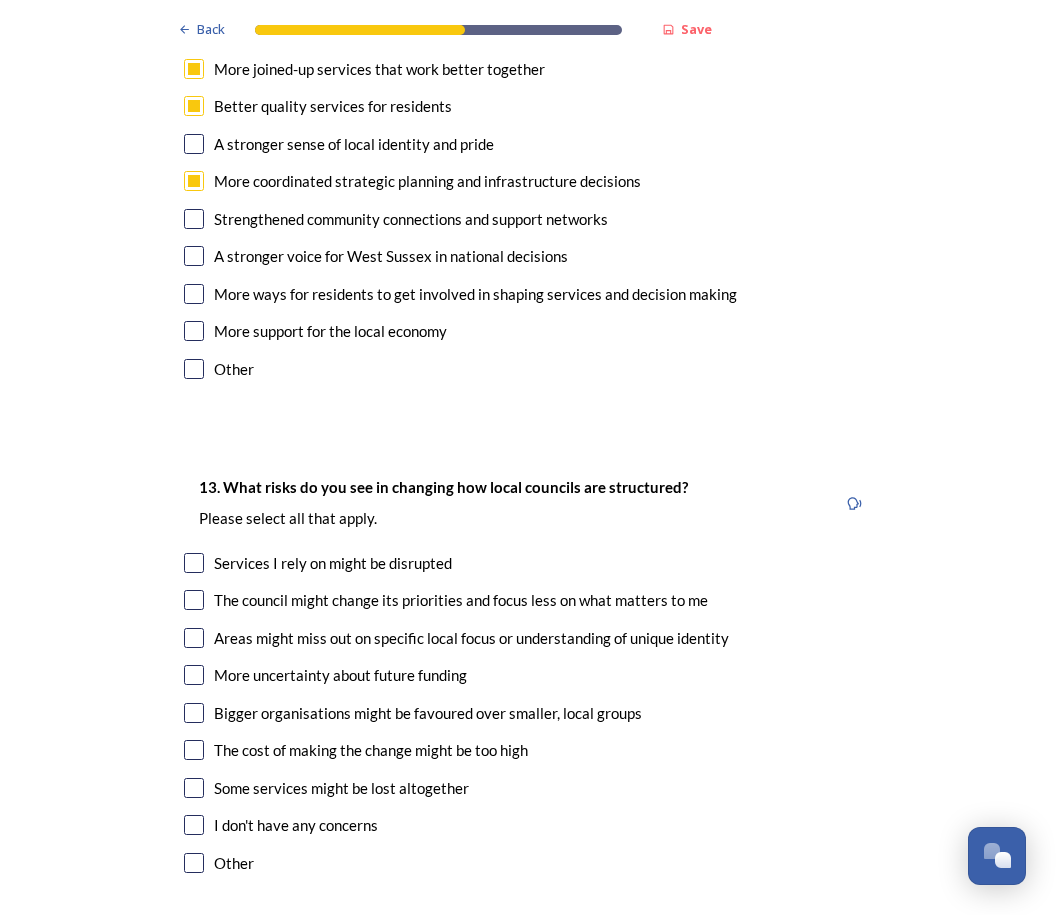 scroll, scrollTop: 3600, scrollLeft: 0, axis: vertical 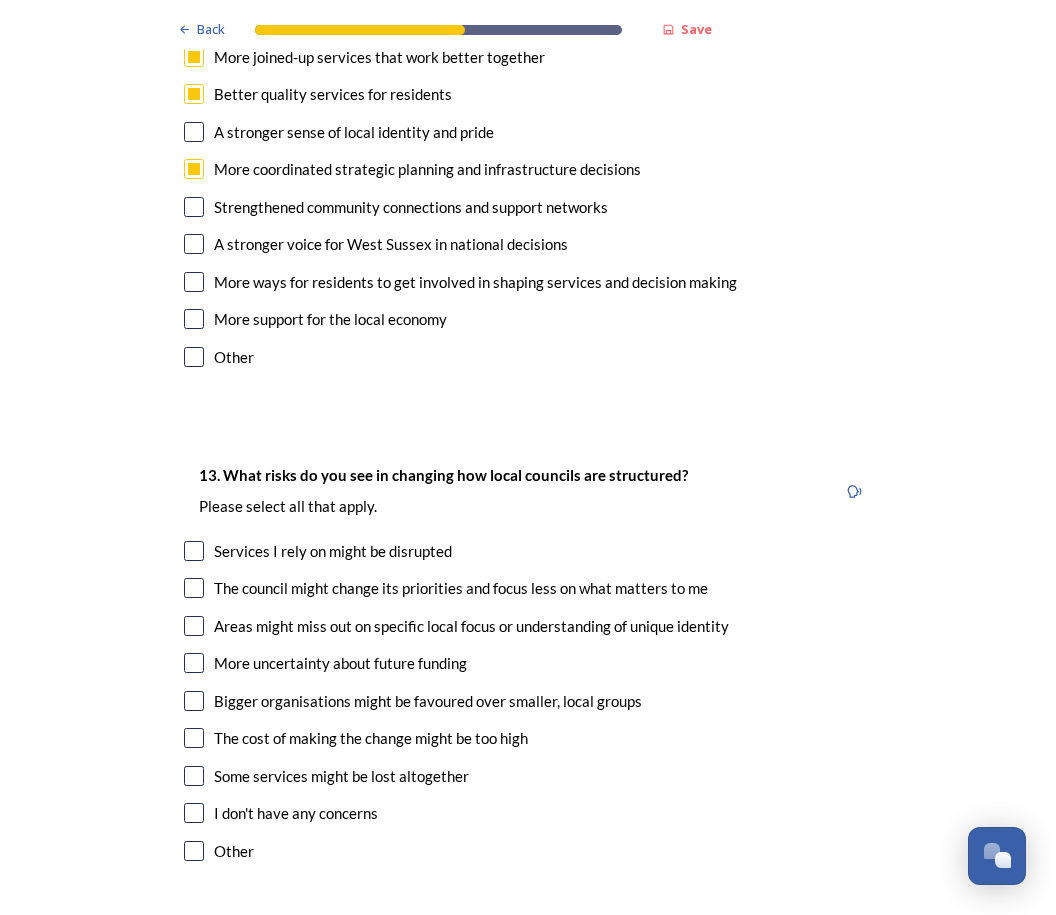 click on "13. What risks do you see in changing how local councils are structured? ﻿Please select all that apply. Services I rely on might be disrupted The council might change its priorities and focus less on what matters to me Areas might miss out on specific local focus or understanding of unique identity More uncertainty about future funding Bigger organisations might be favoured over smaller, local groups The cost of making the change might be too high Some services might be lost altogether I don't have any concerns Other" at bounding box center [528, 665] 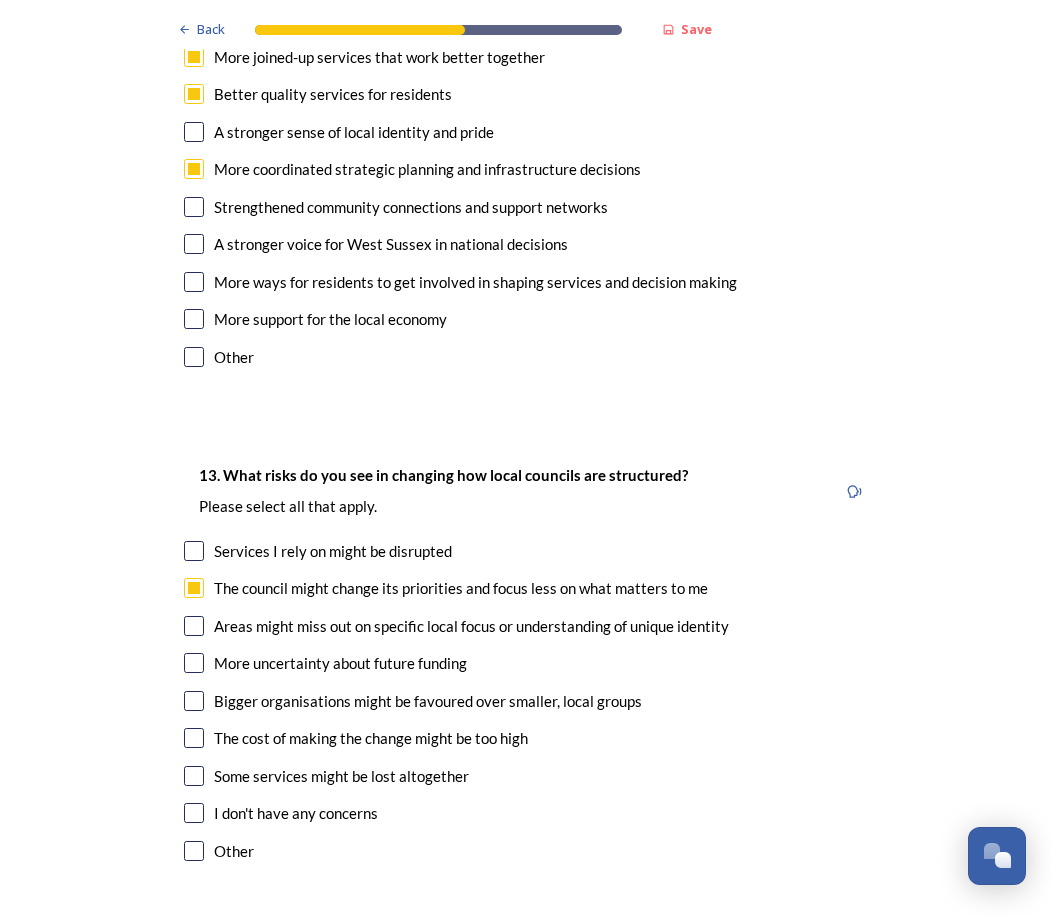 click at bounding box center (194, 626) 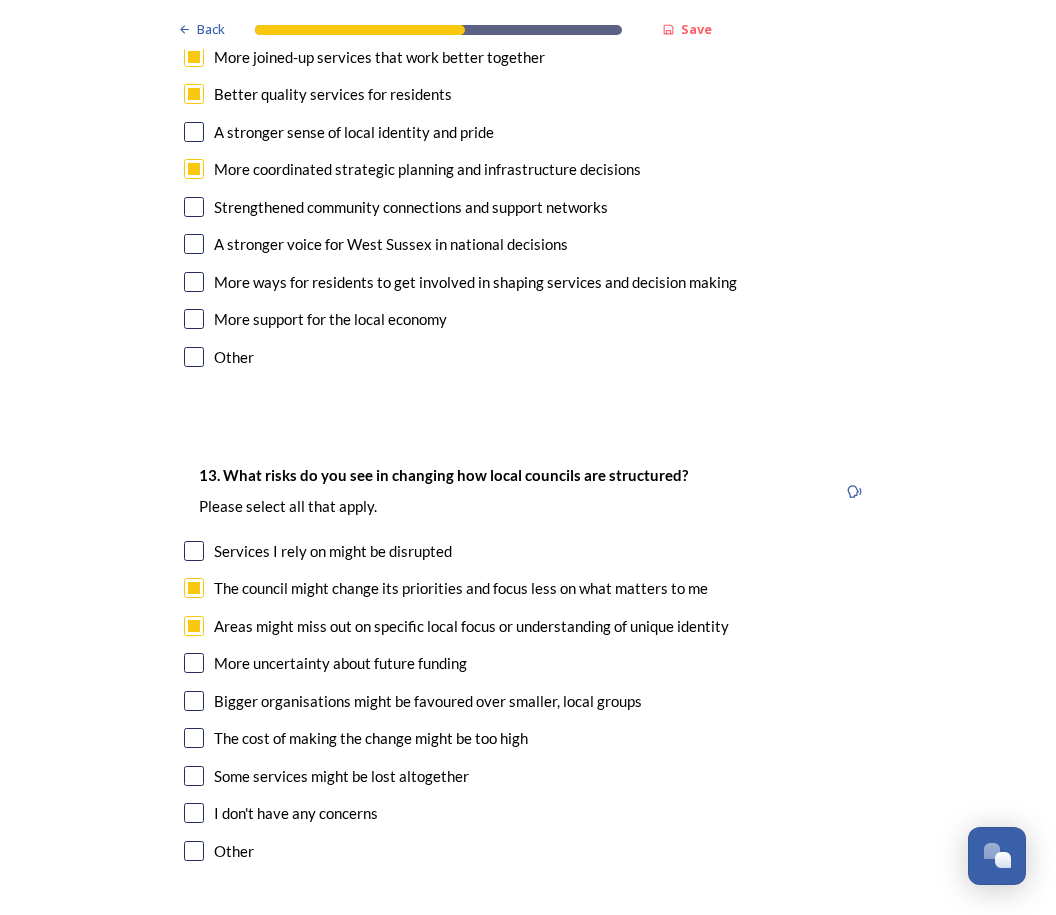 click at bounding box center [194, 701] 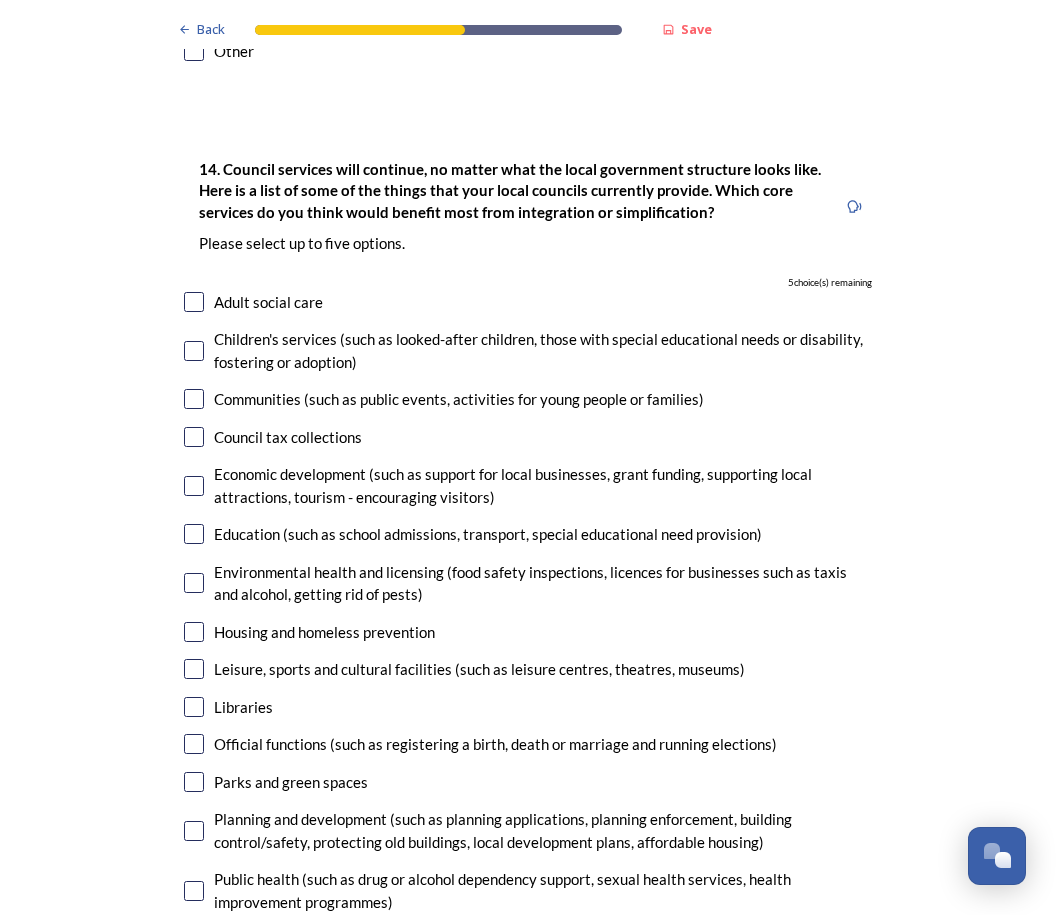 scroll, scrollTop: 4500, scrollLeft: 0, axis: vertical 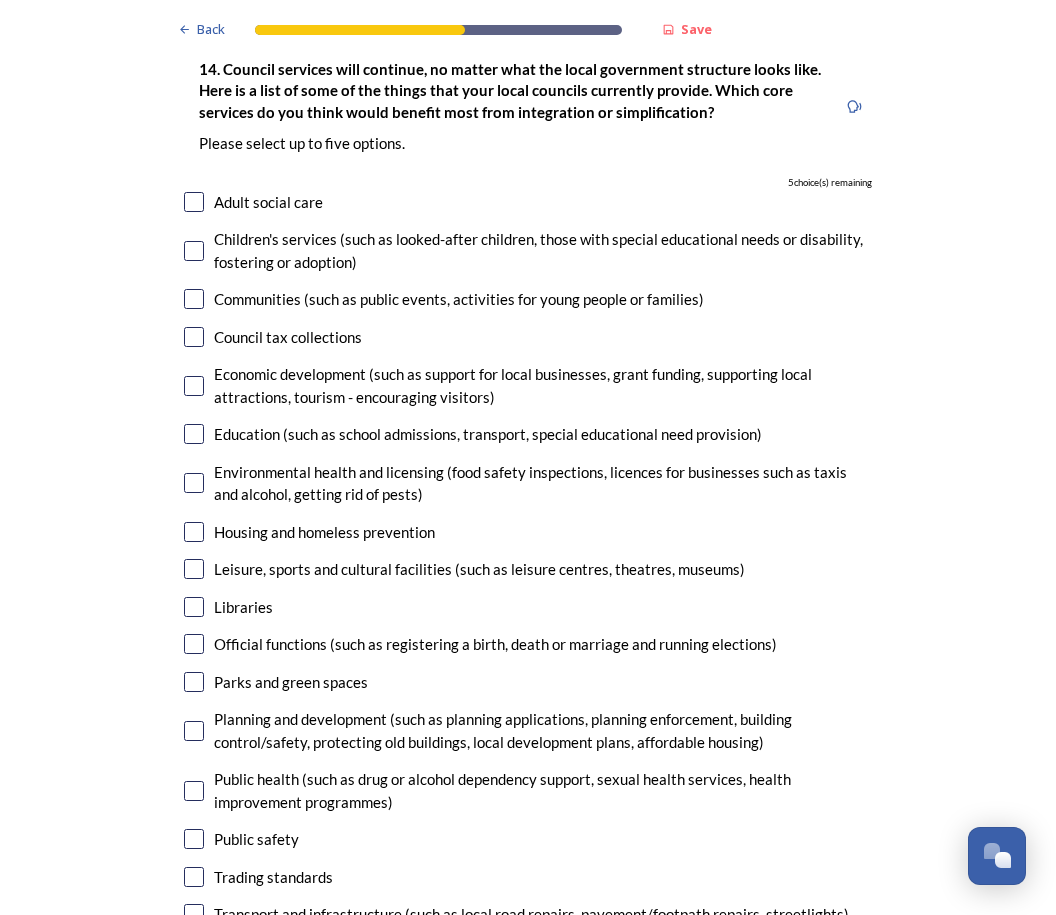 click at bounding box center [194, 251] 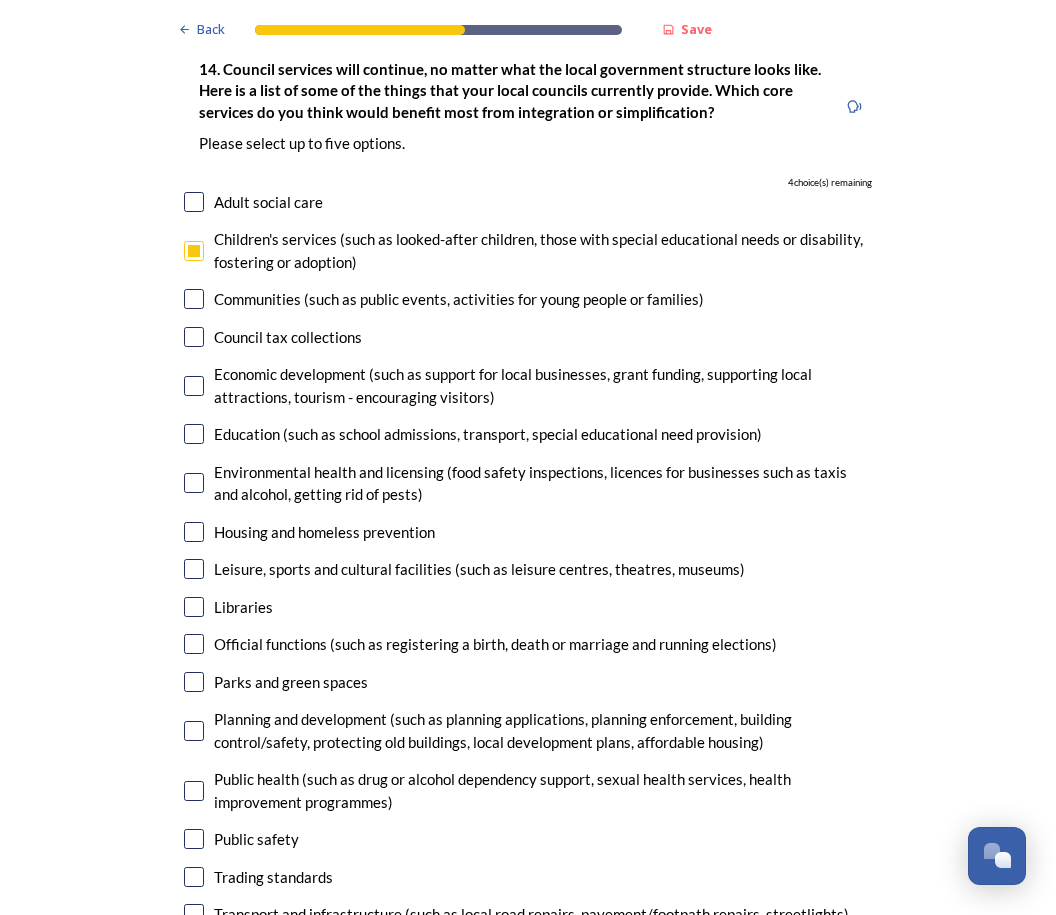 click at bounding box center [194, 299] 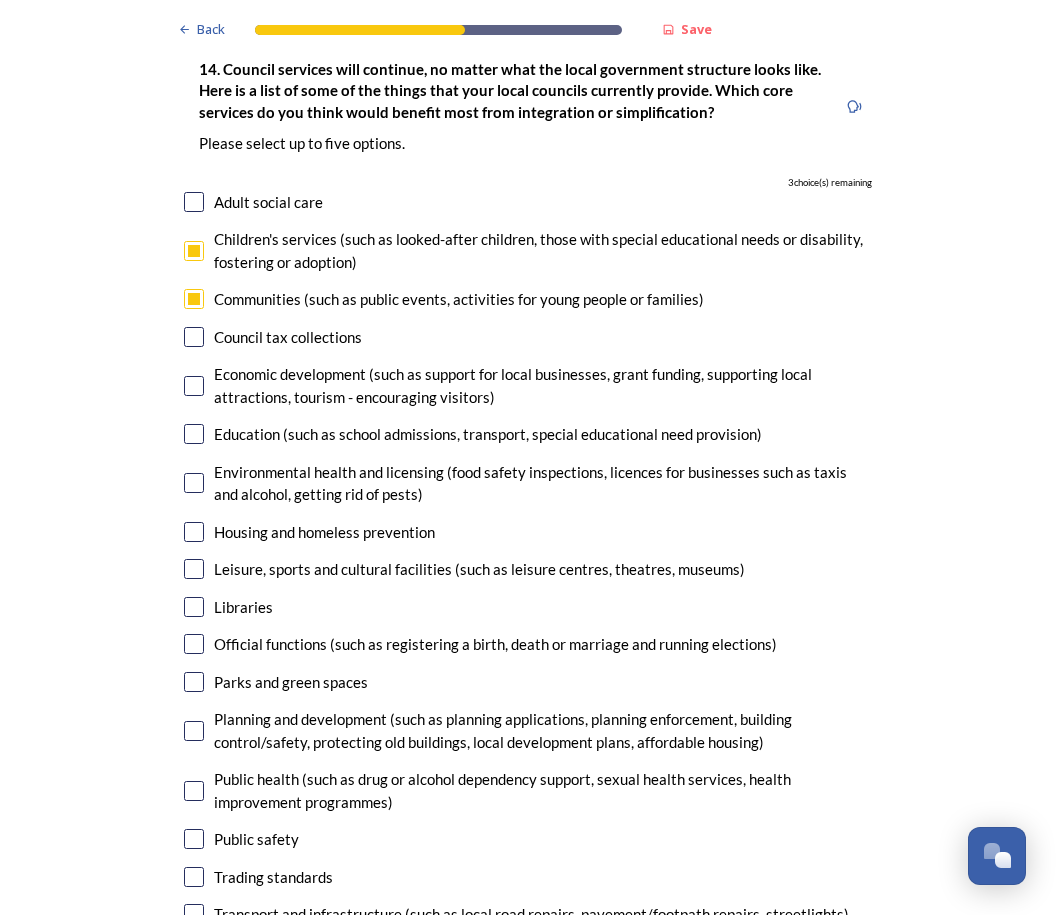 click at bounding box center (194, 532) 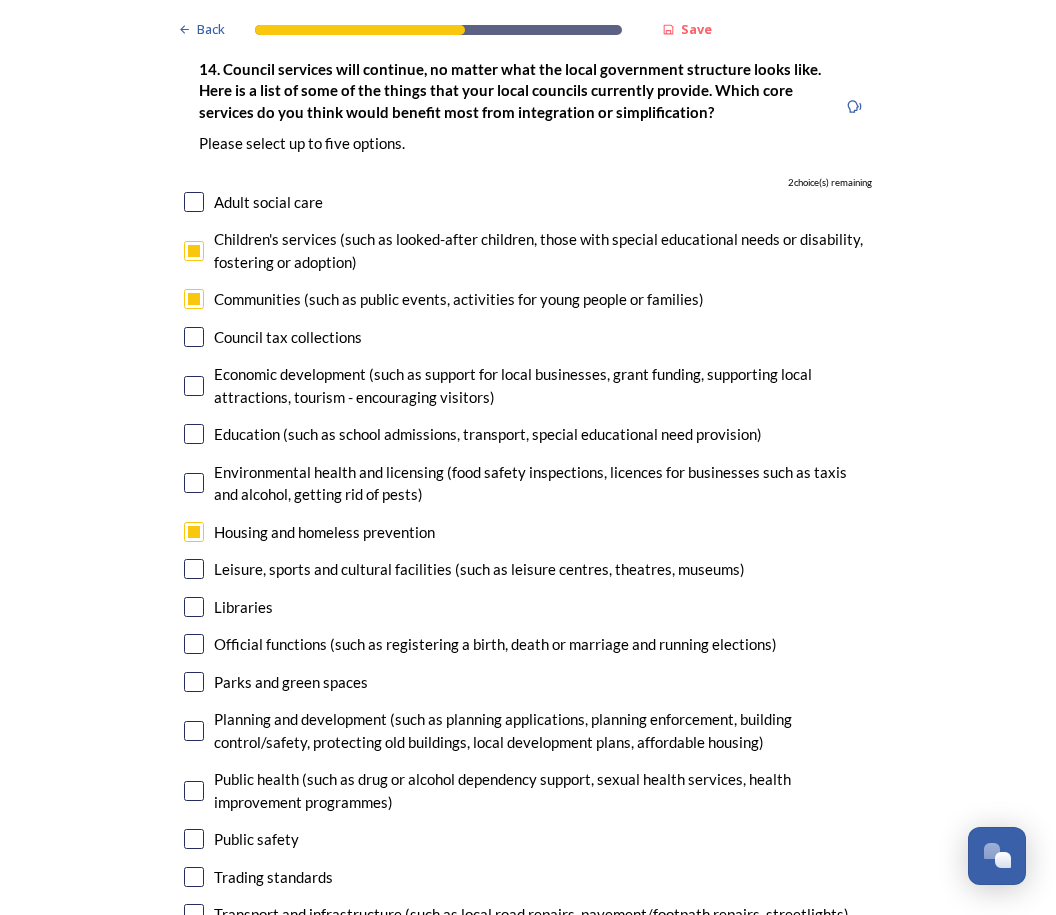 click at bounding box center [194, 731] 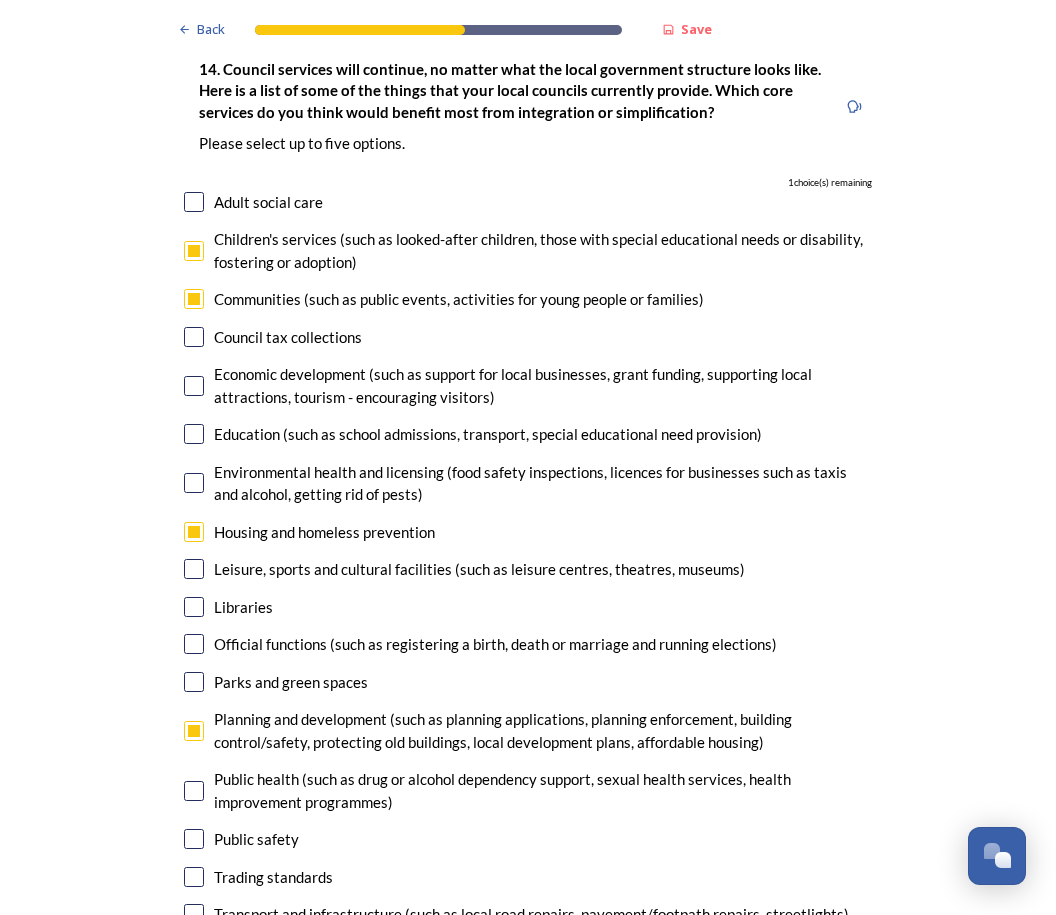 click at bounding box center [194, 791] 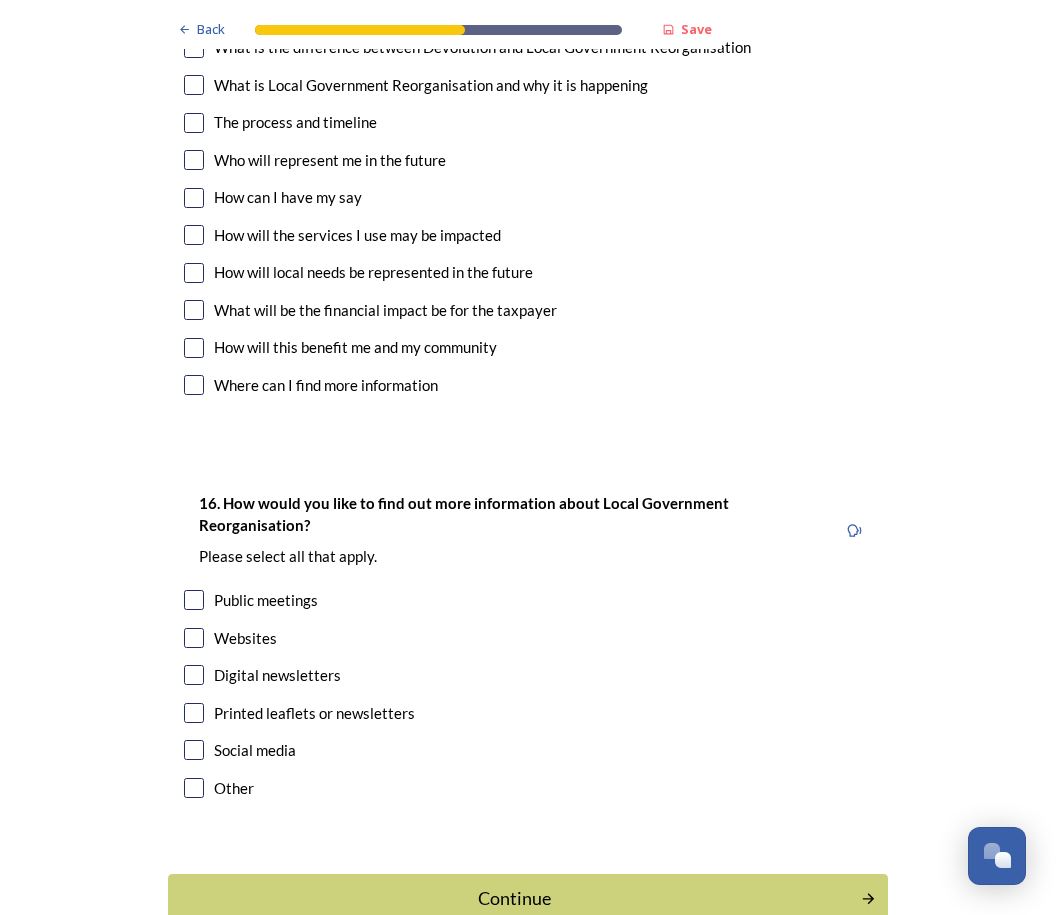 scroll, scrollTop: 5700, scrollLeft: 0, axis: vertical 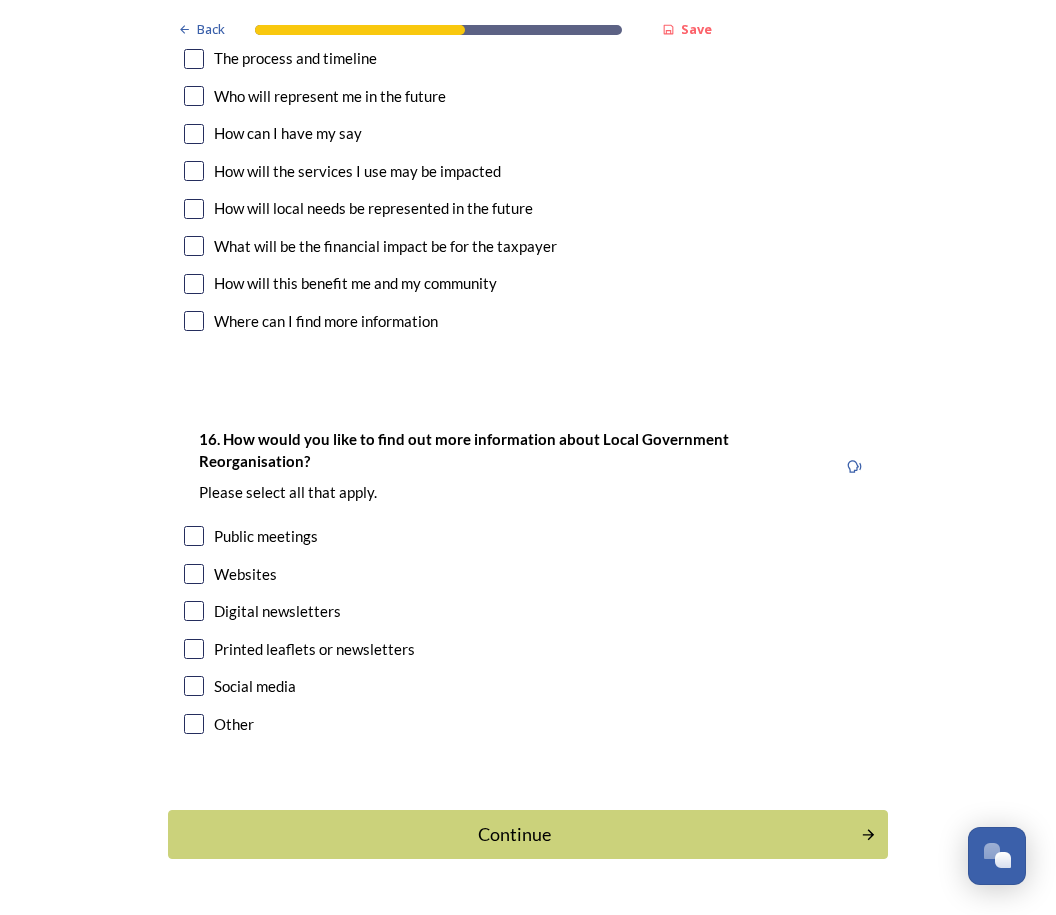 click at bounding box center (194, 574) 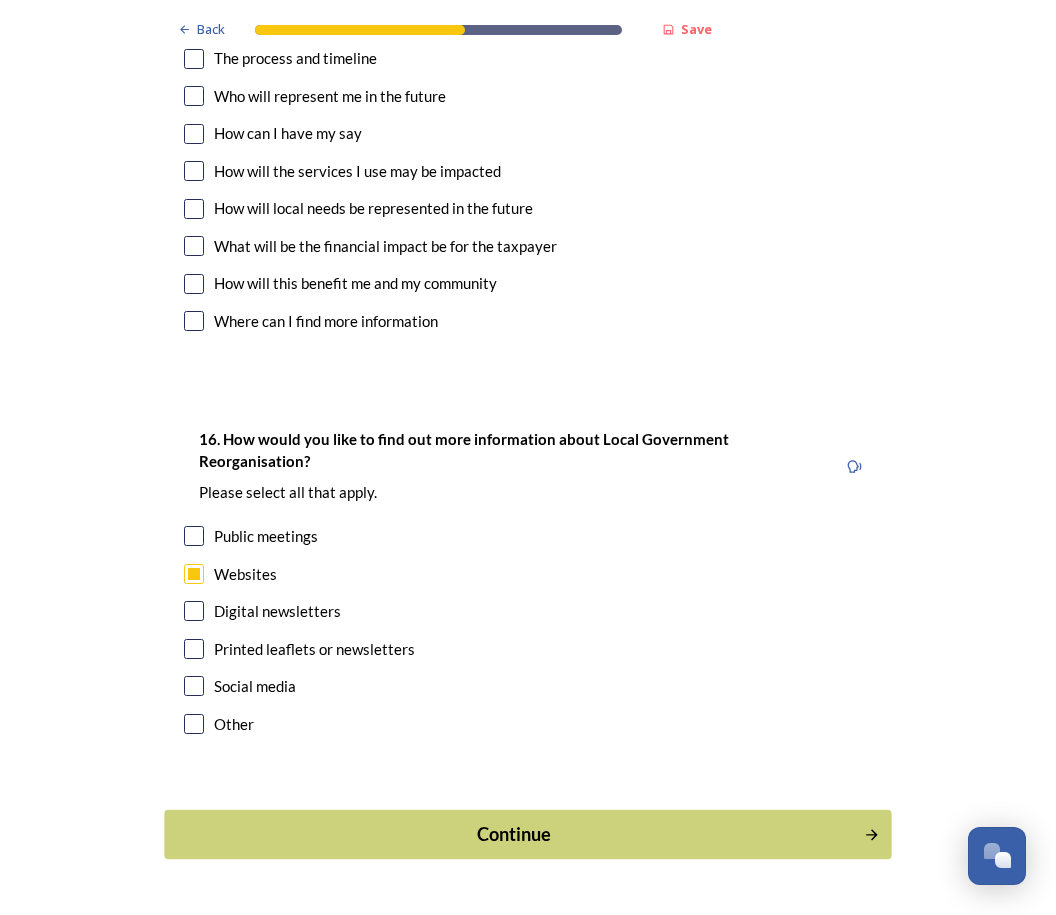click on "Continue" at bounding box center (514, 834) 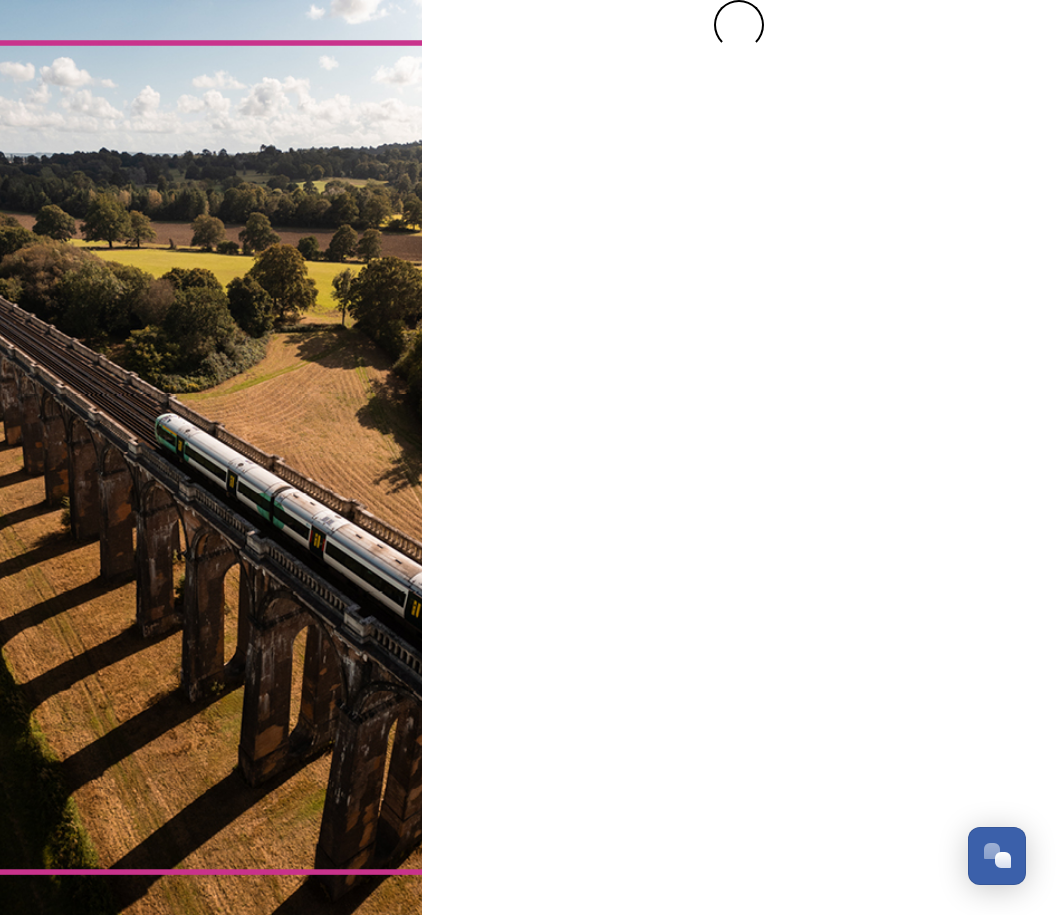 scroll, scrollTop: 0, scrollLeft: 0, axis: both 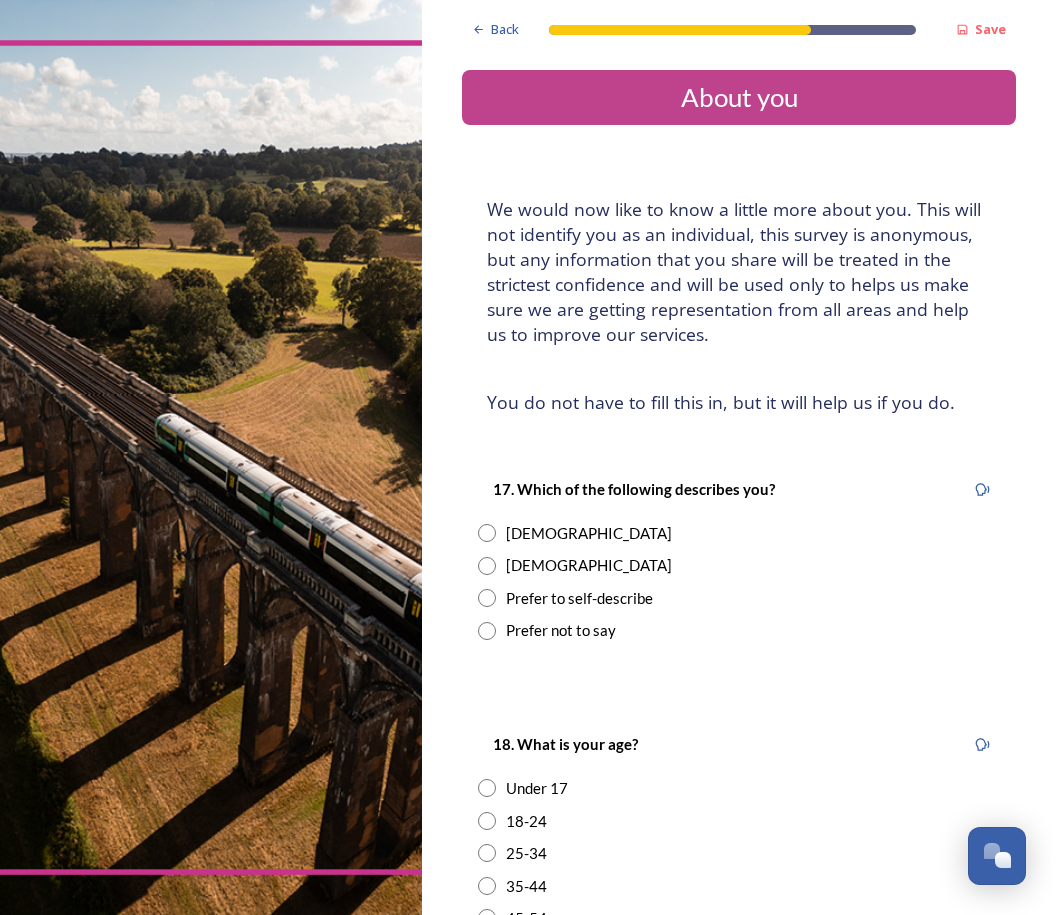 click on "Female" at bounding box center (589, 533) 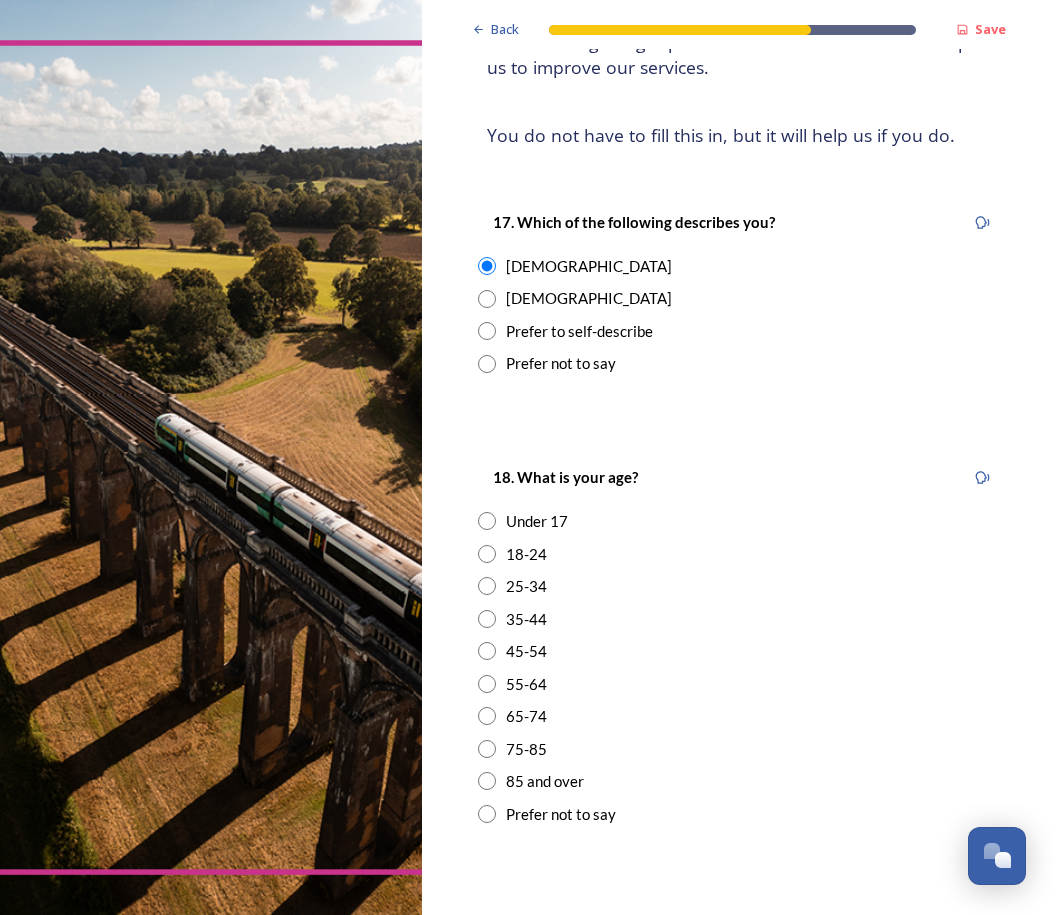 scroll, scrollTop: 400, scrollLeft: 0, axis: vertical 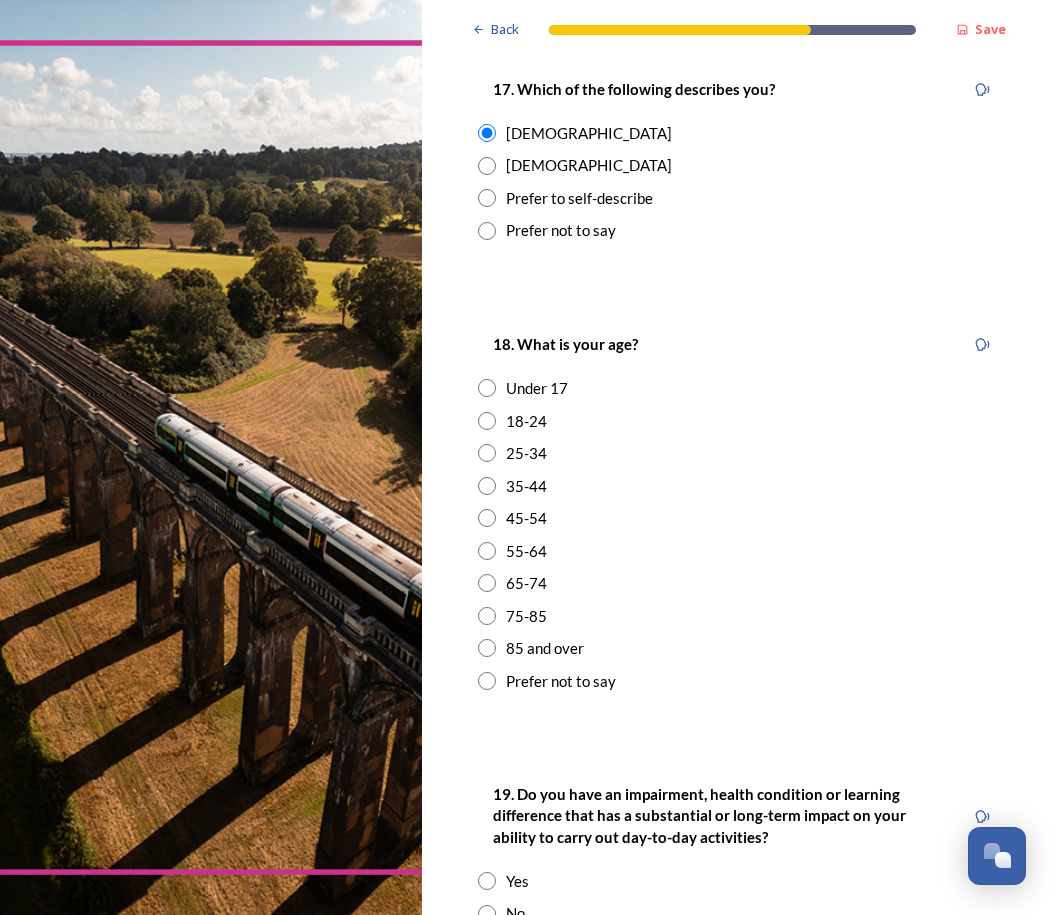 click on "45-54" at bounding box center (526, 518) 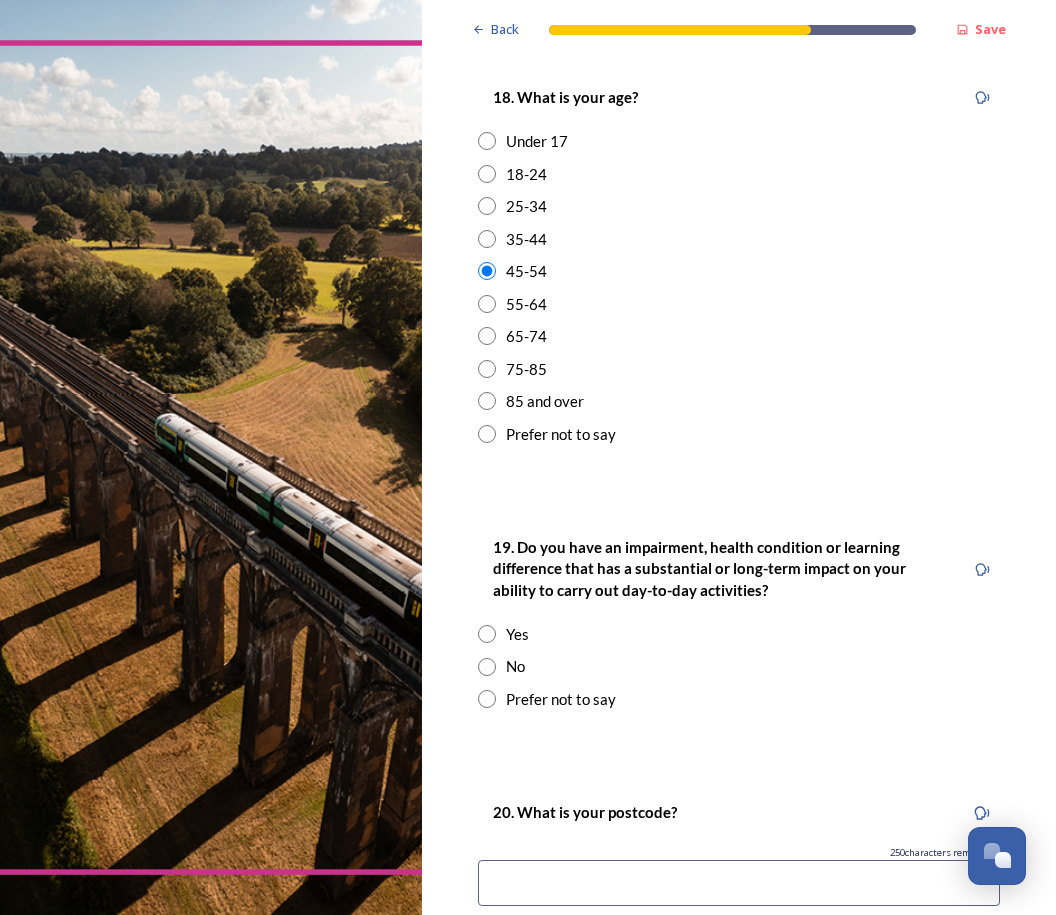 scroll, scrollTop: 700, scrollLeft: 0, axis: vertical 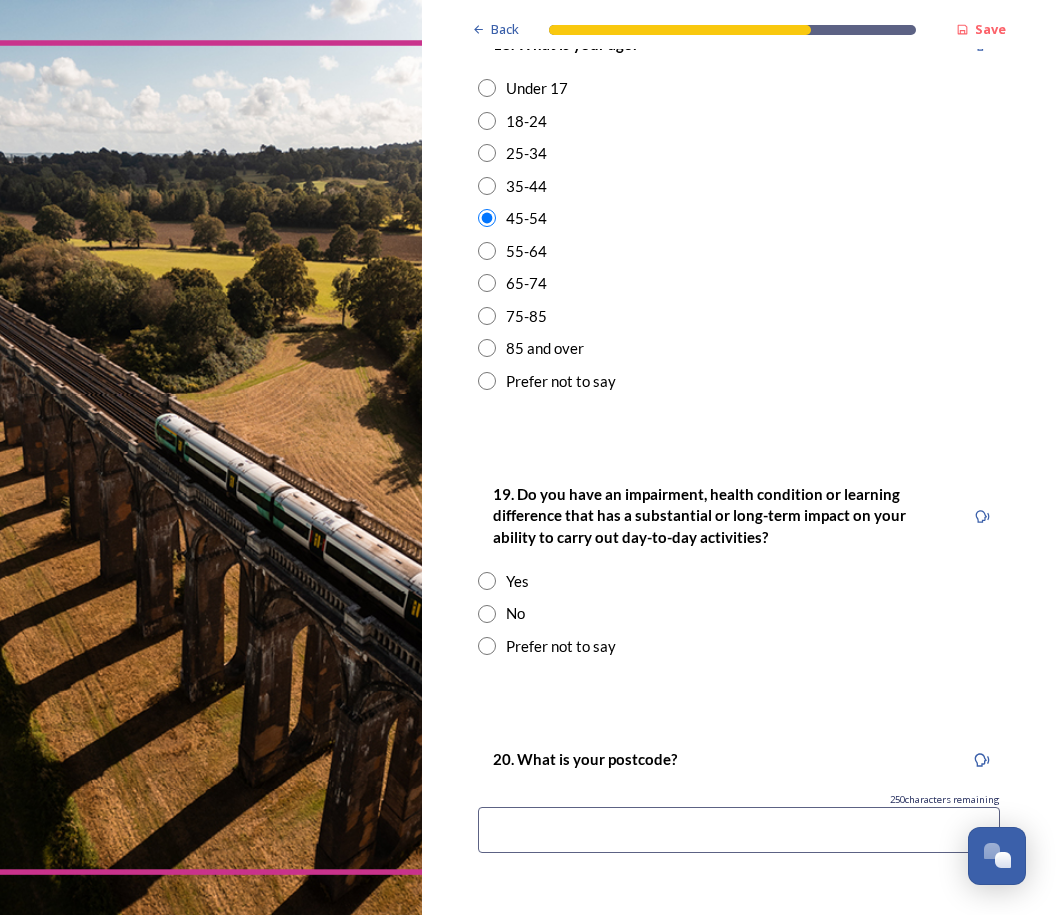click at bounding box center (487, 614) 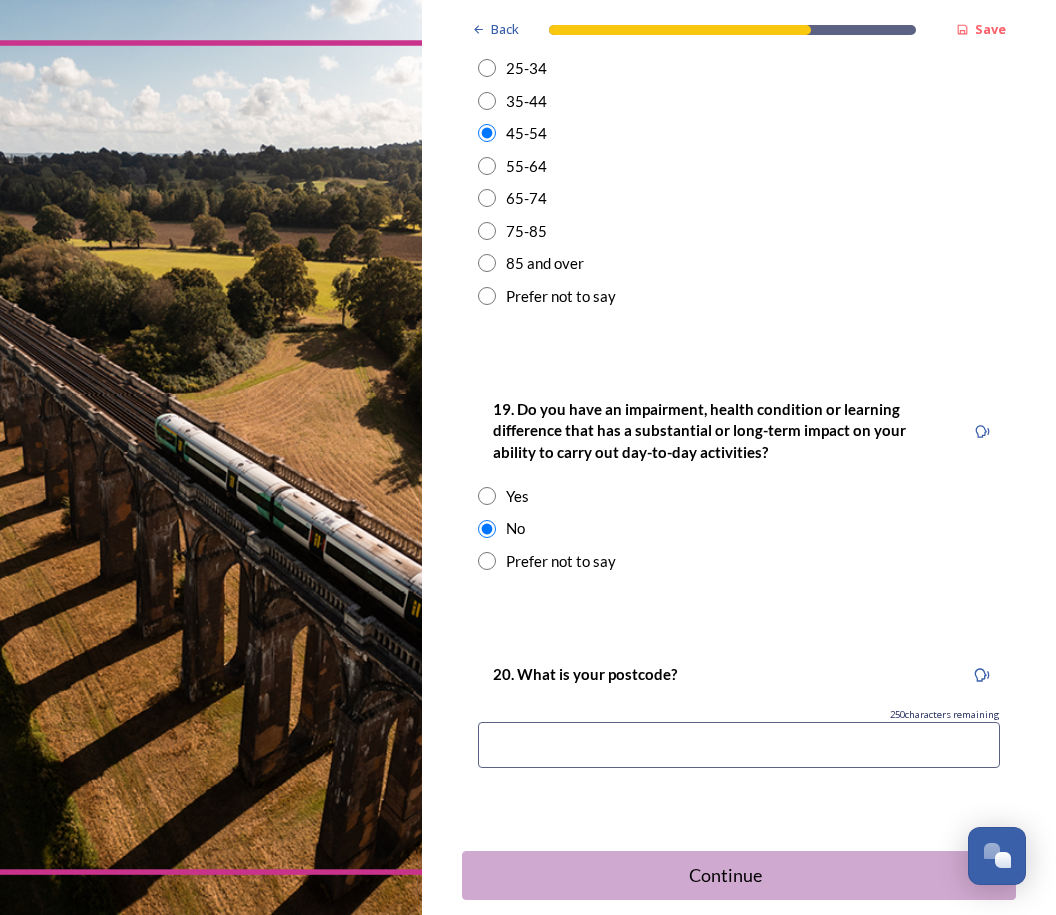 scroll, scrollTop: 886, scrollLeft: 0, axis: vertical 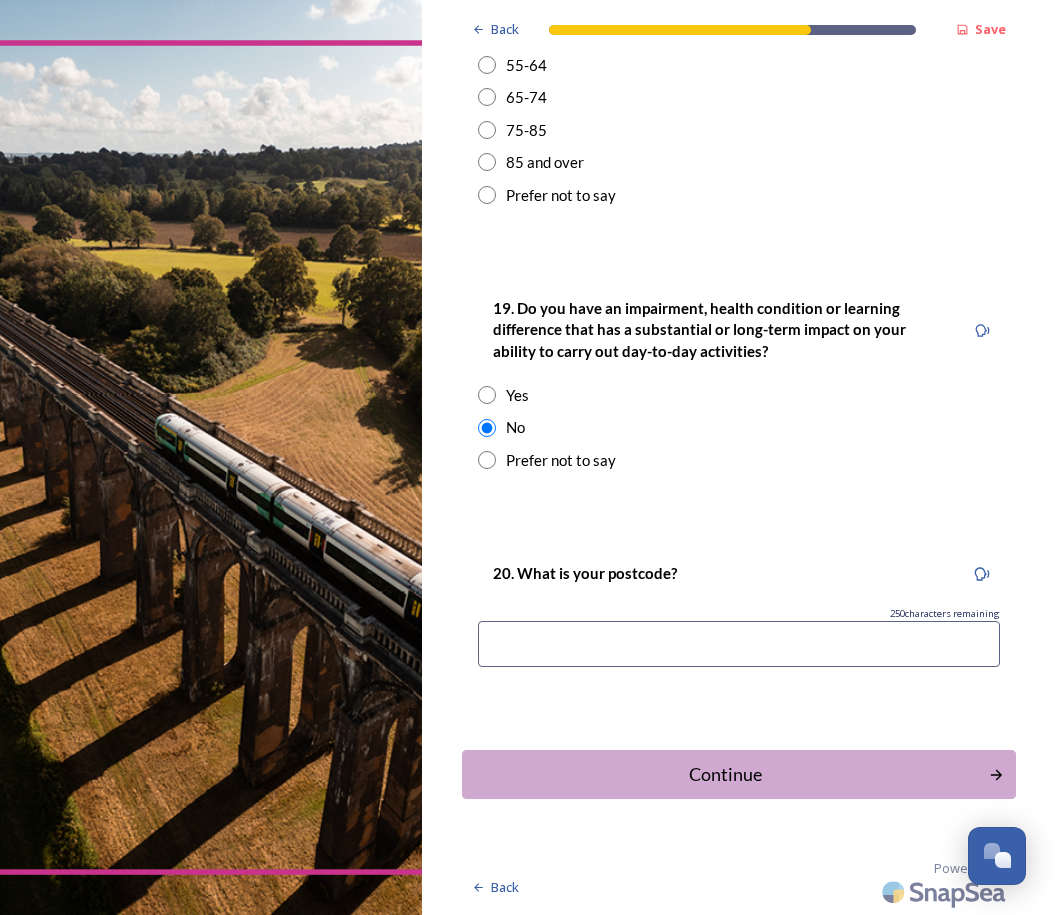 click at bounding box center [739, 644] 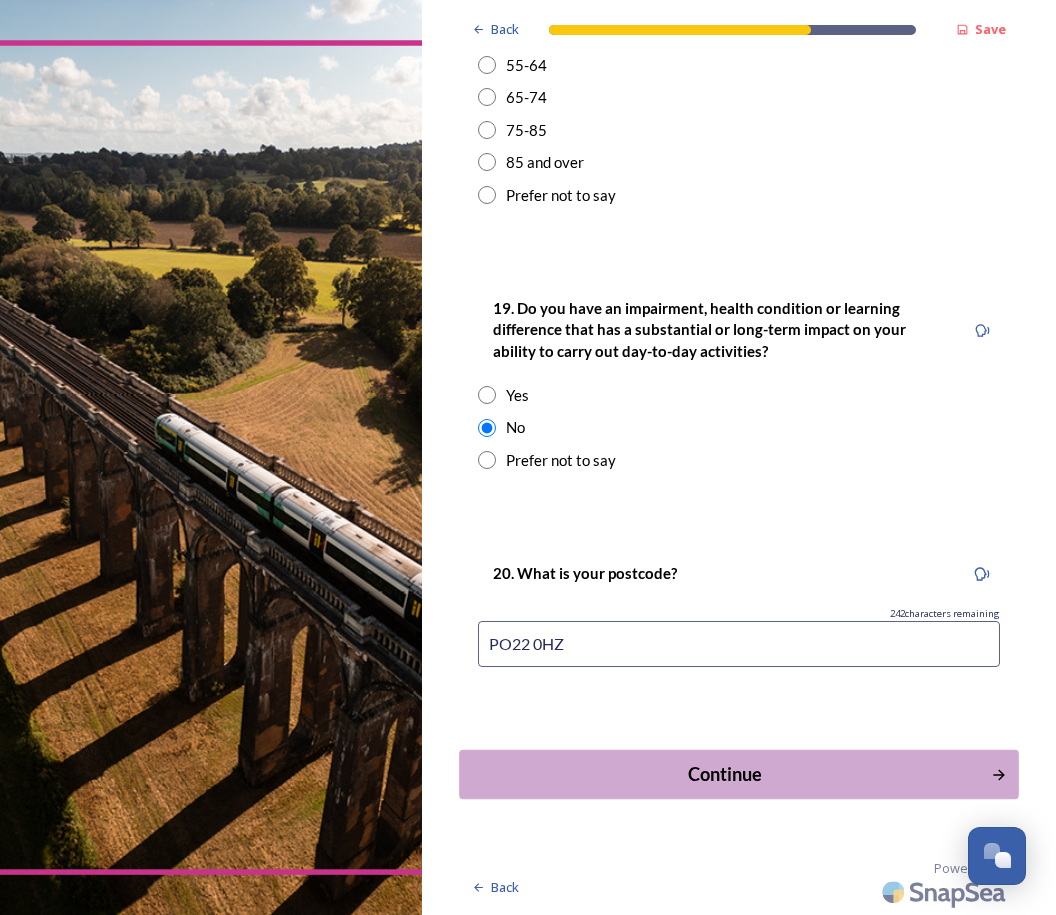 type on "PO22 0HZ" 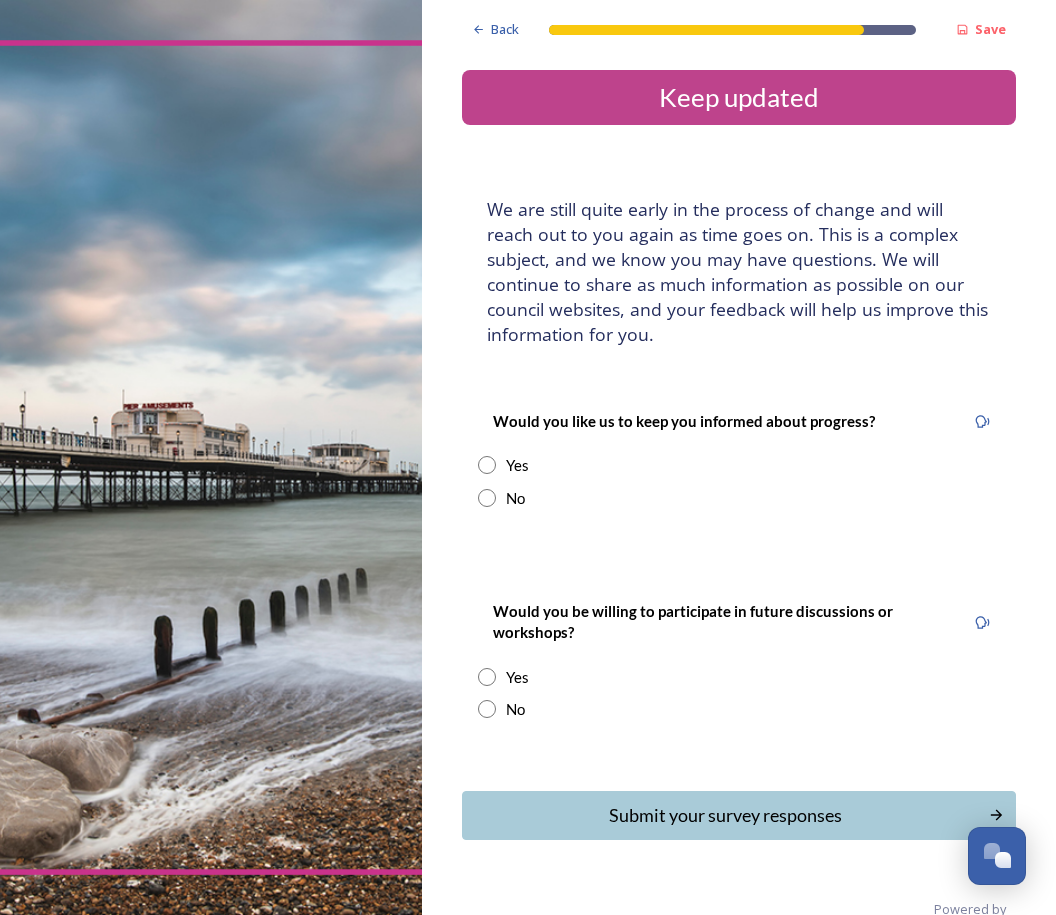 click at bounding box center [487, 498] 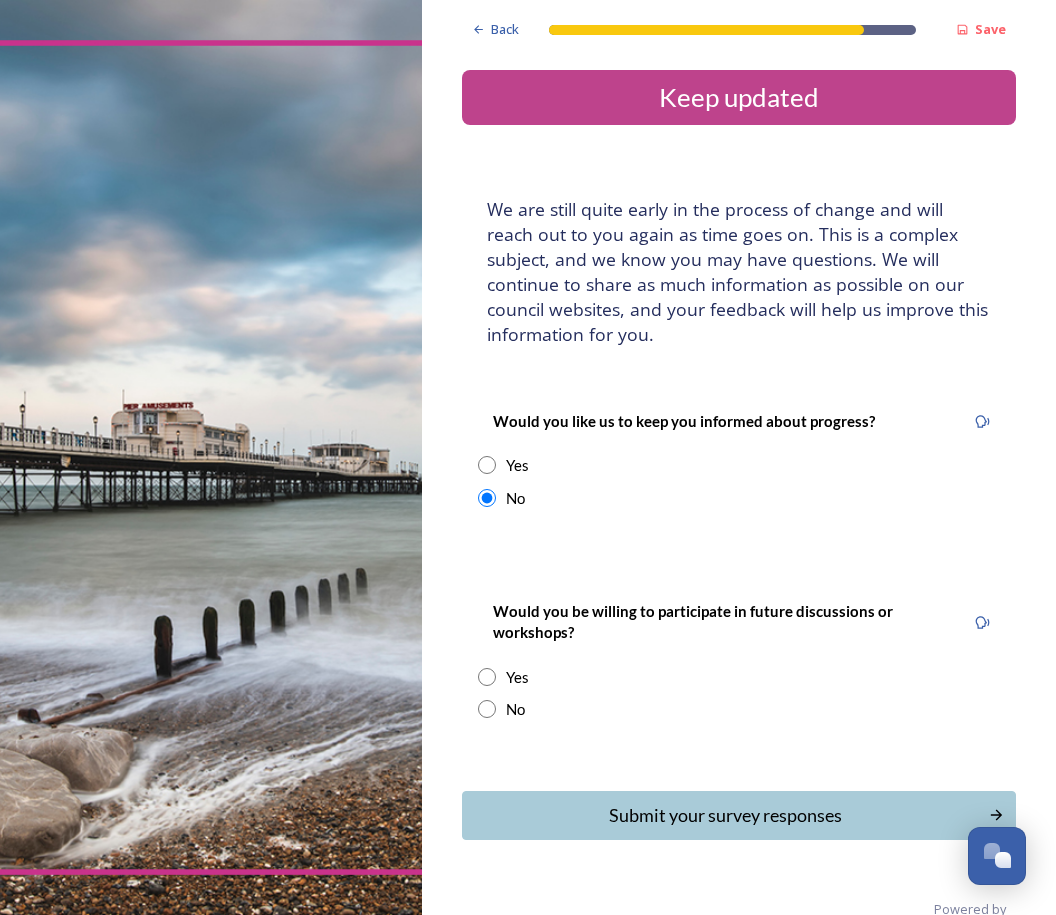 click at bounding box center [487, 677] 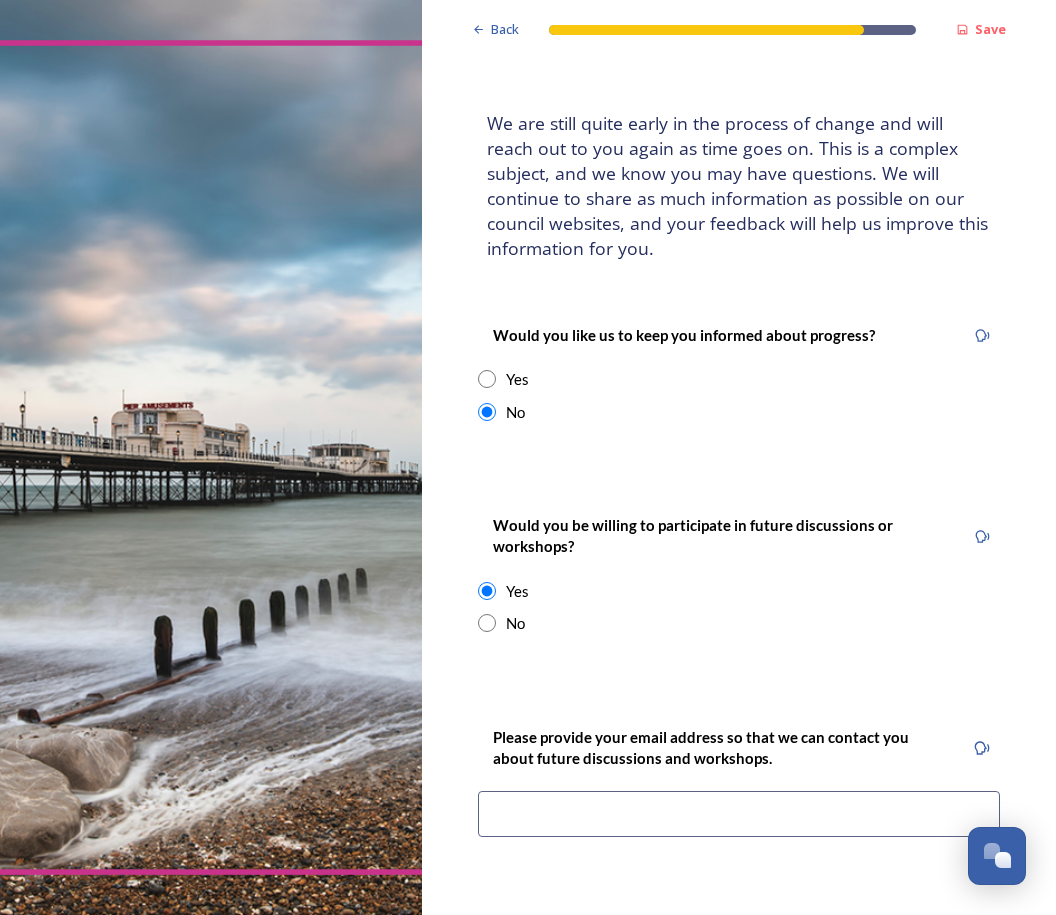 scroll, scrollTop: 200, scrollLeft: 0, axis: vertical 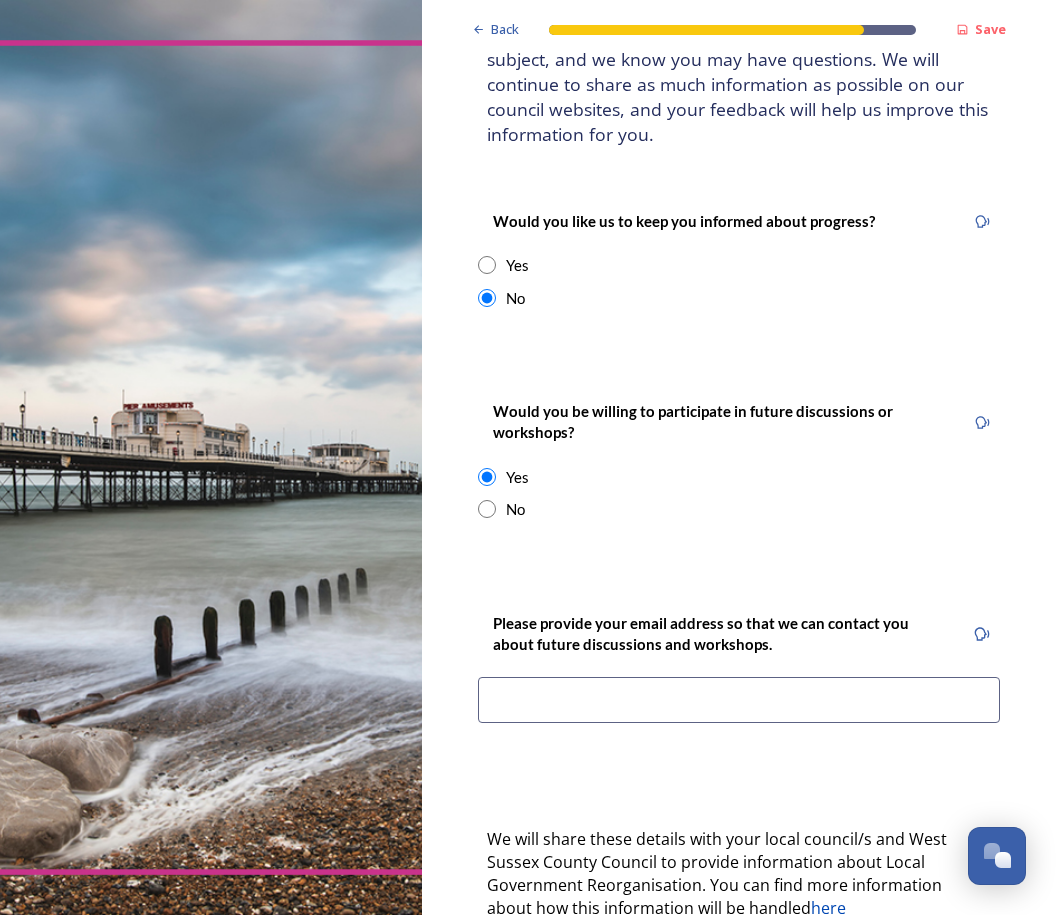 click at bounding box center (487, 509) 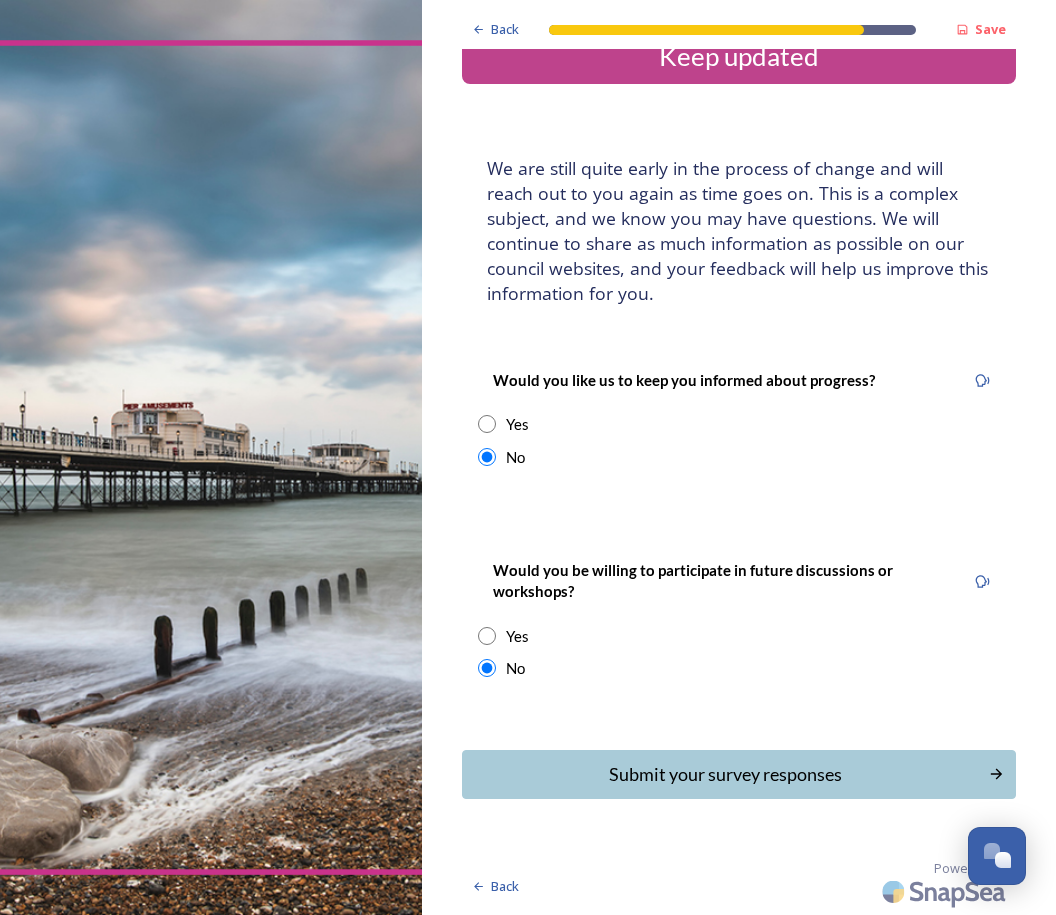 scroll, scrollTop: 41, scrollLeft: 0, axis: vertical 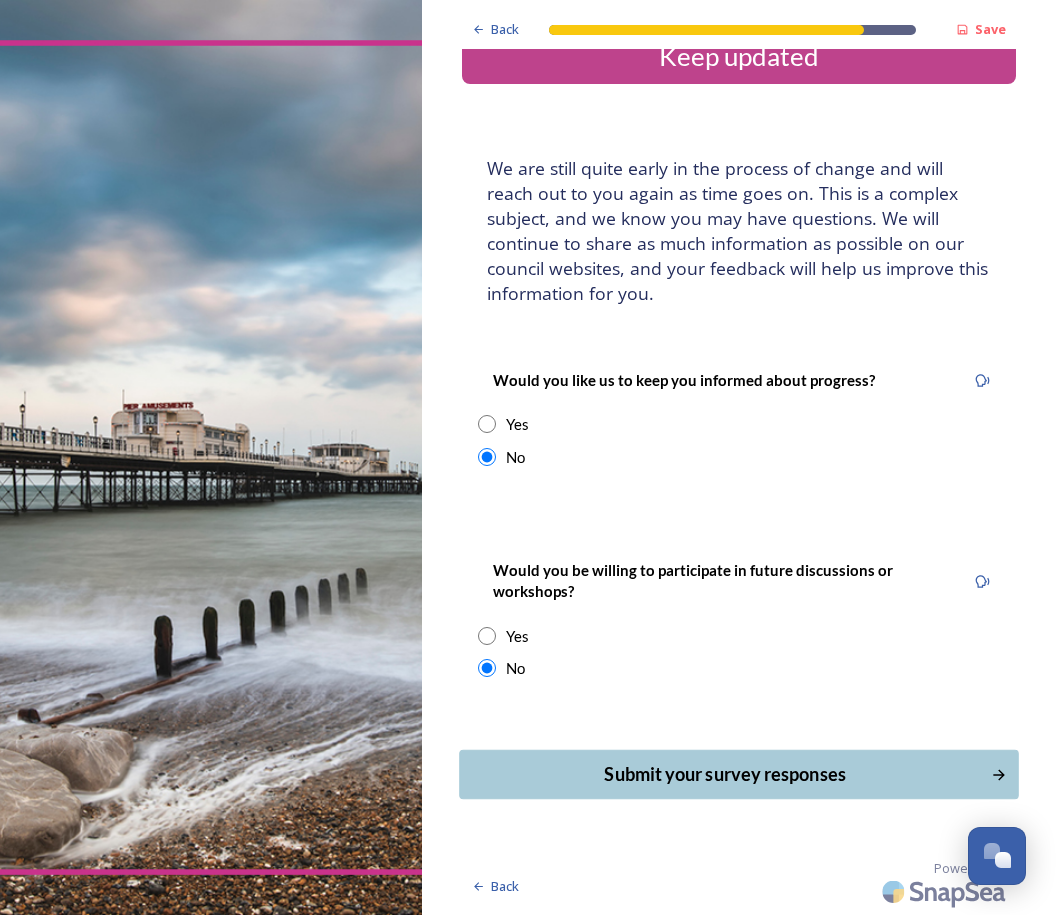 click on "Submit your survey responses" at bounding box center [726, 774] 